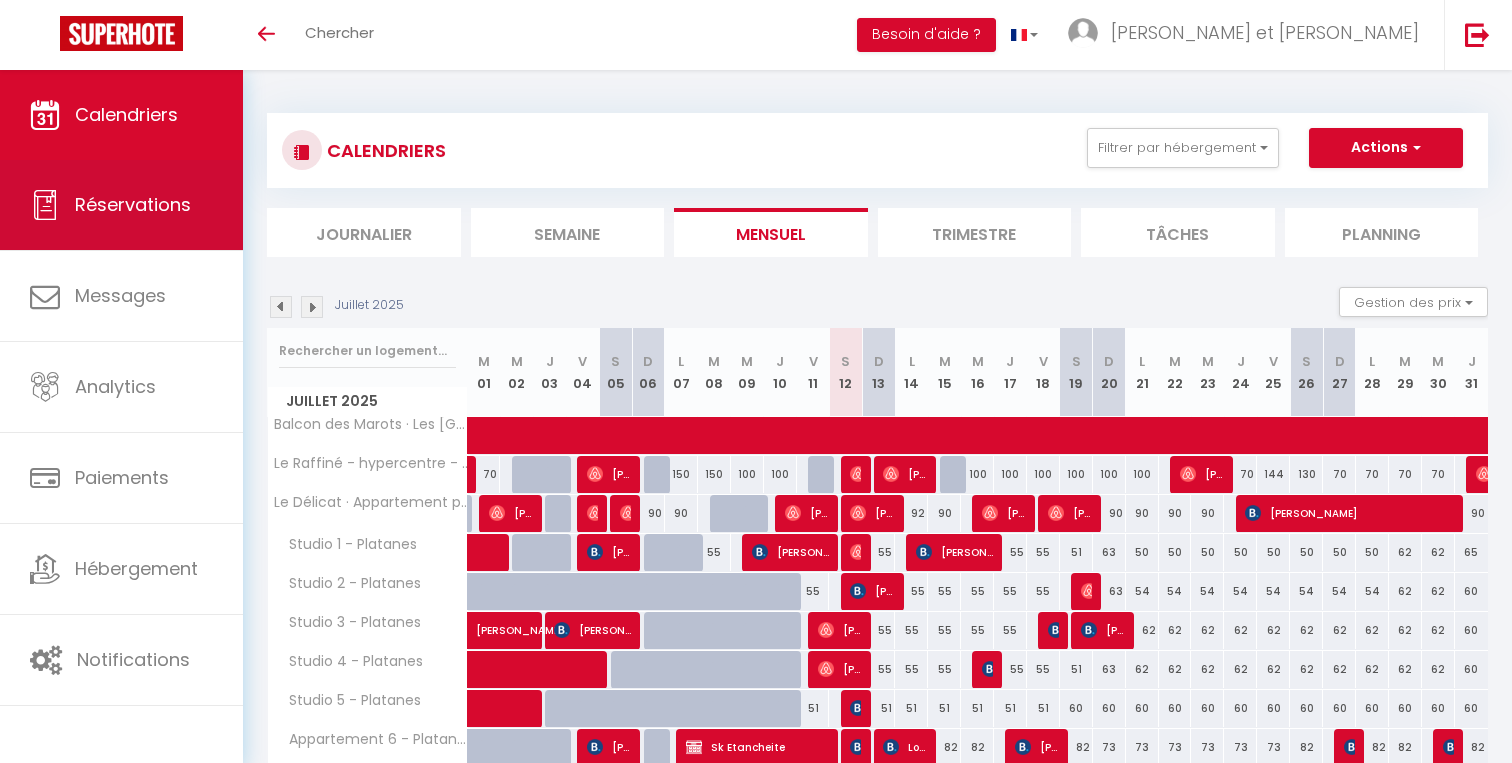 scroll, scrollTop: 175, scrollLeft: 0, axis: vertical 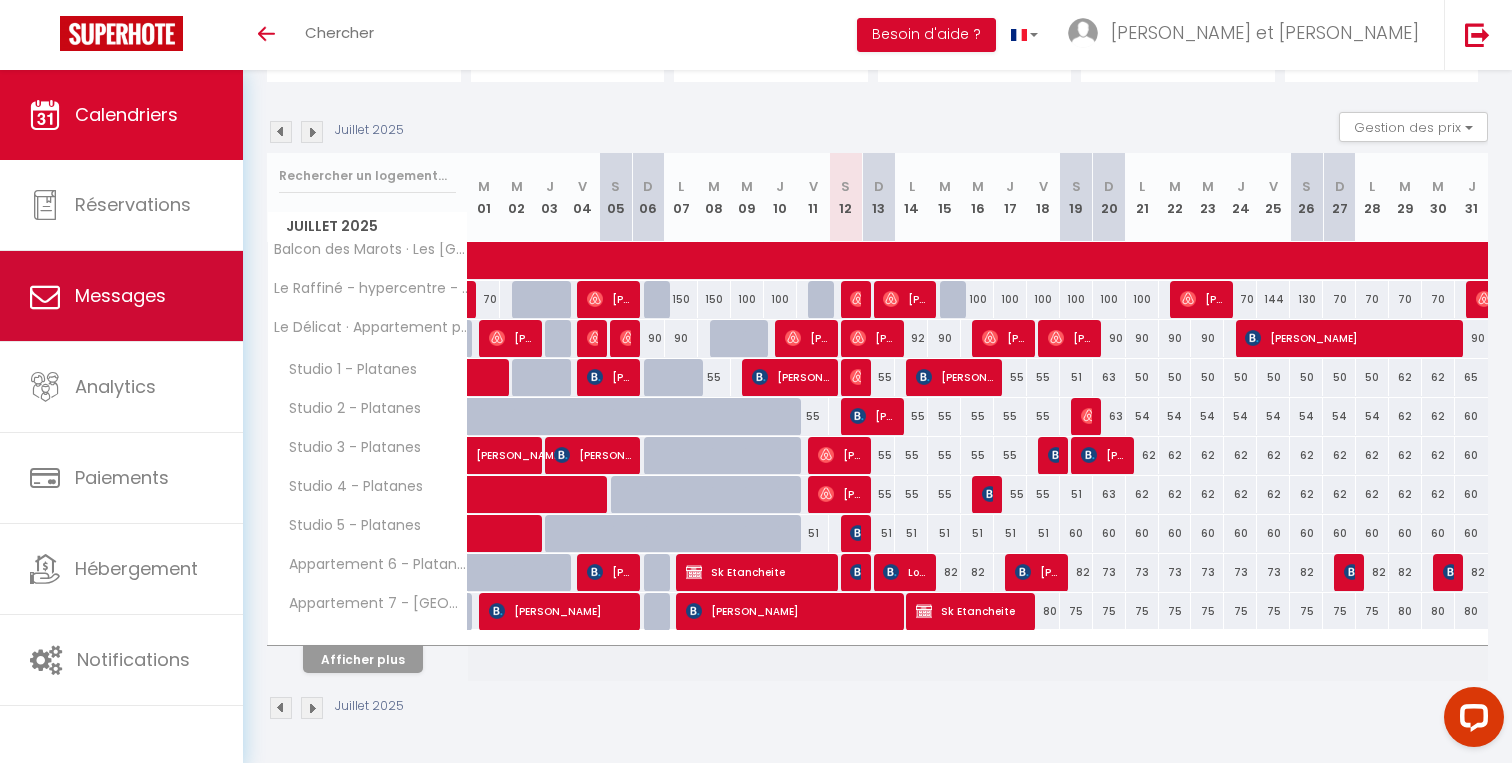 click on "Messages" at bounding box center (120, 295) 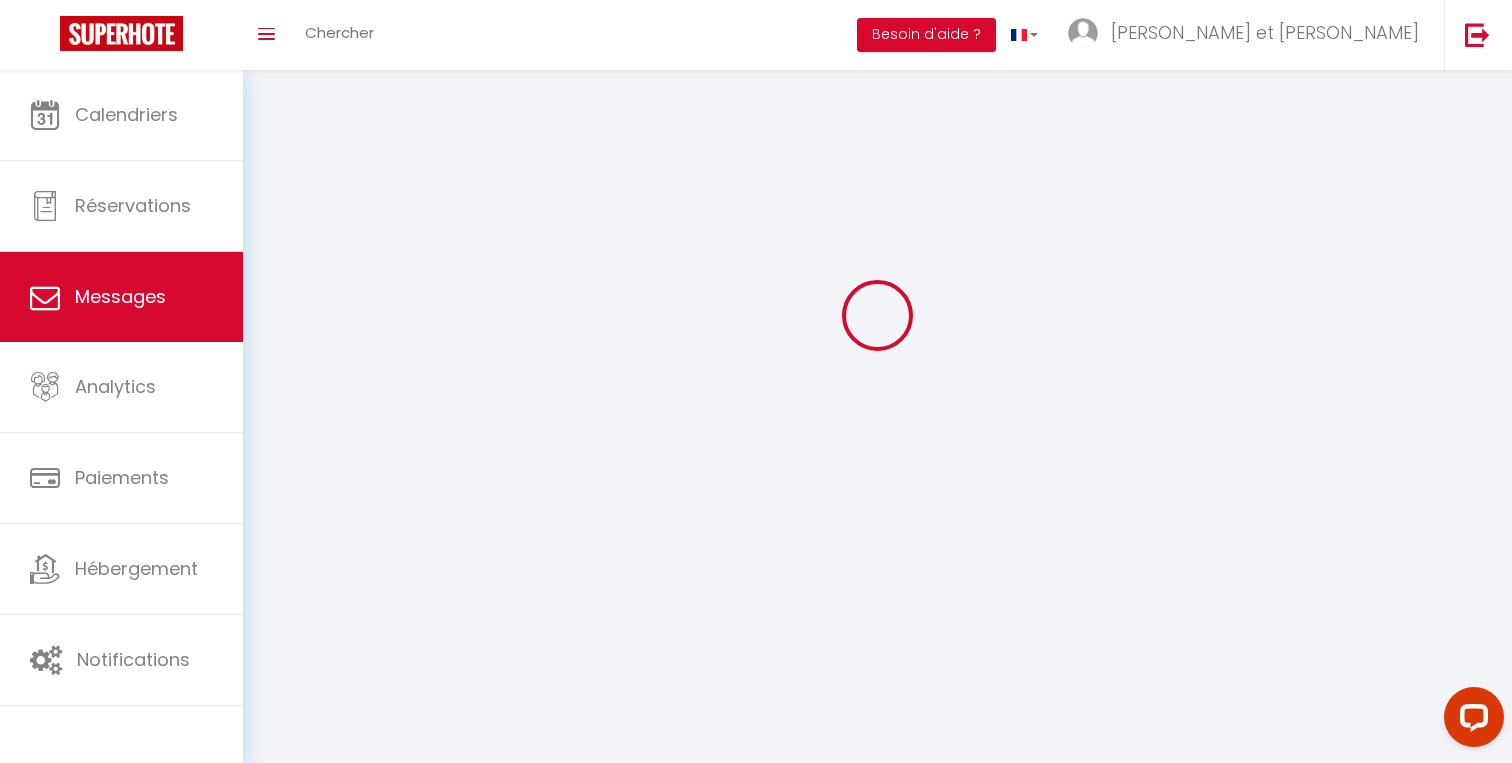 scroll, scrollTop: 0, scrollLeft: 0, axis: both 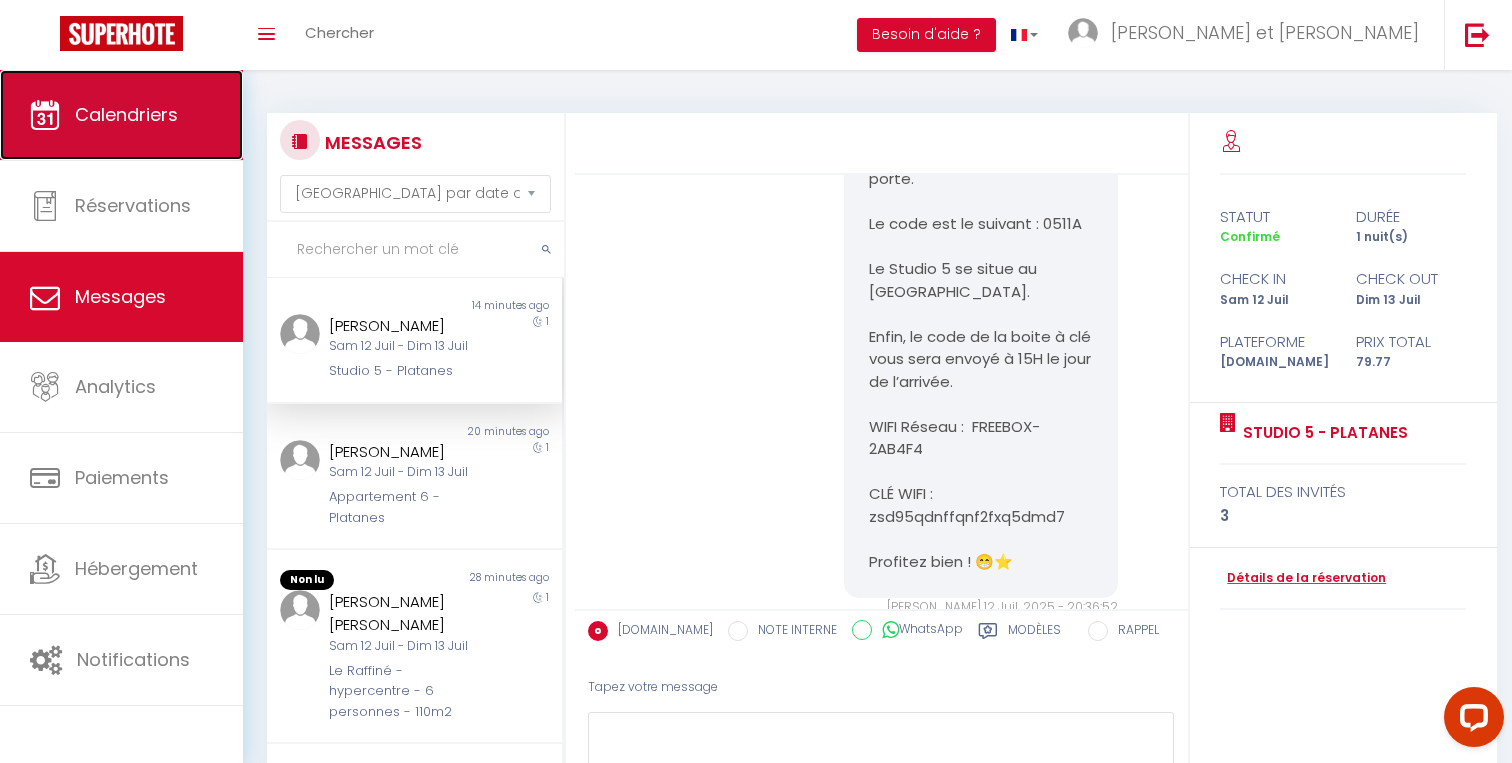 click on "Calendriers" at bounding box center [121, 115] 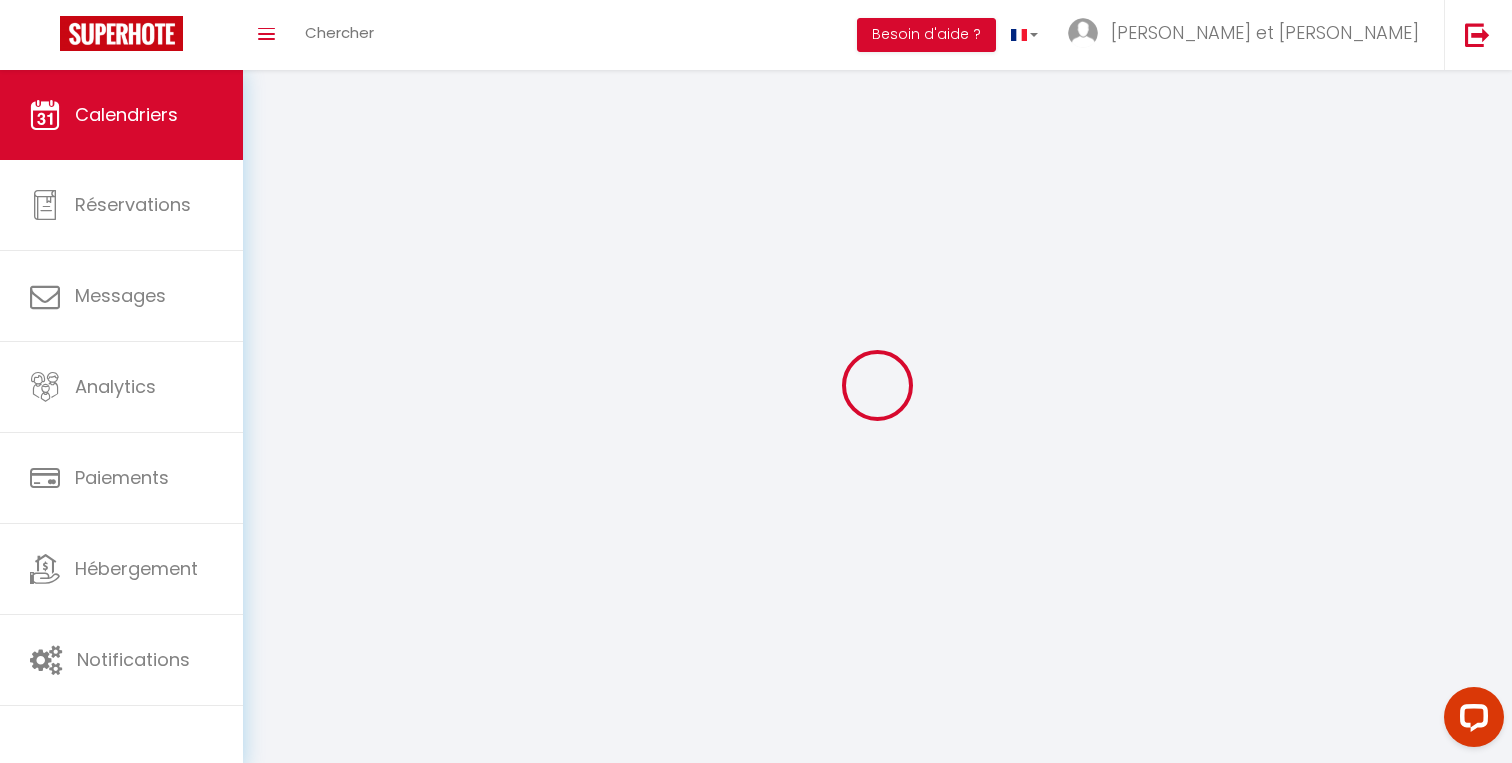 select 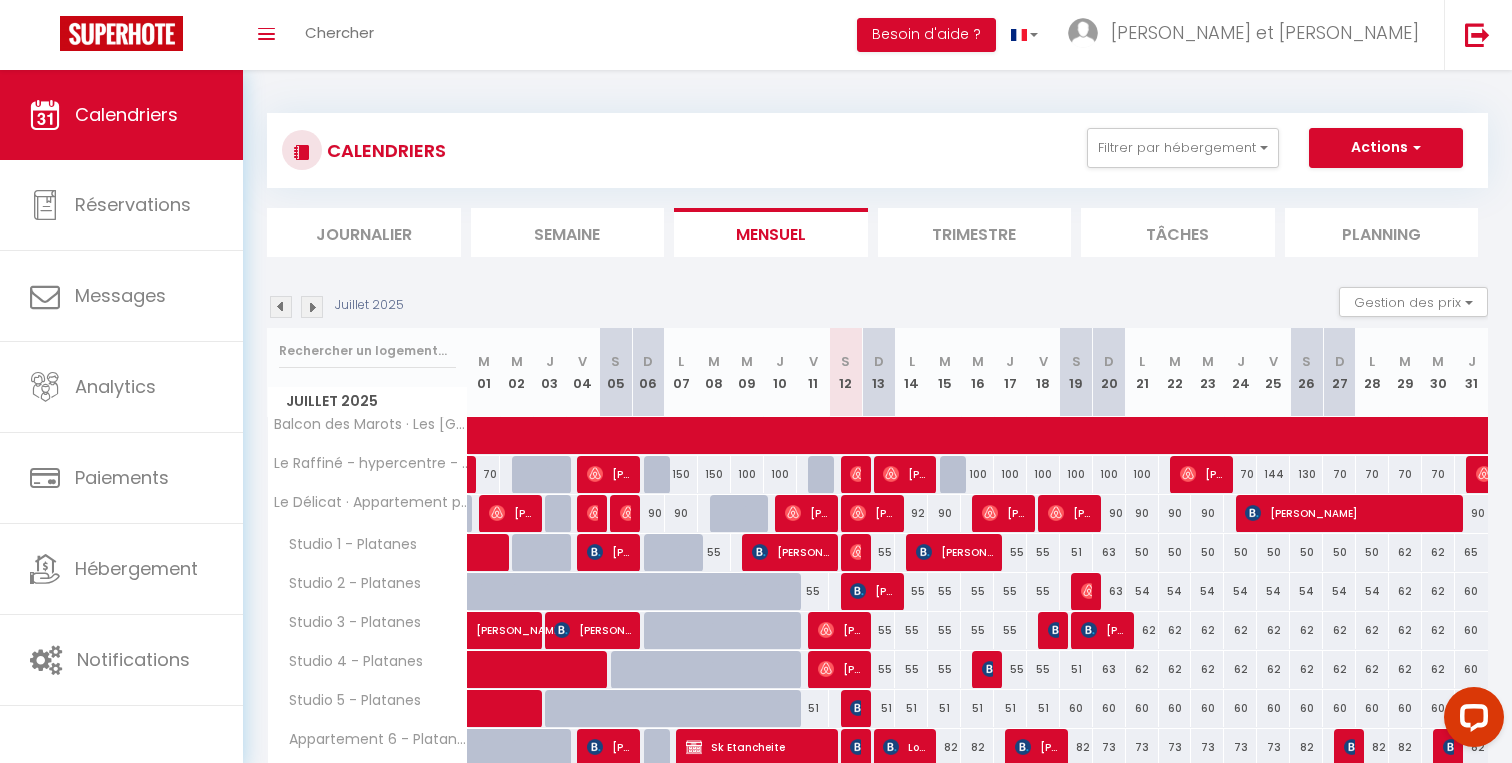 scroll, scrollTop: 175, scrollLeft: 0, axis: vertical 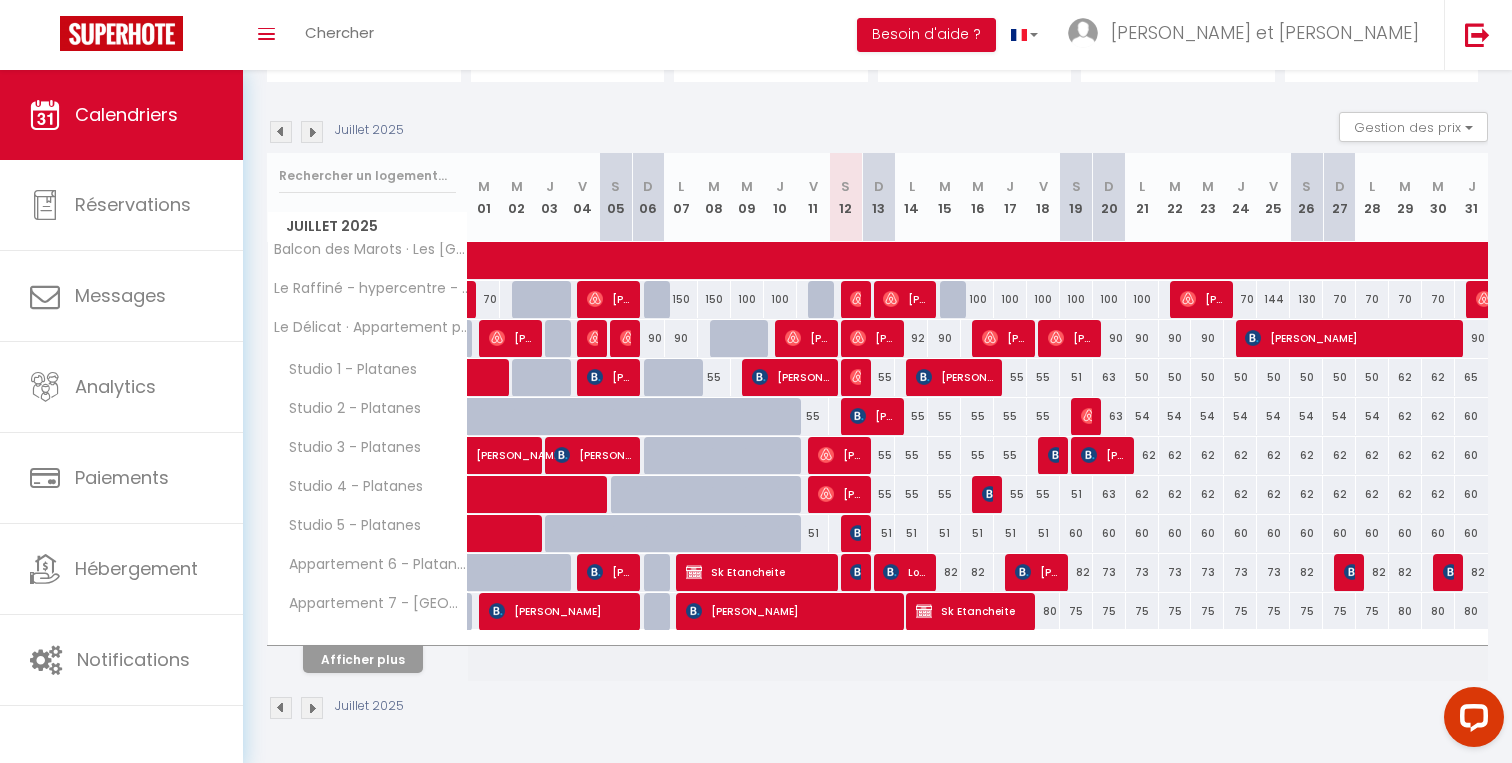 click at bounding box center (368, 638) 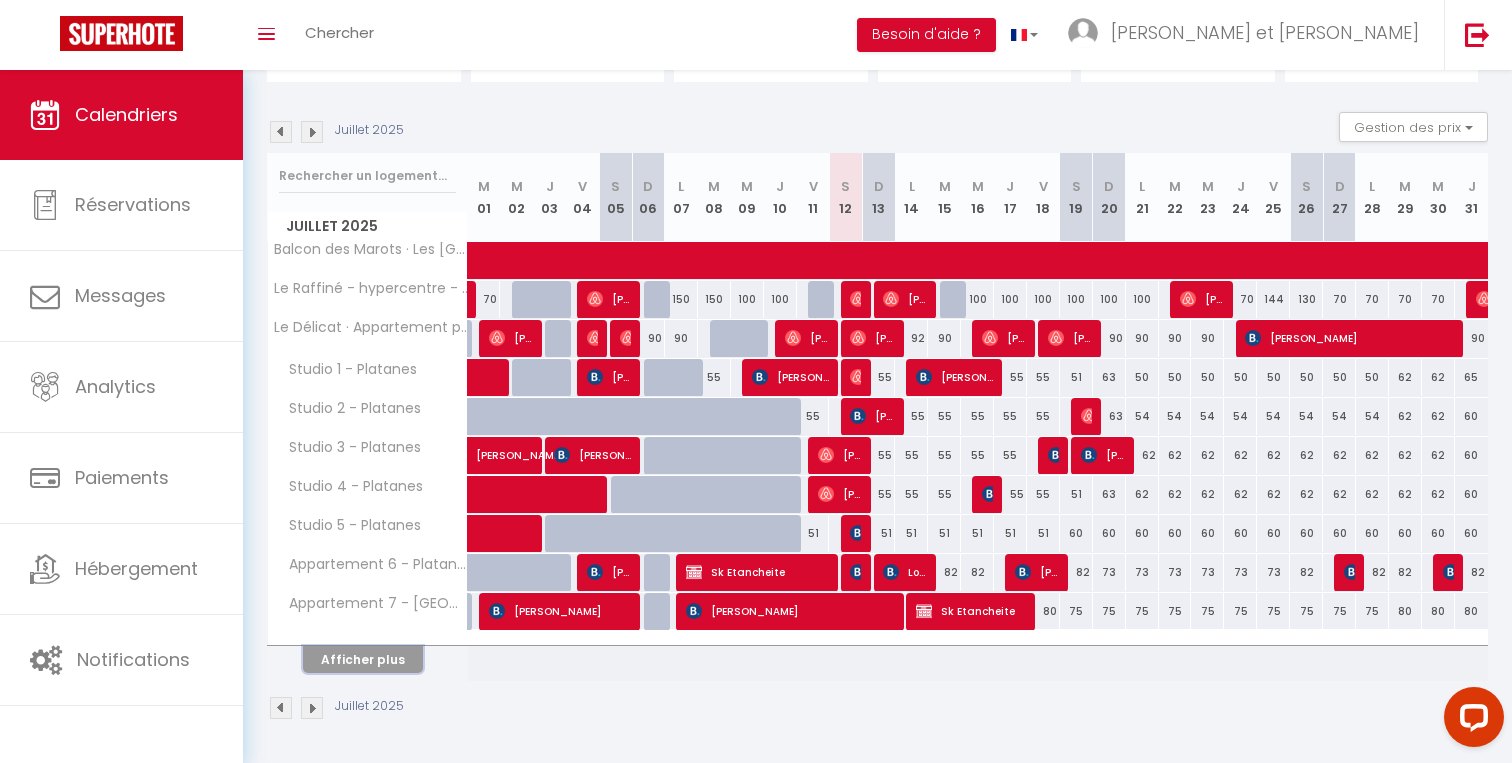 click on "Afficher plus" at bounding box center (363, 659) 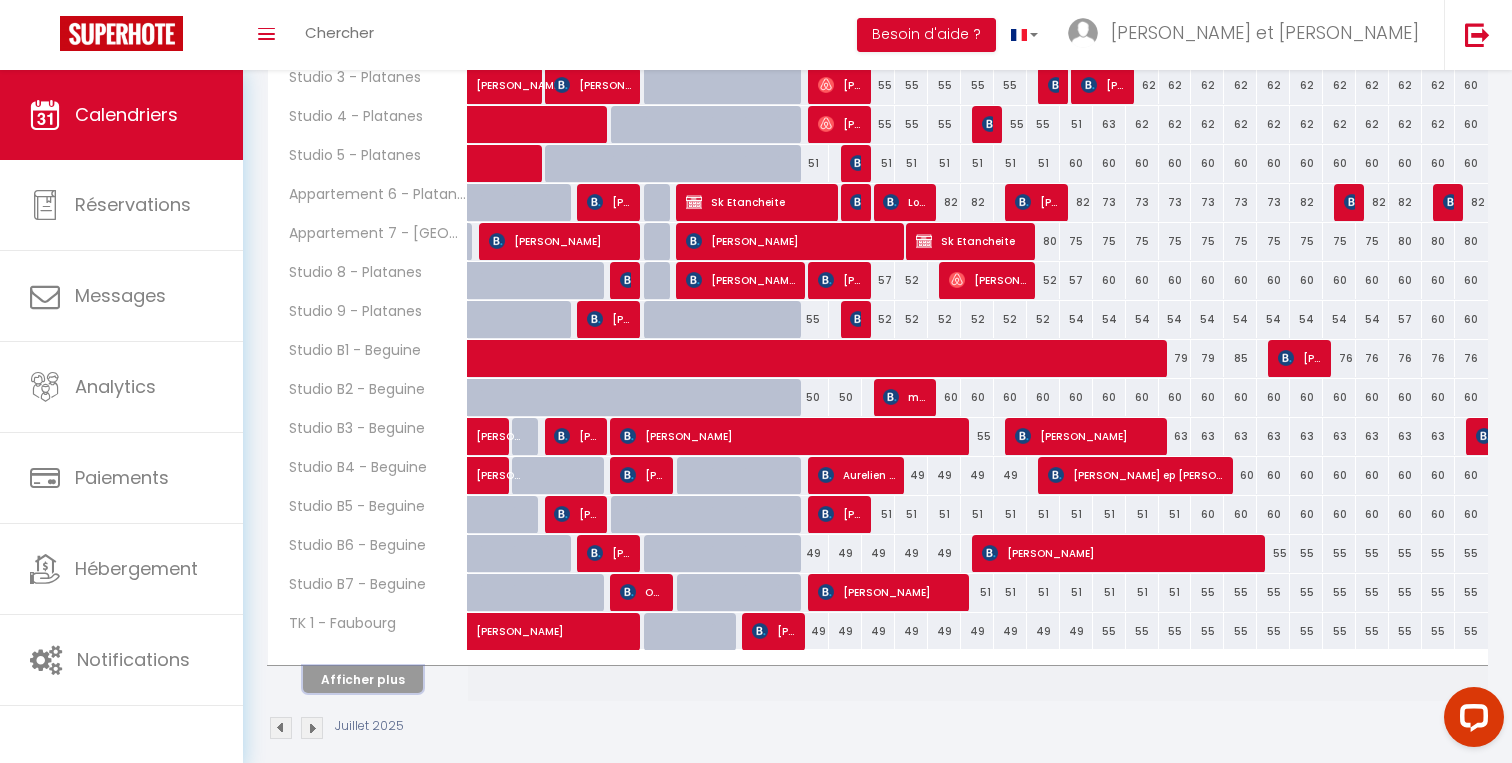 scroll, scrollTop: 565, scrollLeft: 0, axis: vertical 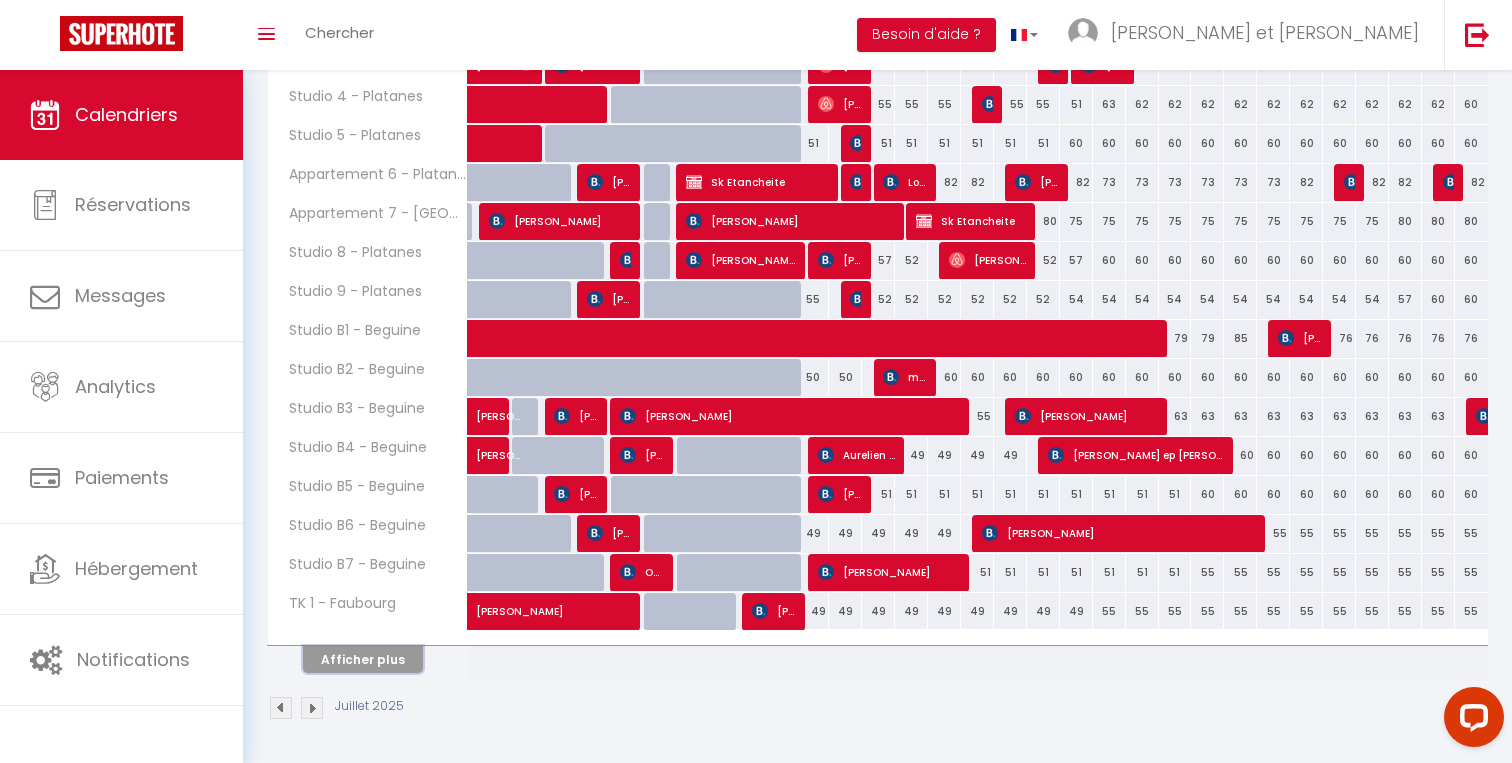 click on "Afficher plus" at bounding box center (363, 659) 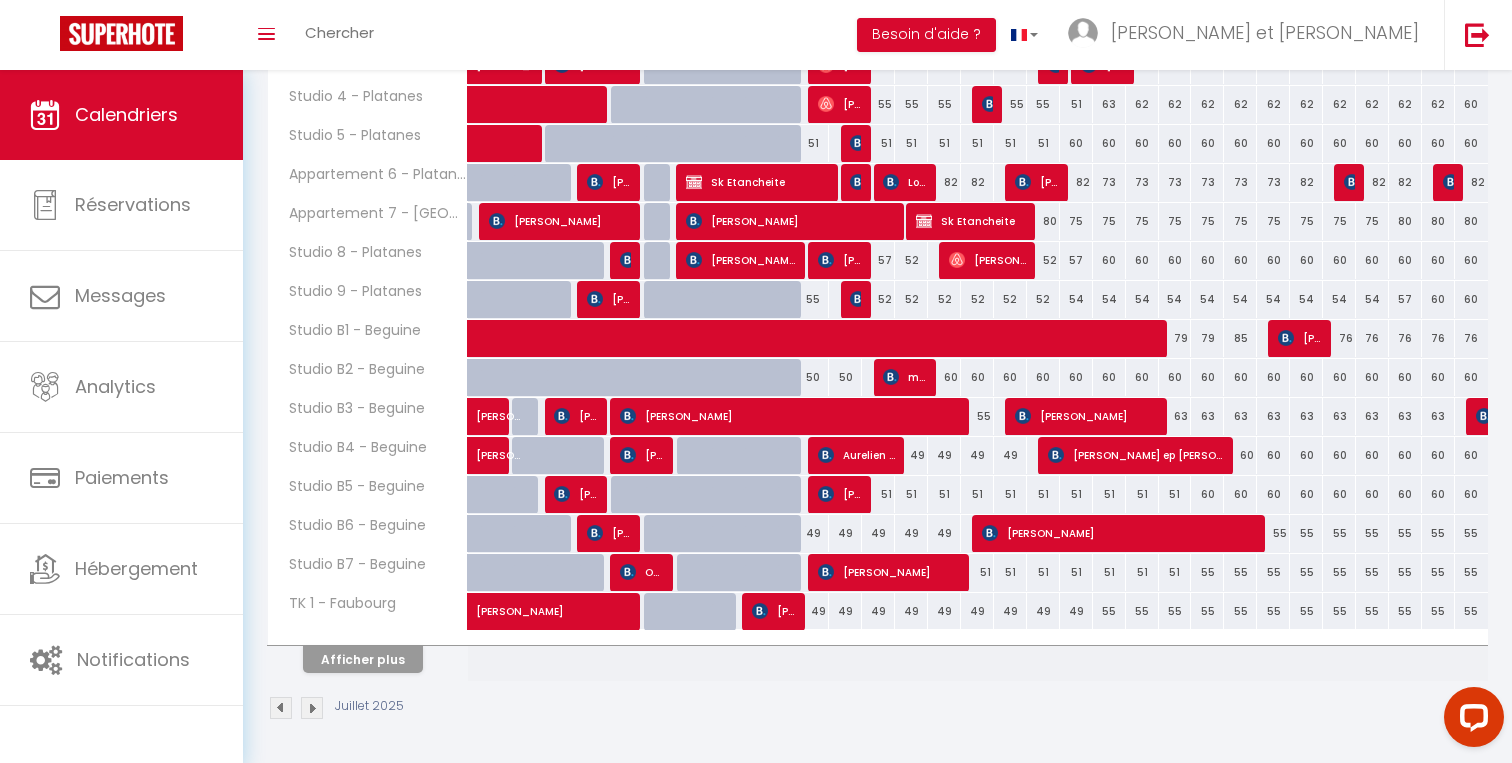 select 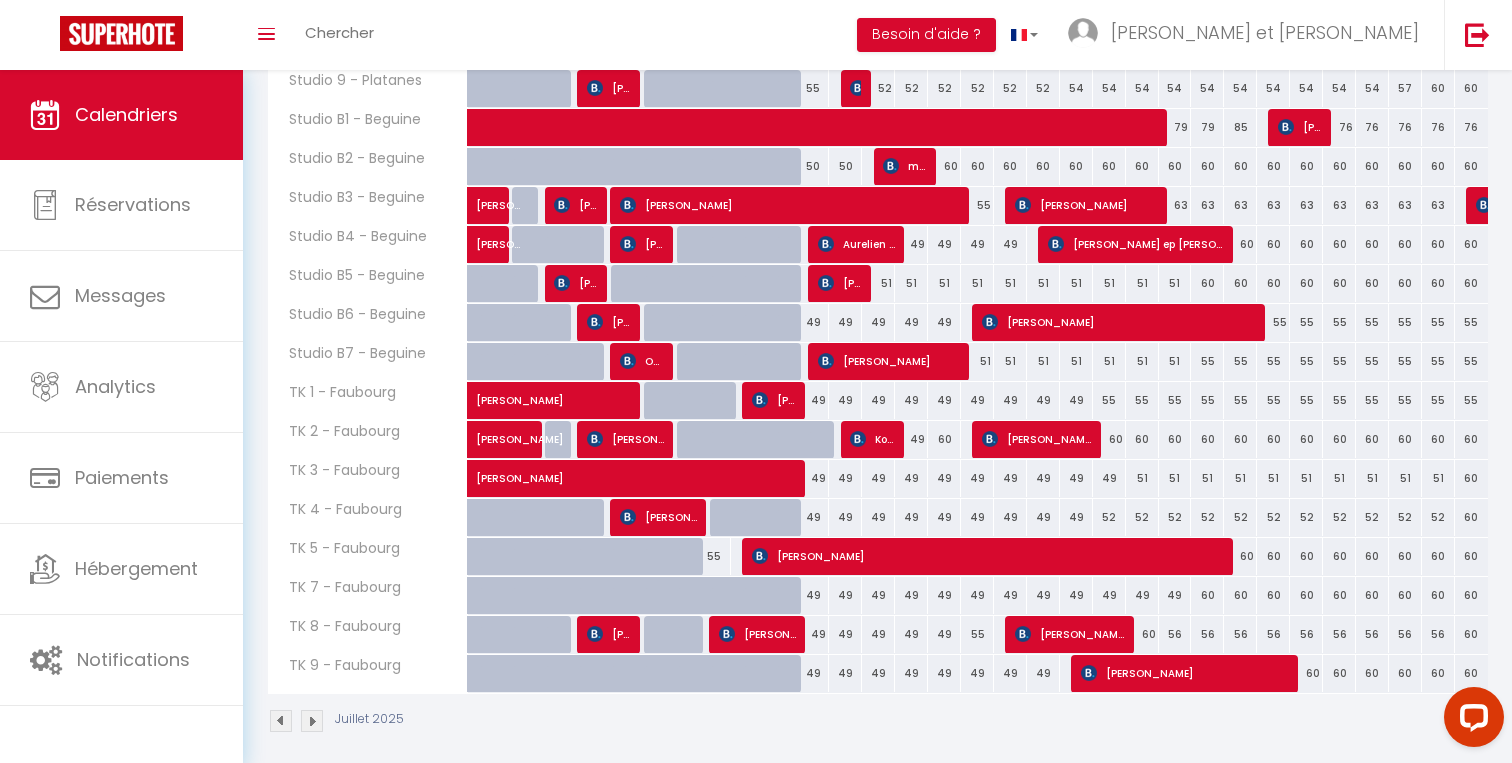 scroll, scrollTop: 789, scrollLeft: 0, axis: vertical 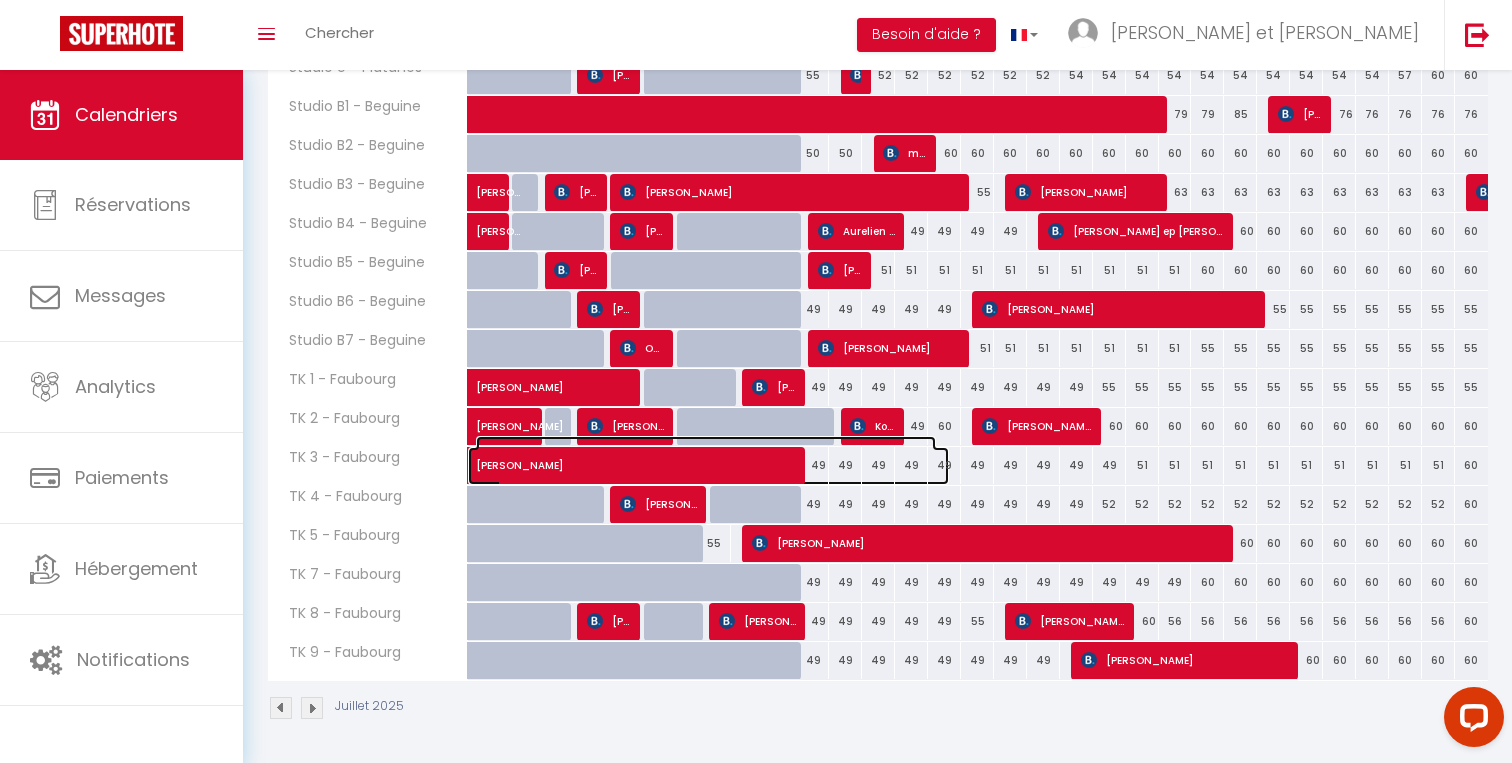 click on "Jasminne Vilsaint" at bounding box center [706, 455] 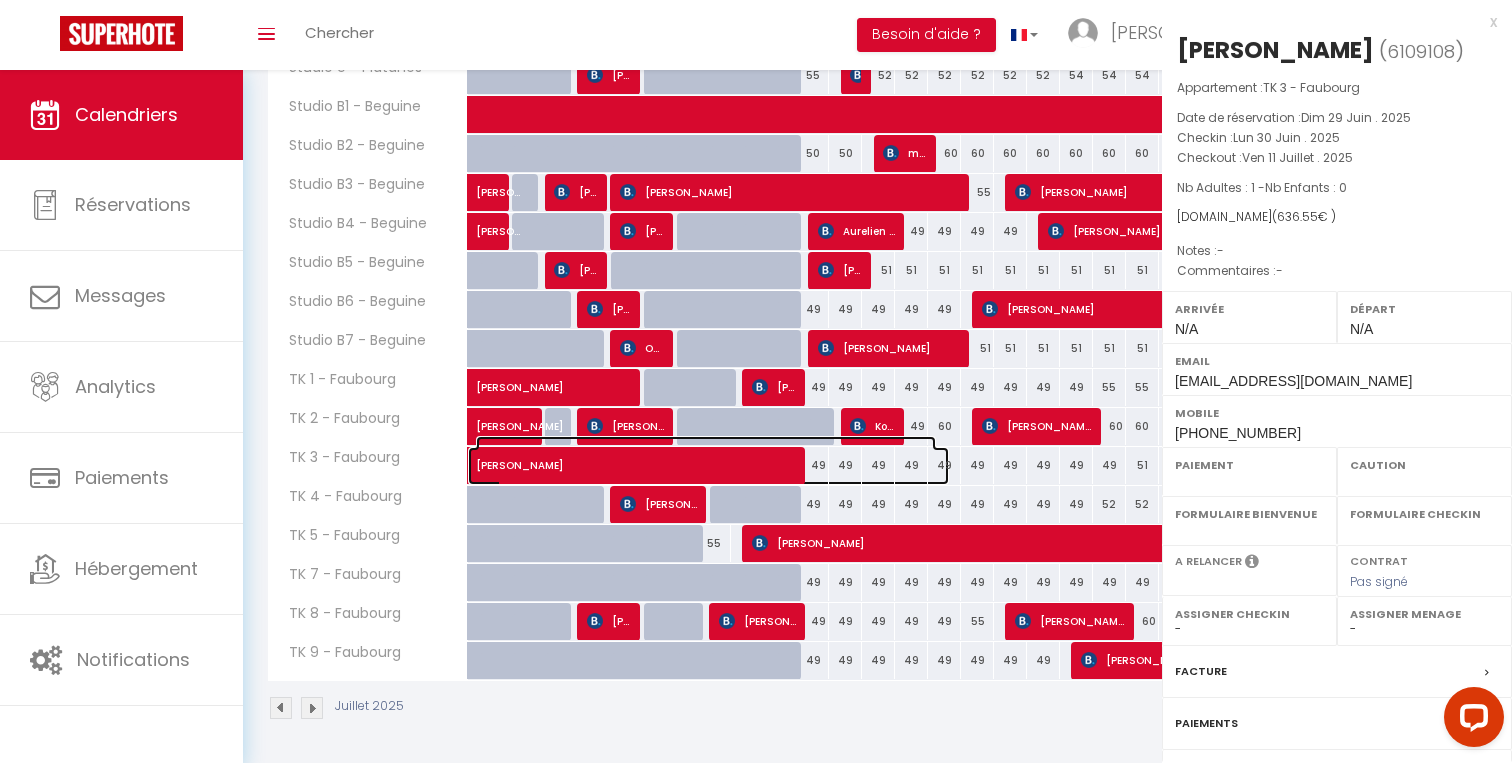 select on "OK" 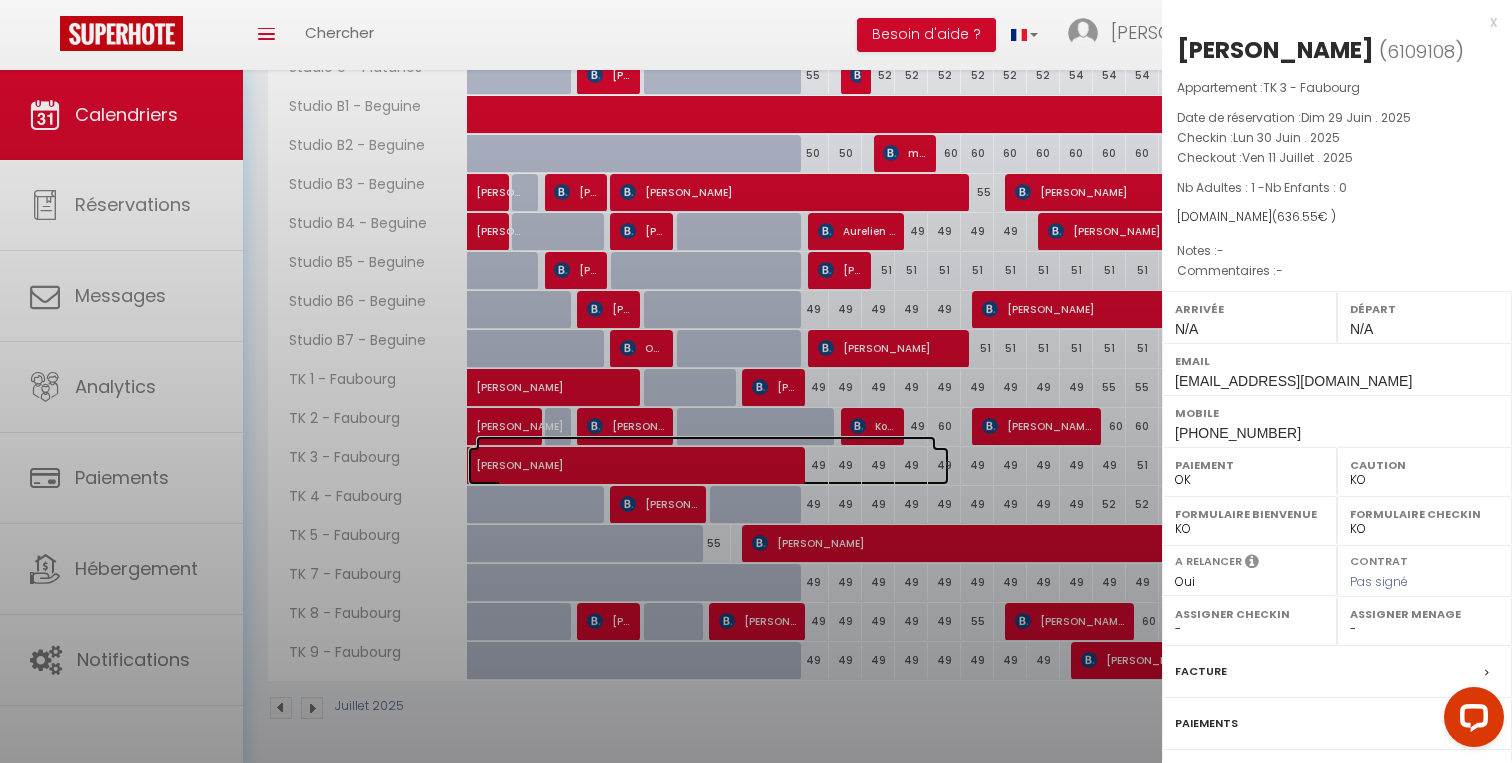 select on "49307" 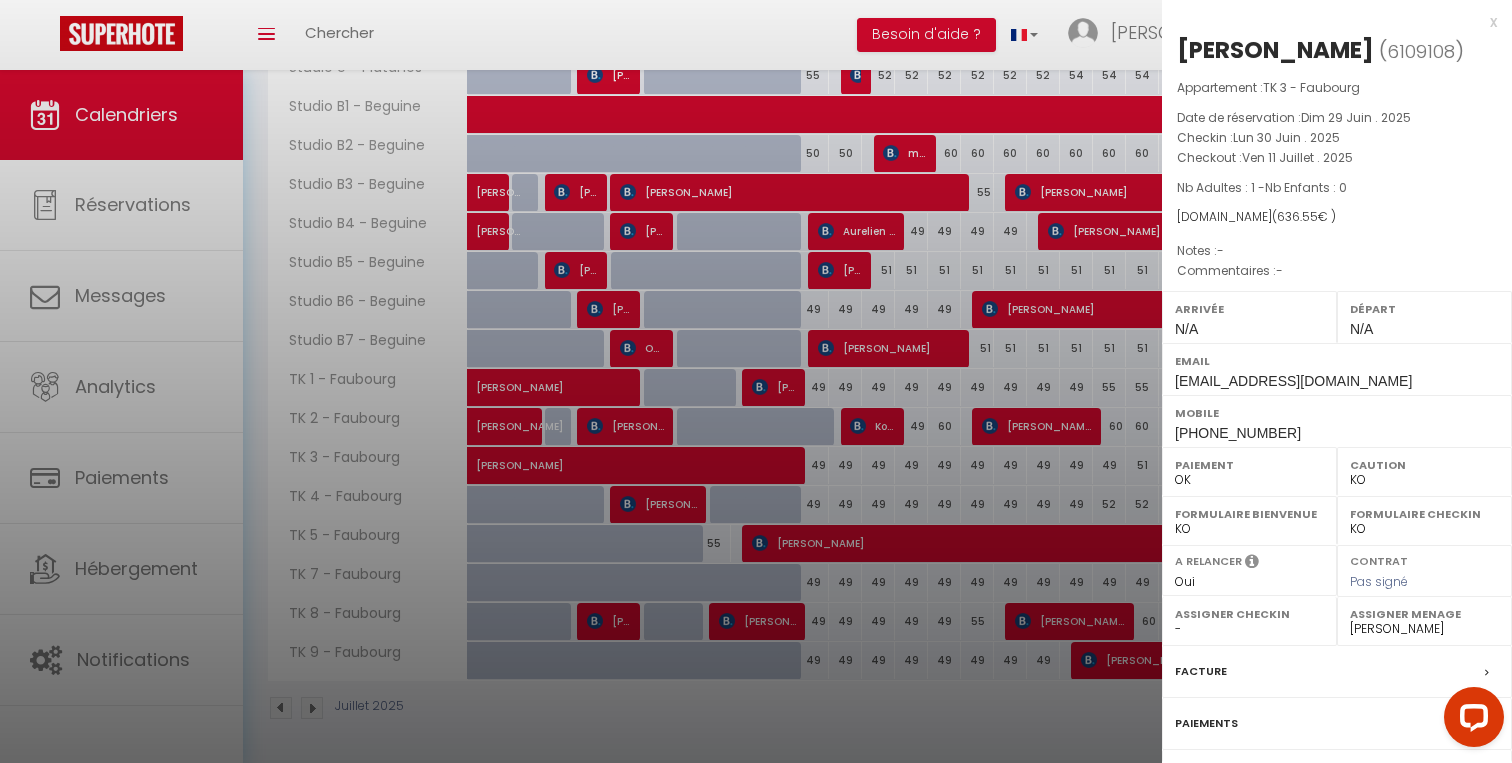 click at bounding box center [756, 381] 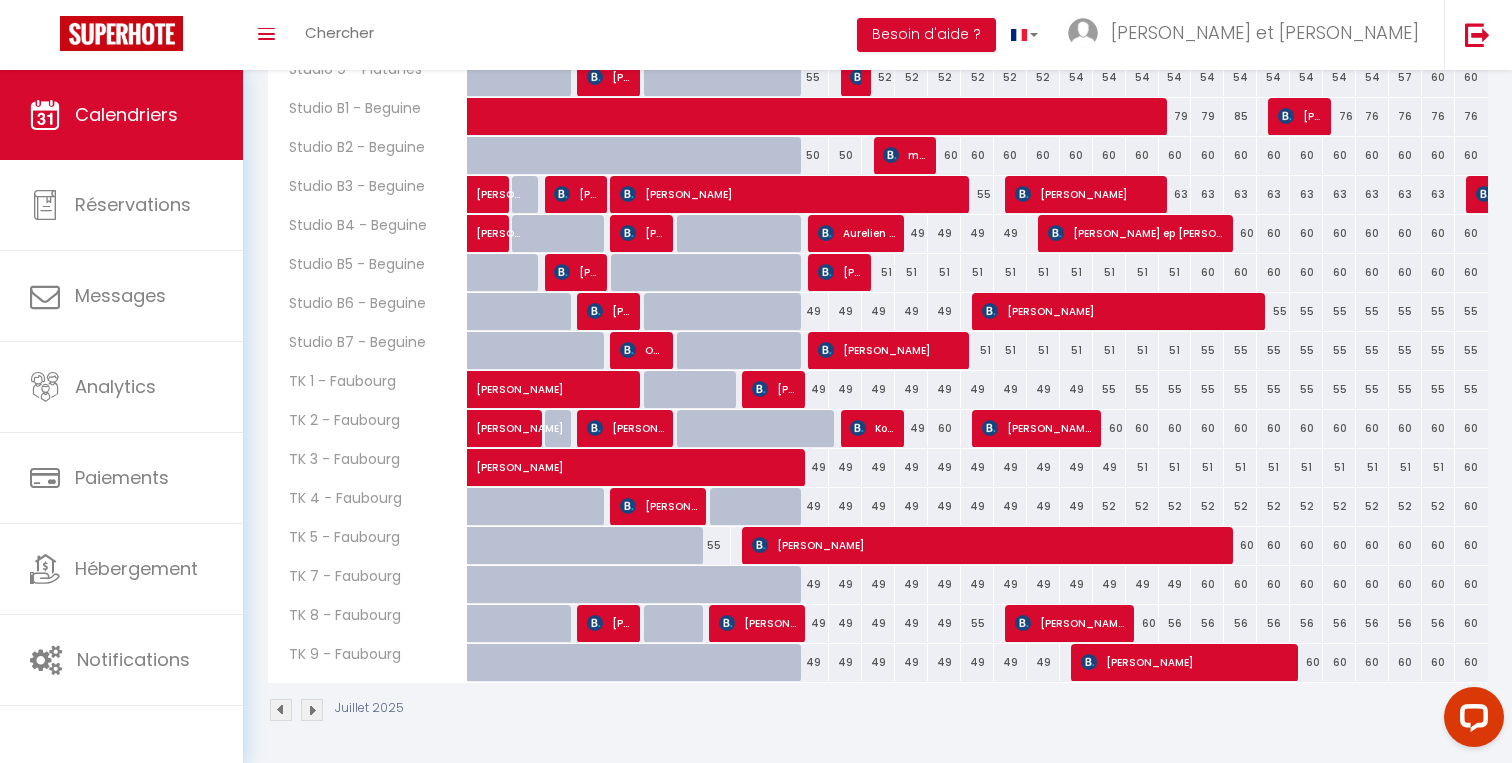 scroll, scrollTop: 789, scrollLeft: 0, axis: vertical 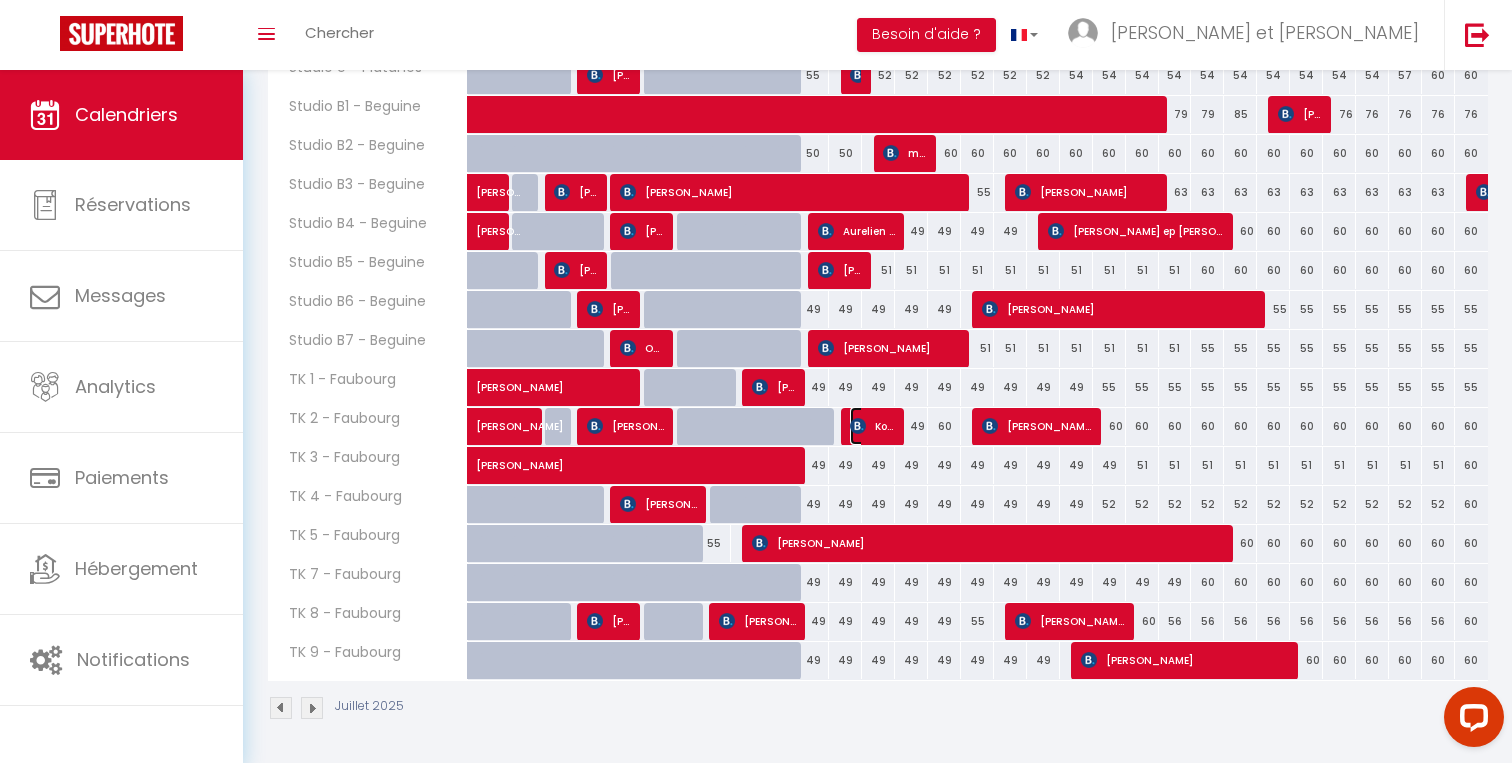 click at bounding box center [858, 426] 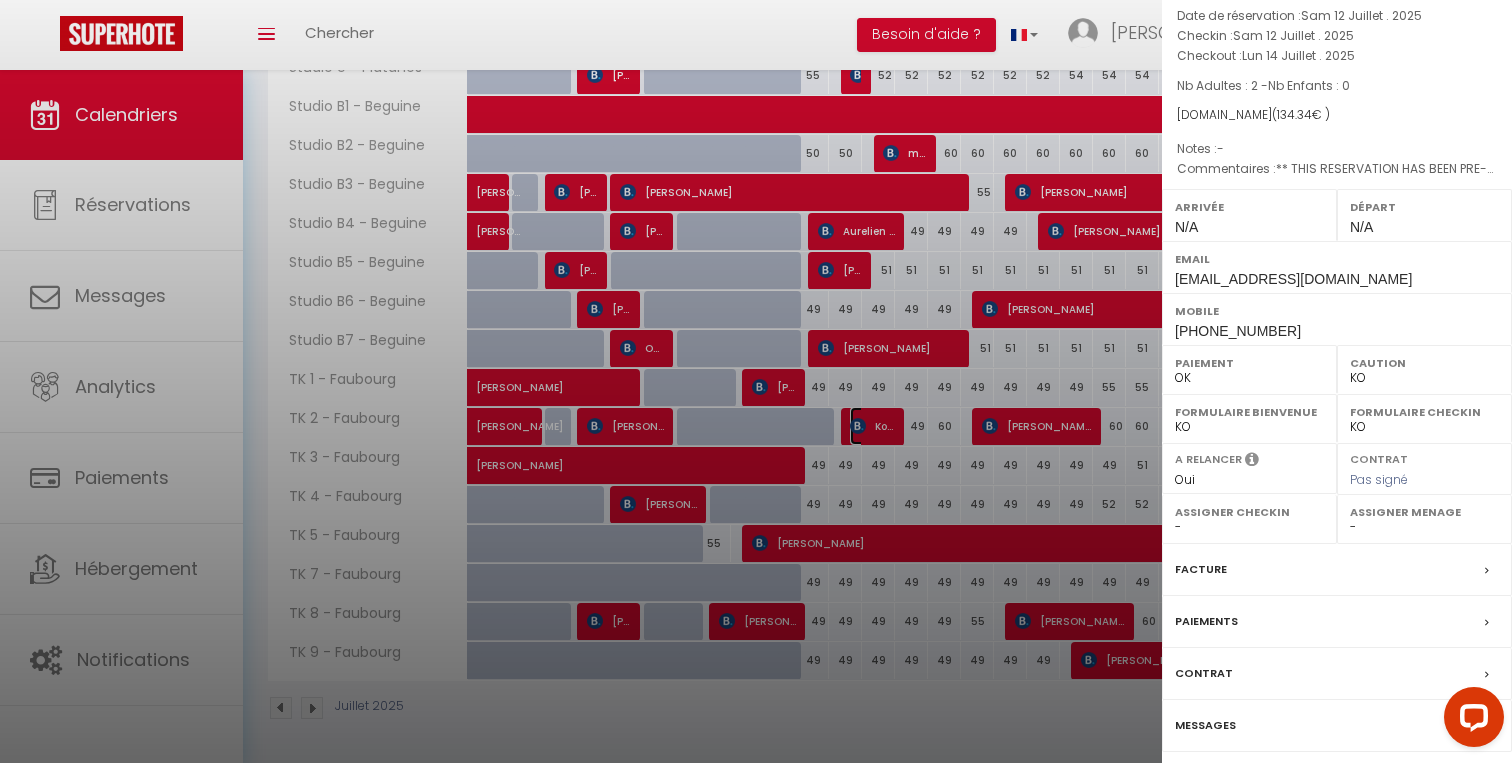 scroll, scrollTop: 140, scrollLeft: 0, axis: vertical 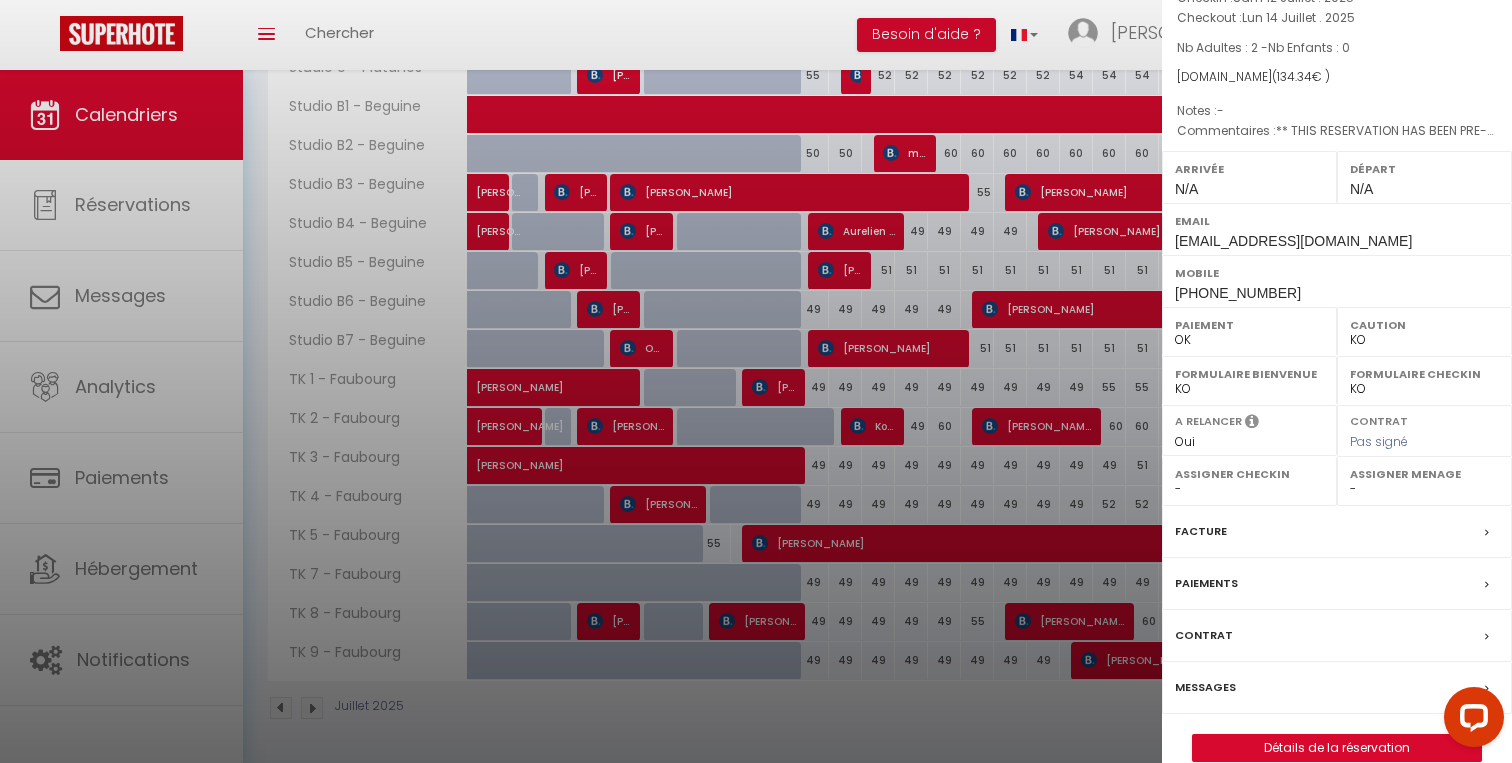 click on "Messages" at bounding box center [1205, 687] 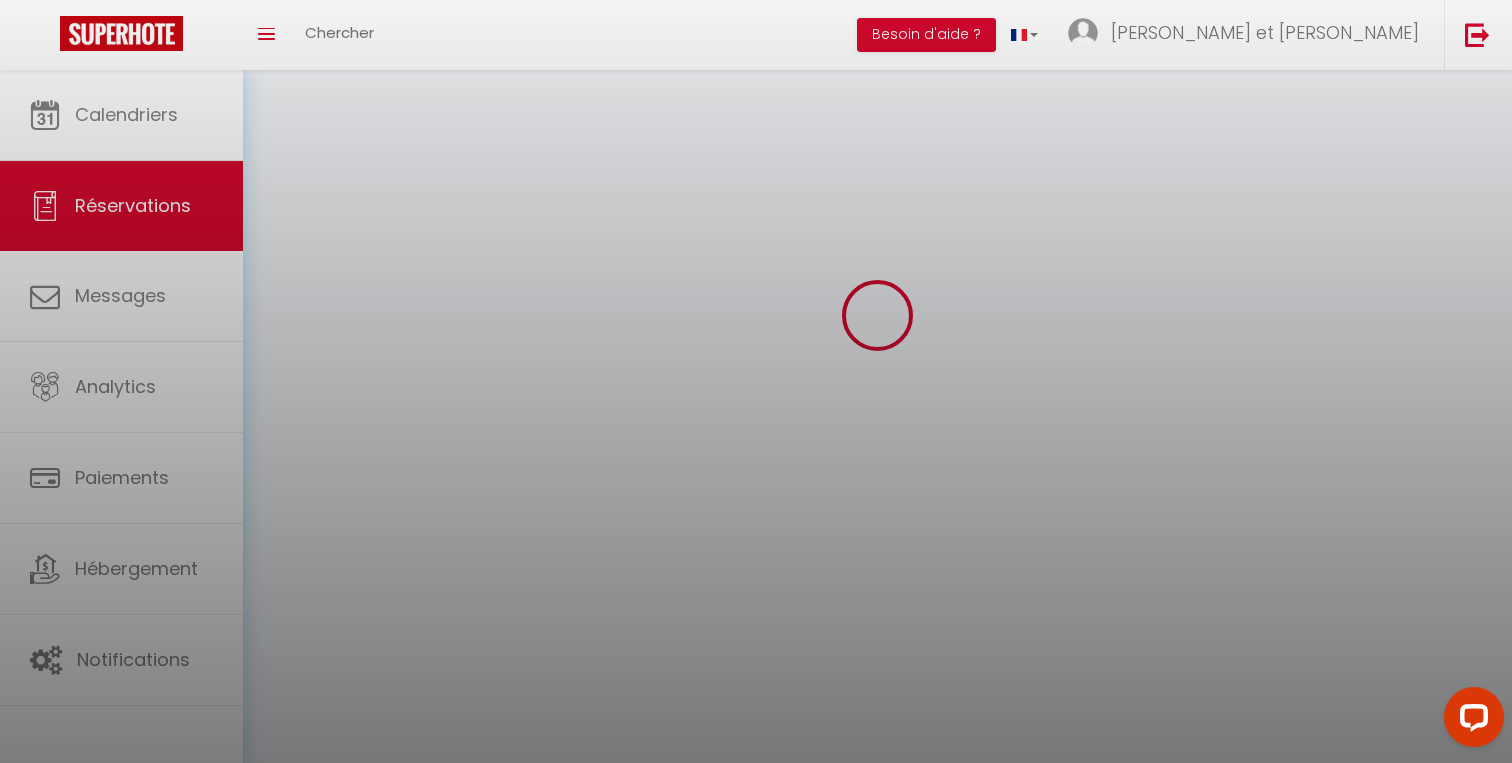 scroll, scrollTop: 0, scrollLeft: 0, axis: both 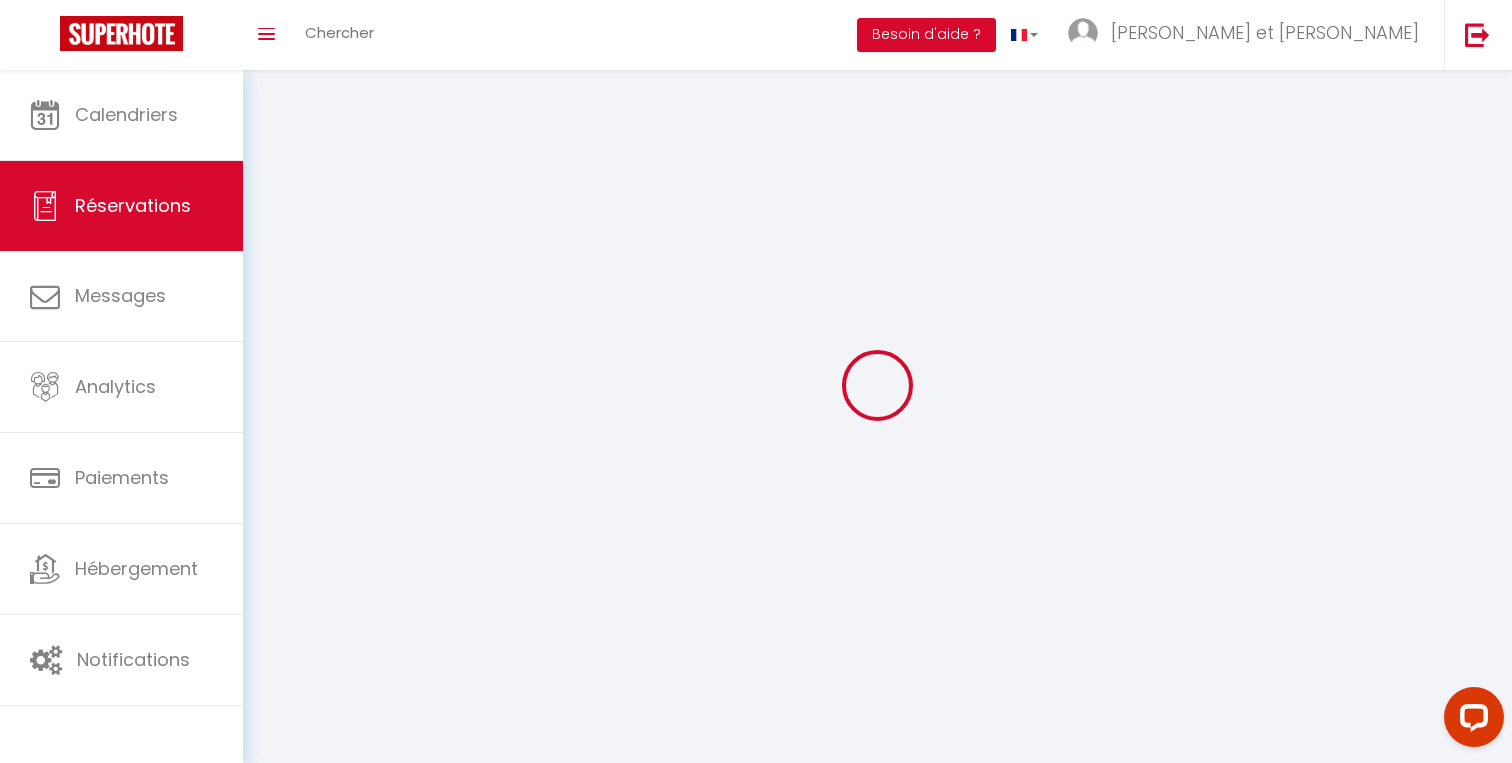 select 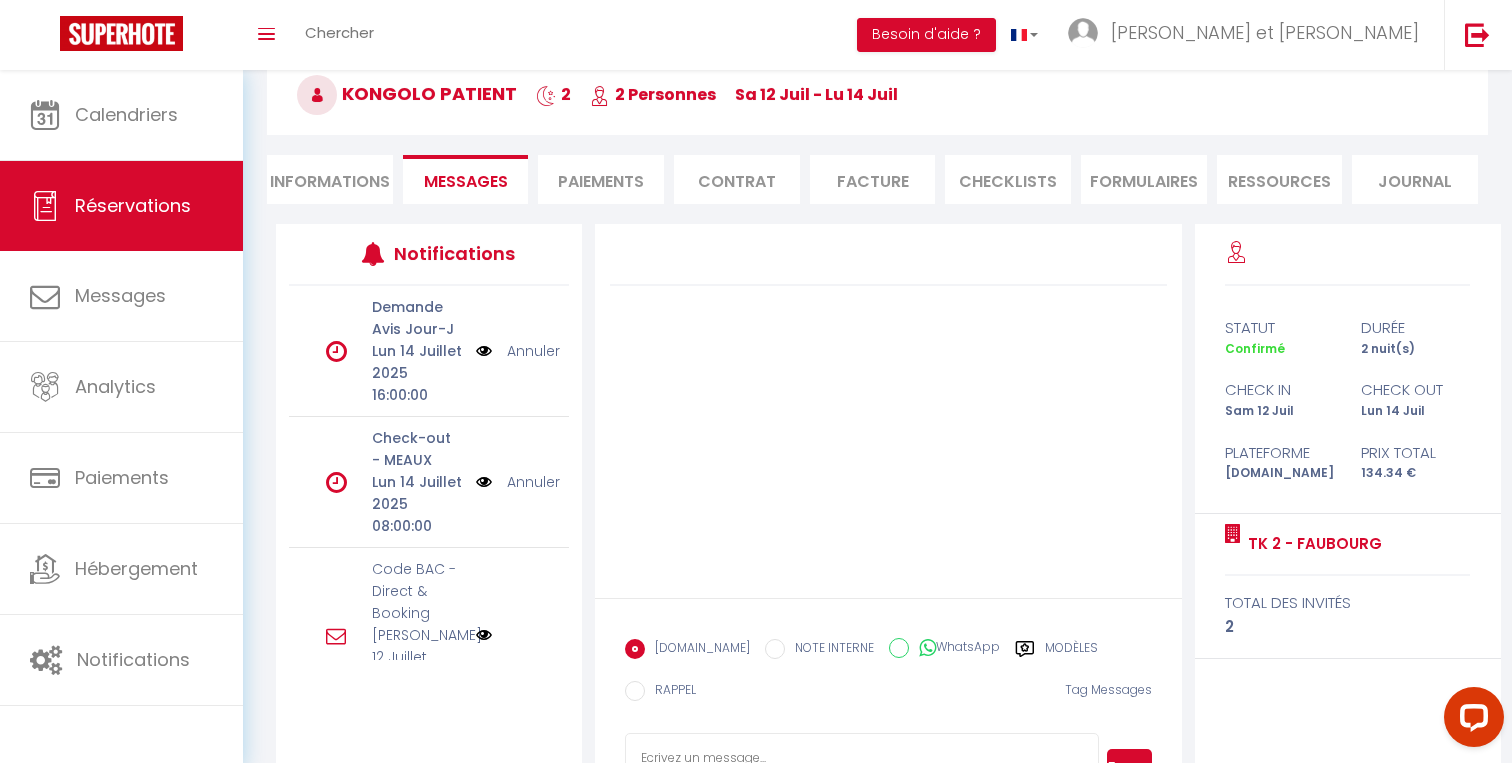 scroll, scrollTop: 97, scrollLeft: 0, axis: vertical 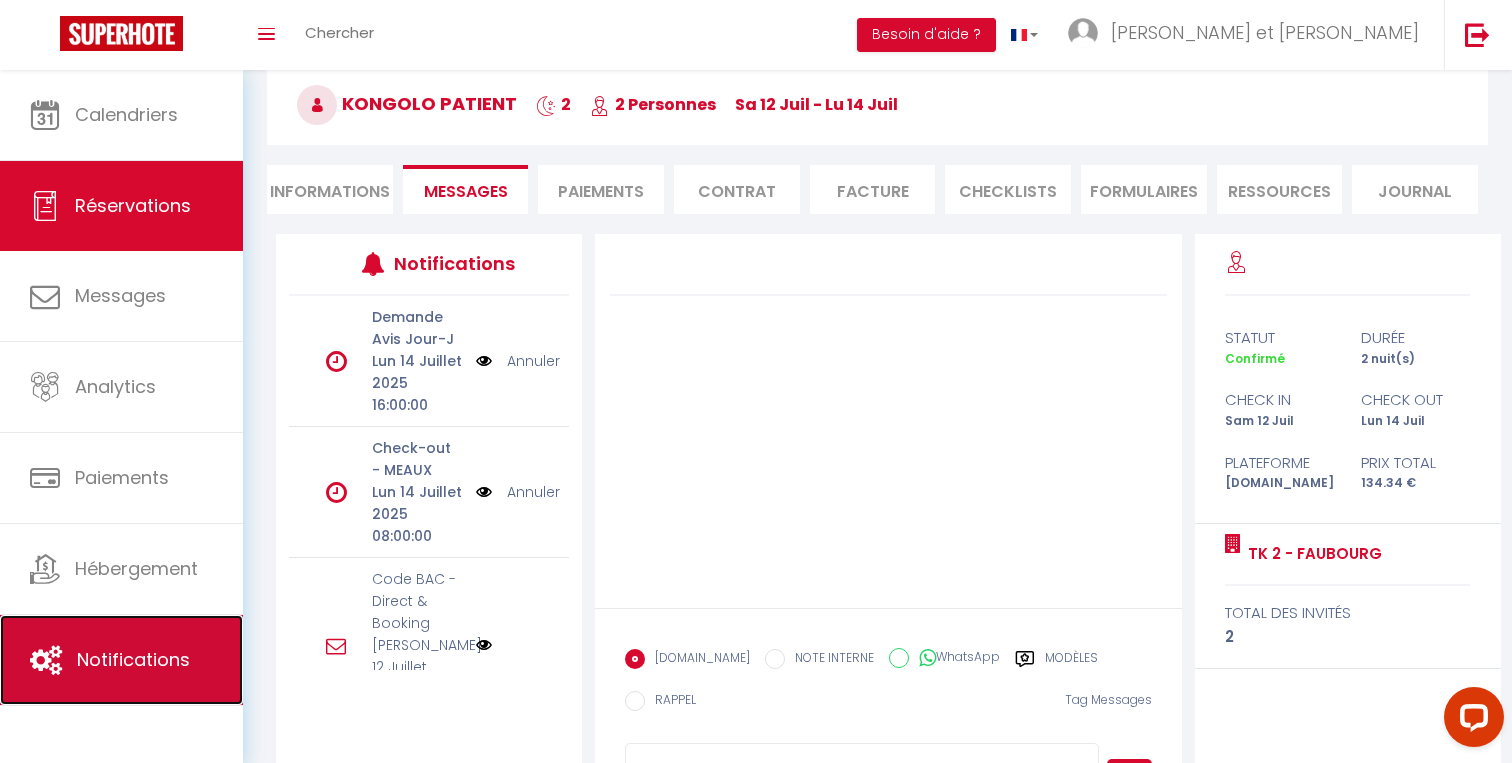 click on "Notifications" at bounding box center (133, 659) 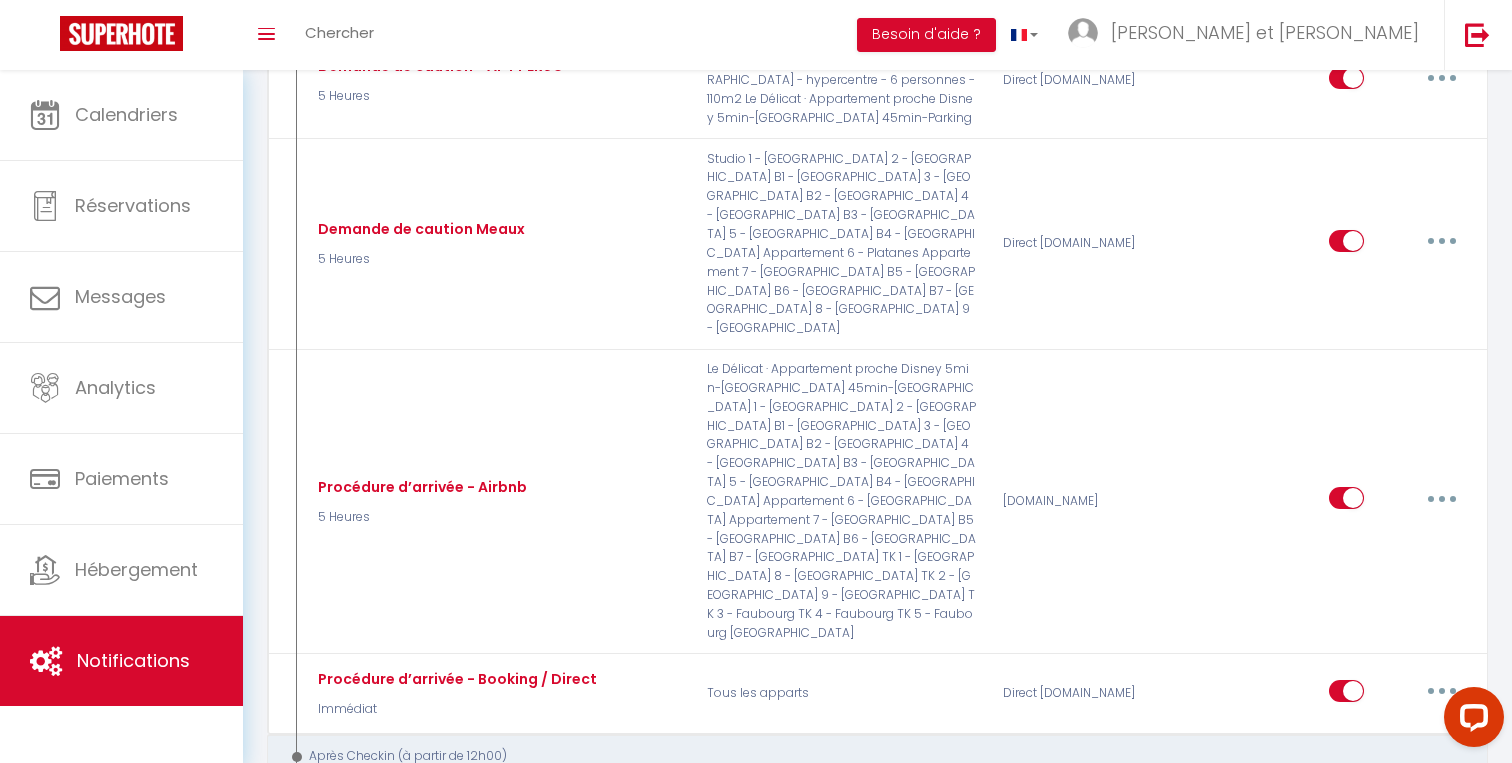 scroll, scrollTop: 769, scrollLeft: 0, axis: vertical 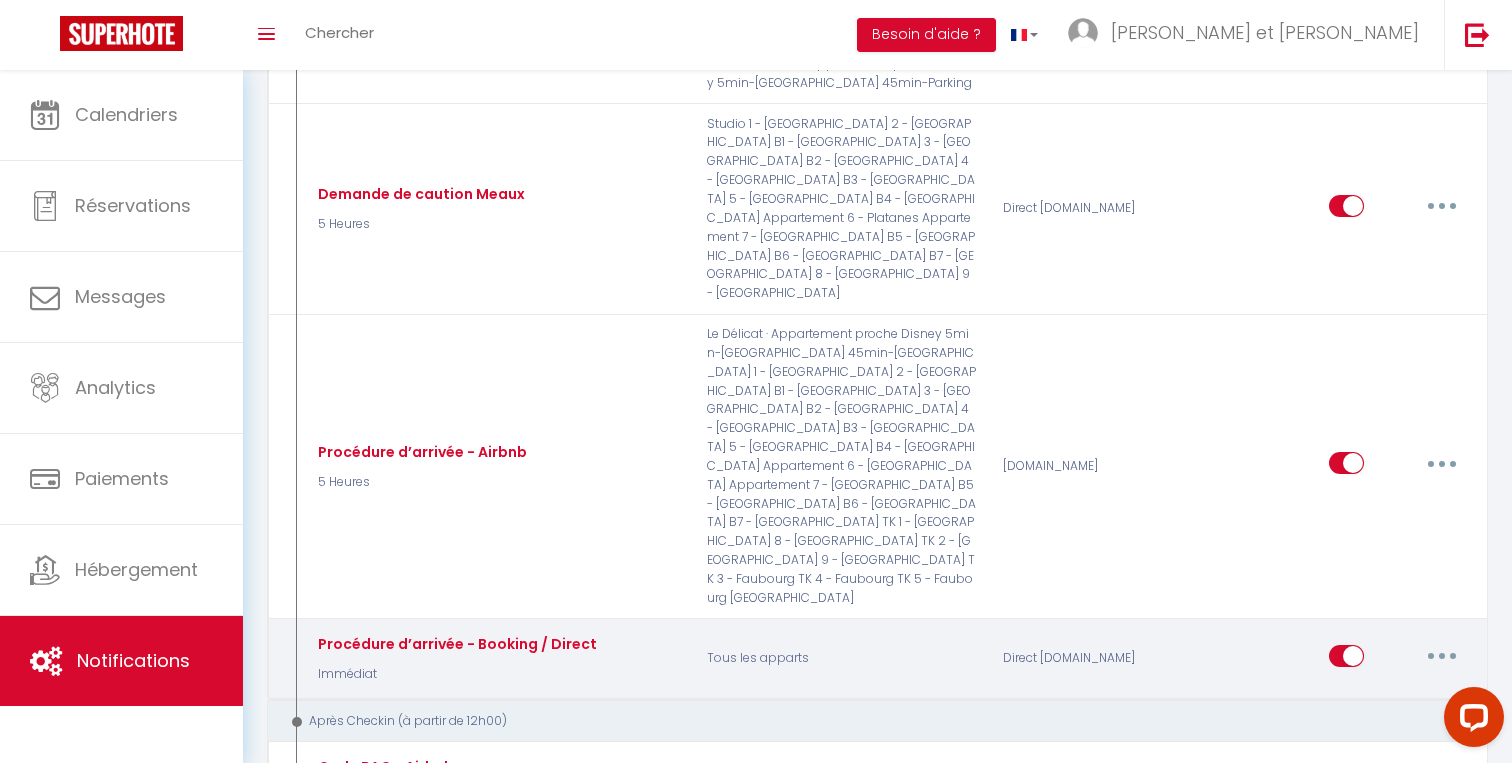 click at bounding box center (1442, 656) 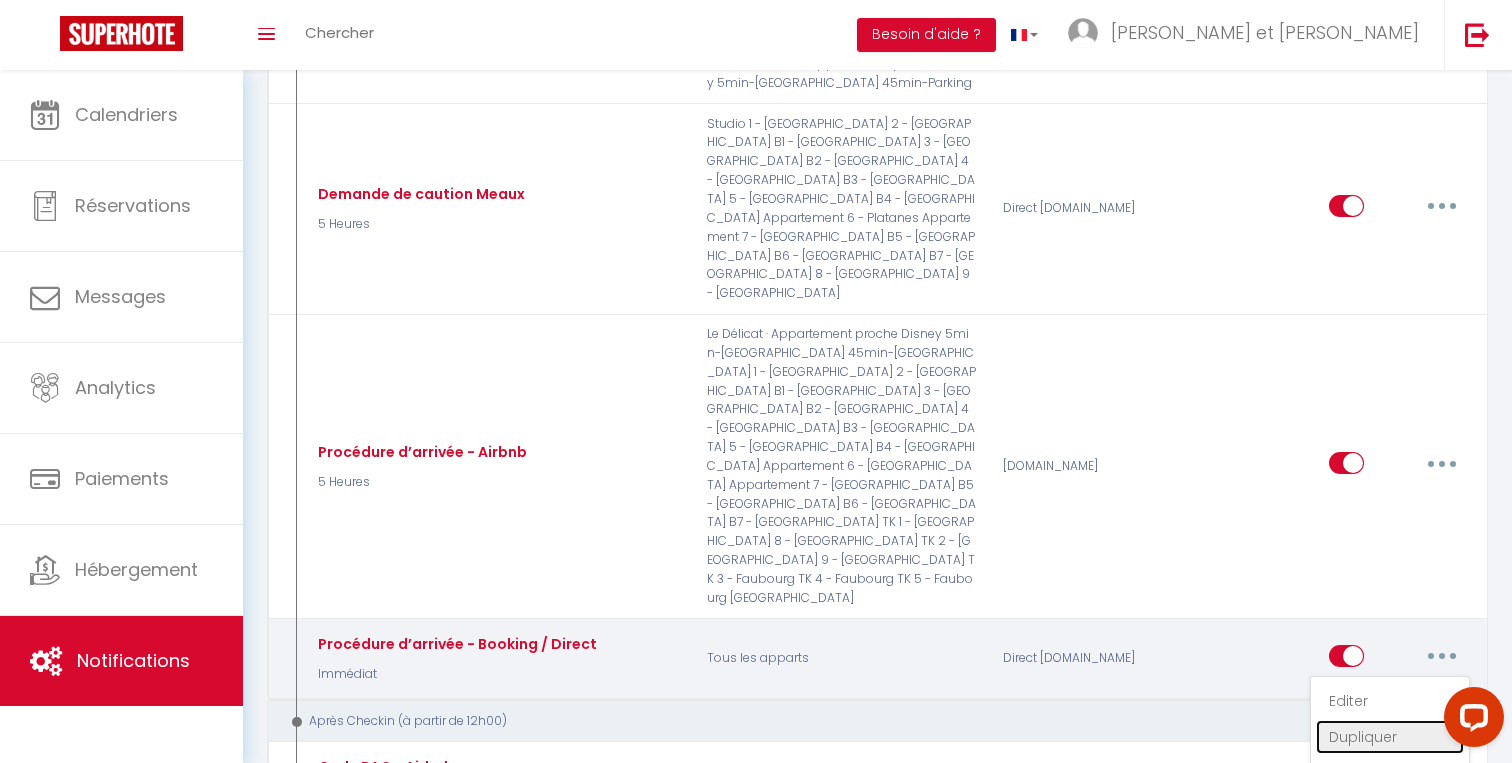 click on "Dupliquer" at bounding box center (1390, 737) 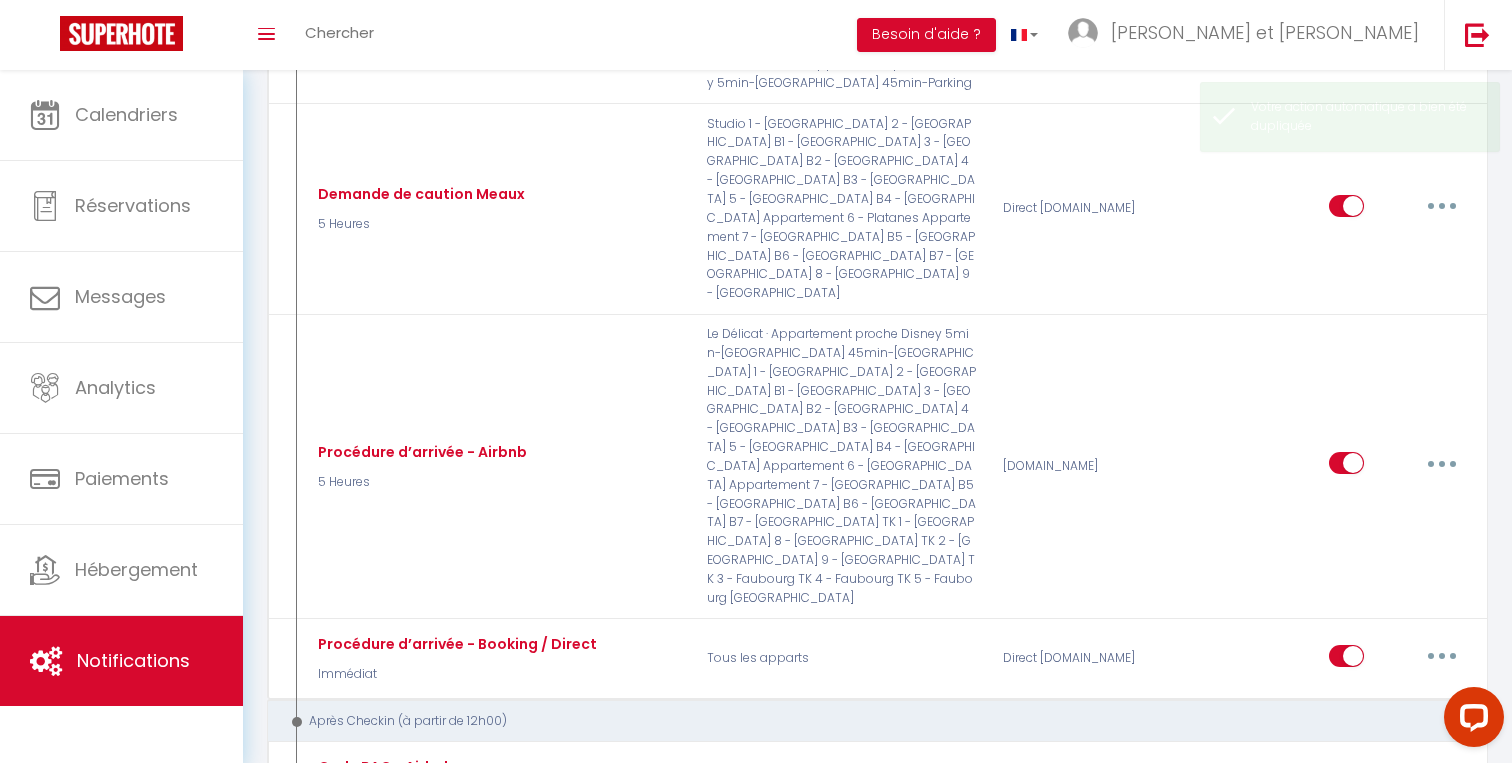 checkbox on "false" 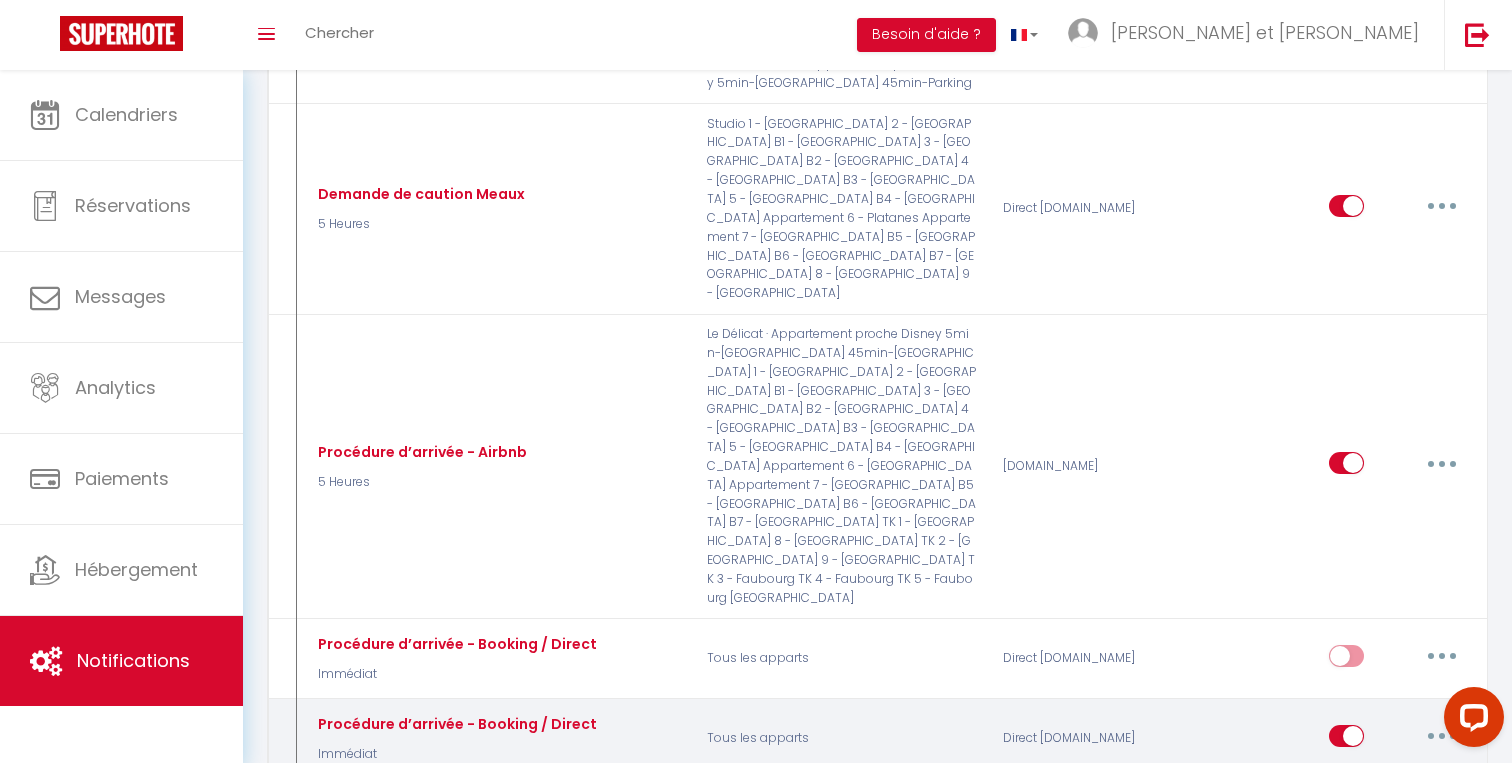 click at bounding box center (1442, 736) 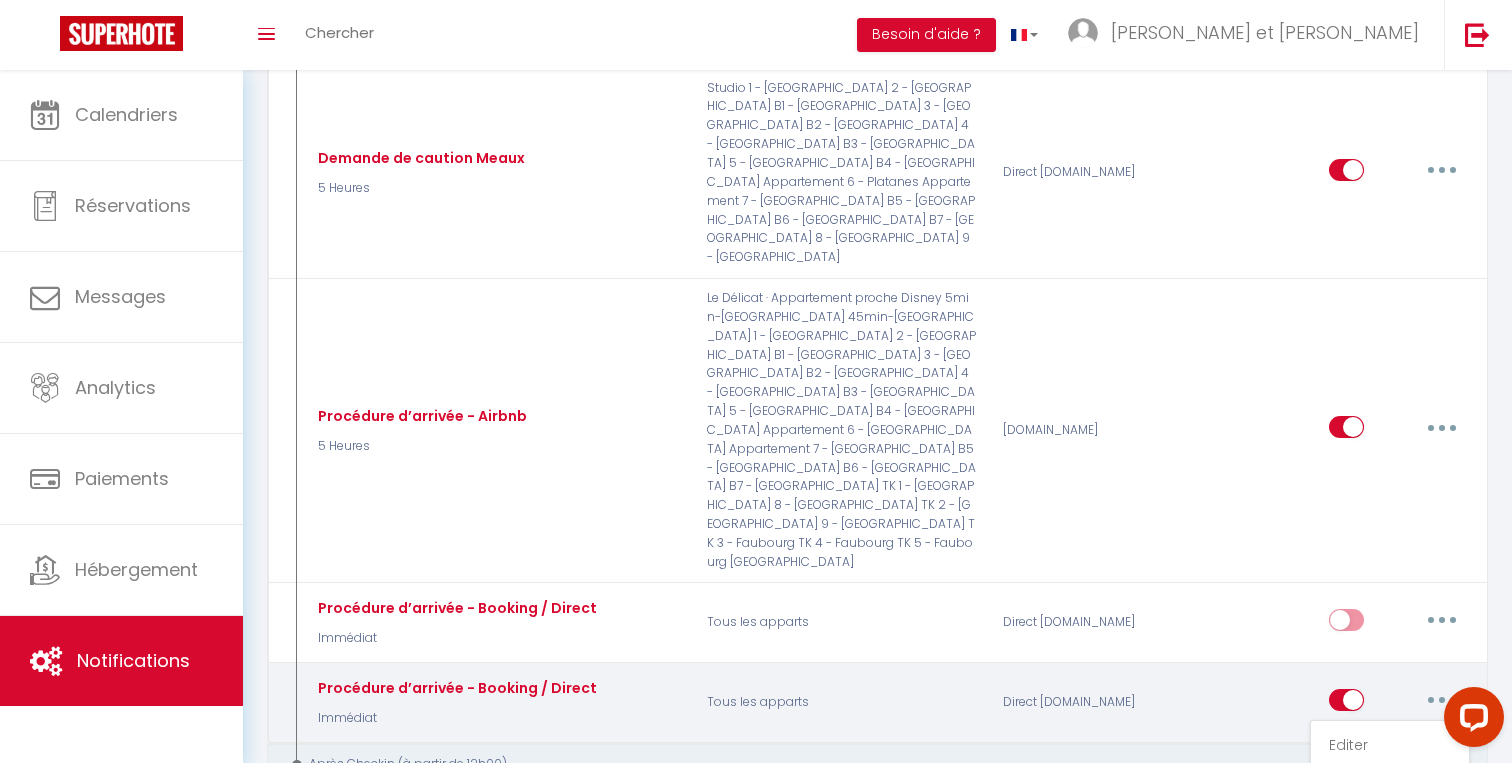 scroll, scrollTop: 816, scrollLeft: 0, axis: vertical 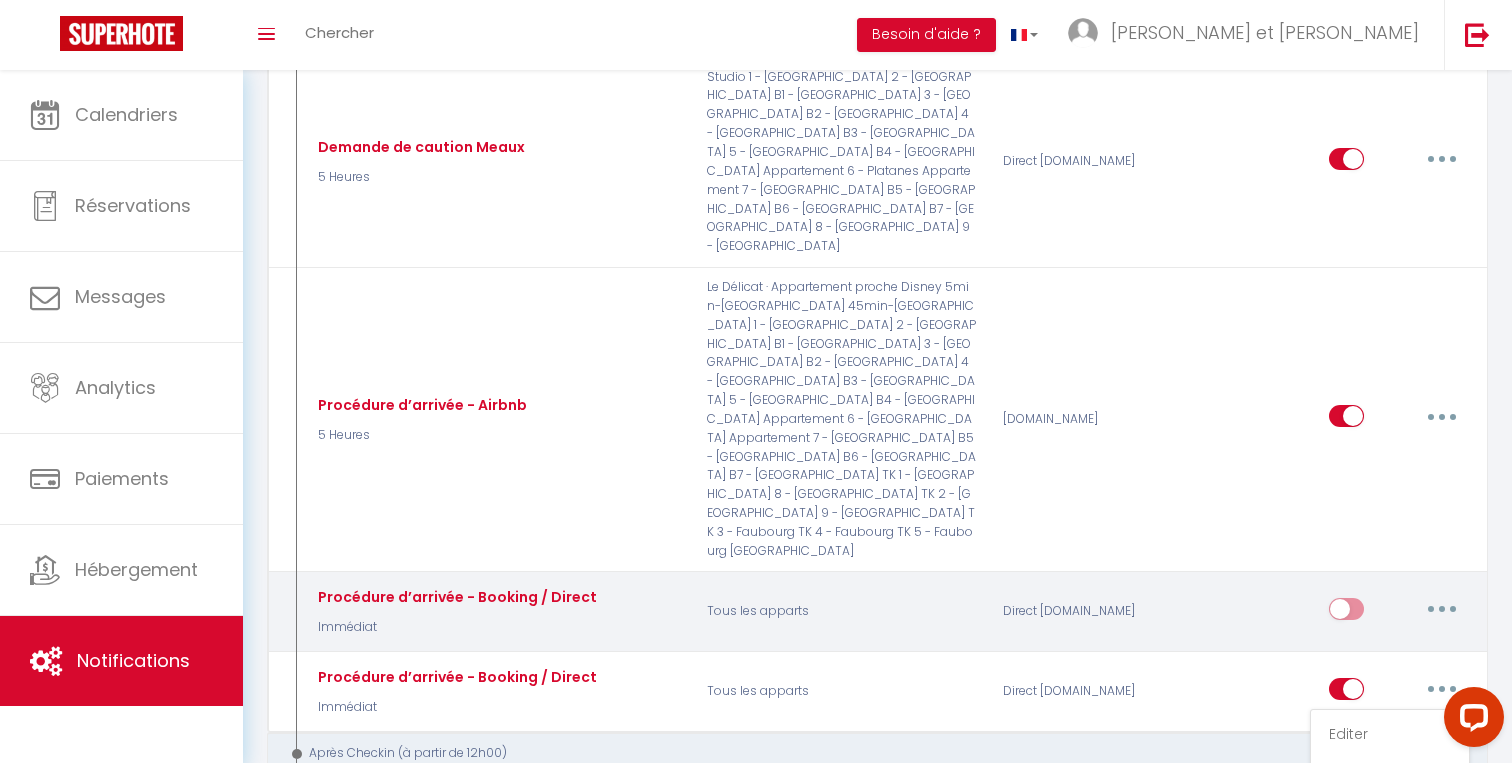 click at bounding box center (1442, 609) 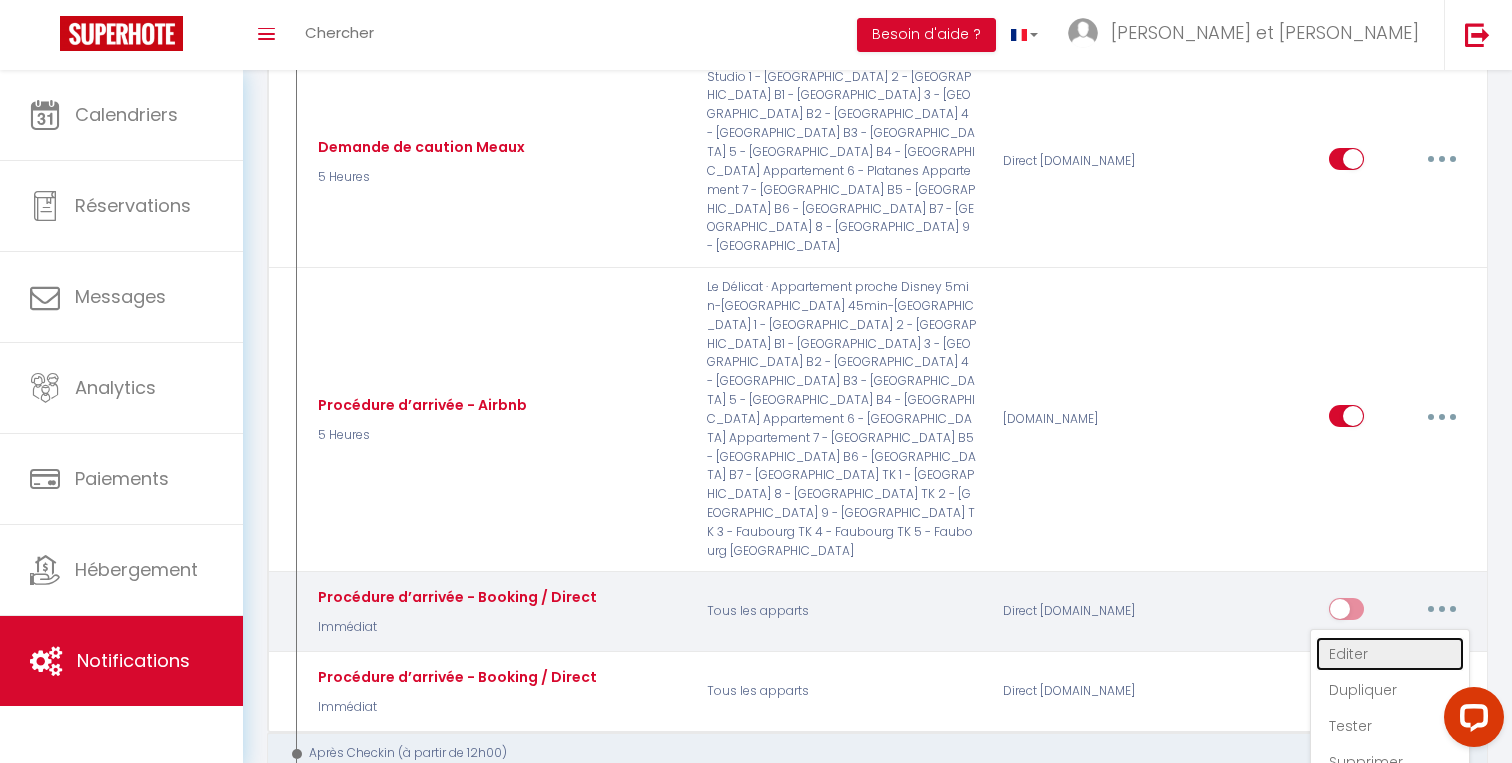 click on "Editer" at bounding box center [1390, 654] 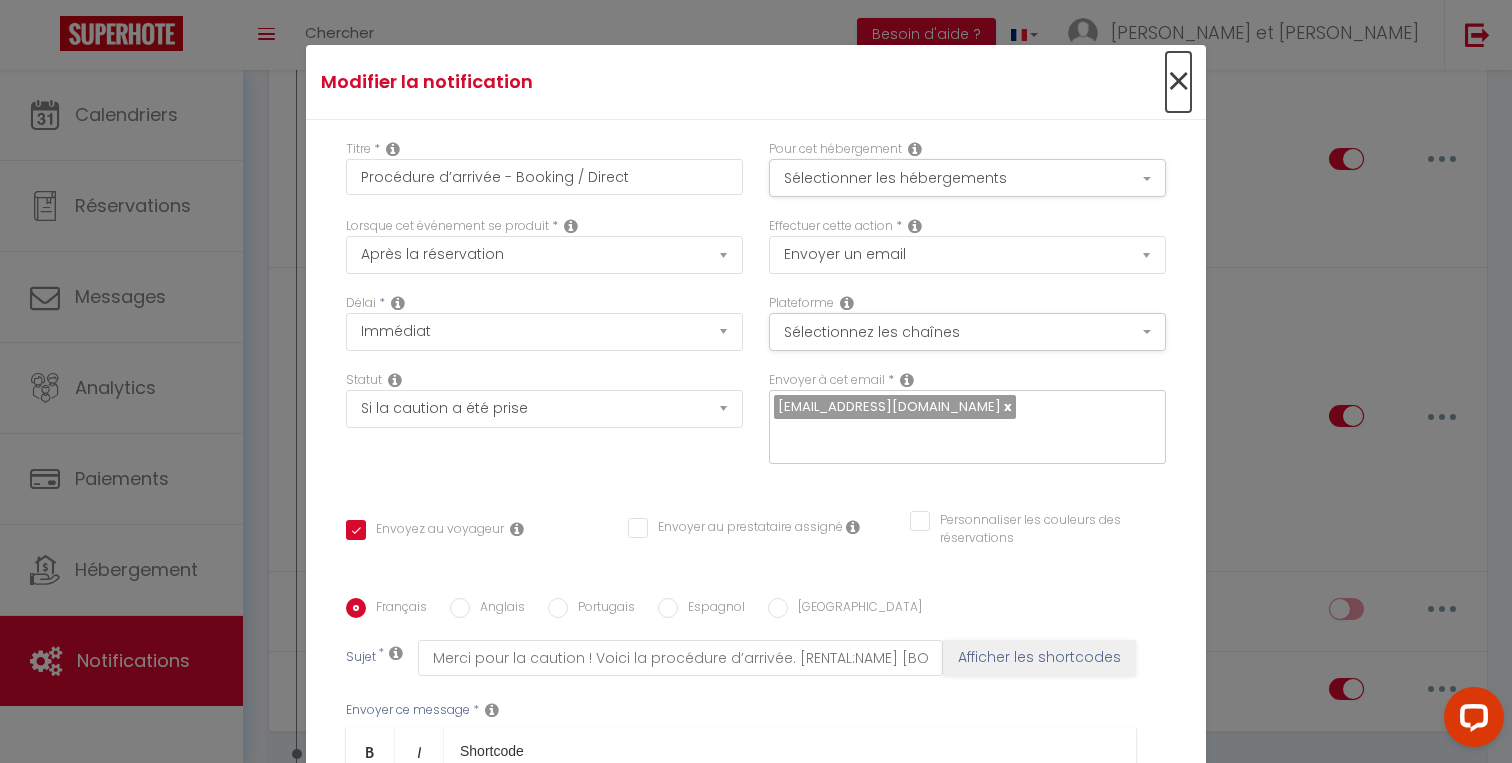 click on "×" at bounding box center [1178, 82] 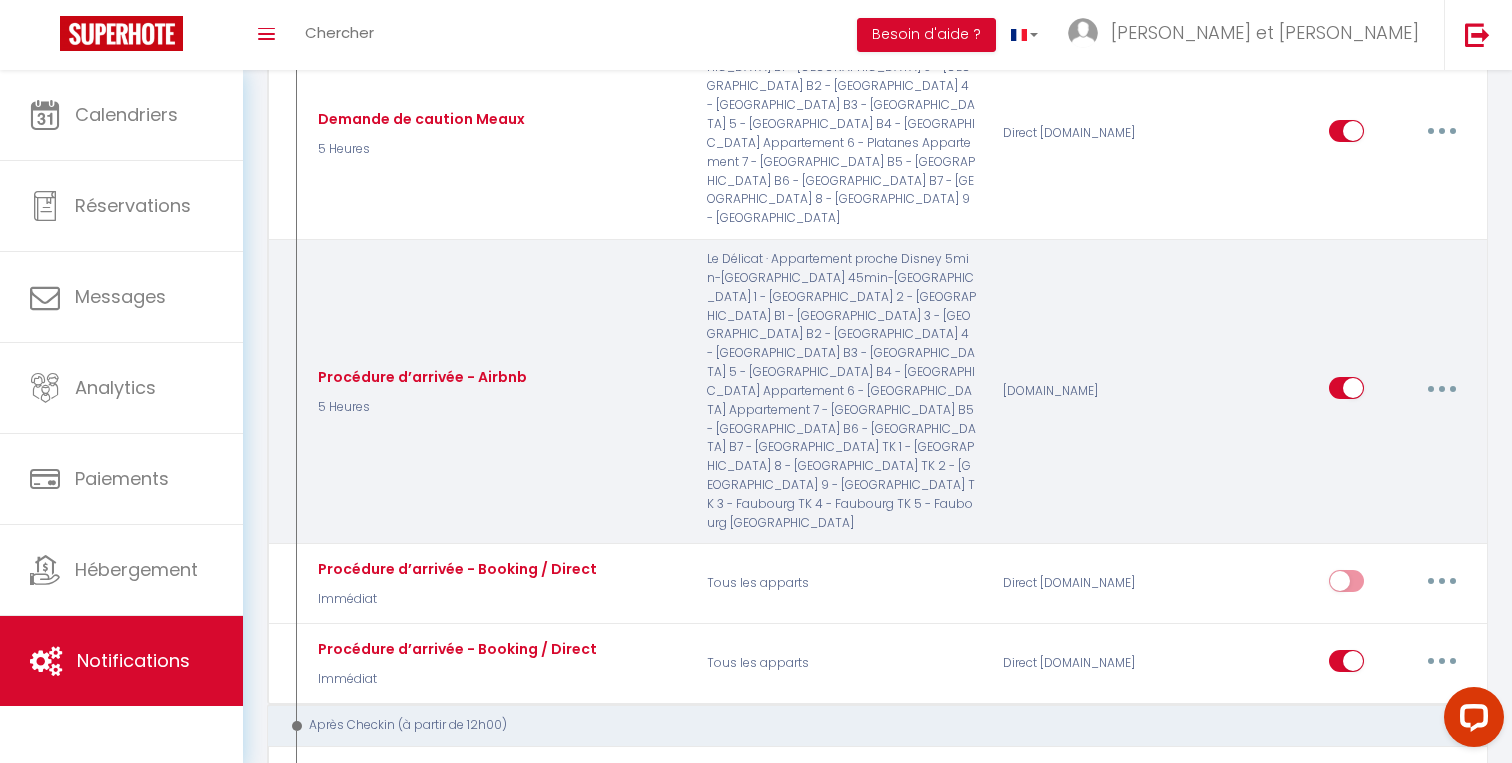 scroll, scrollTop: 850, scrollLeft: 0, axis: vertical 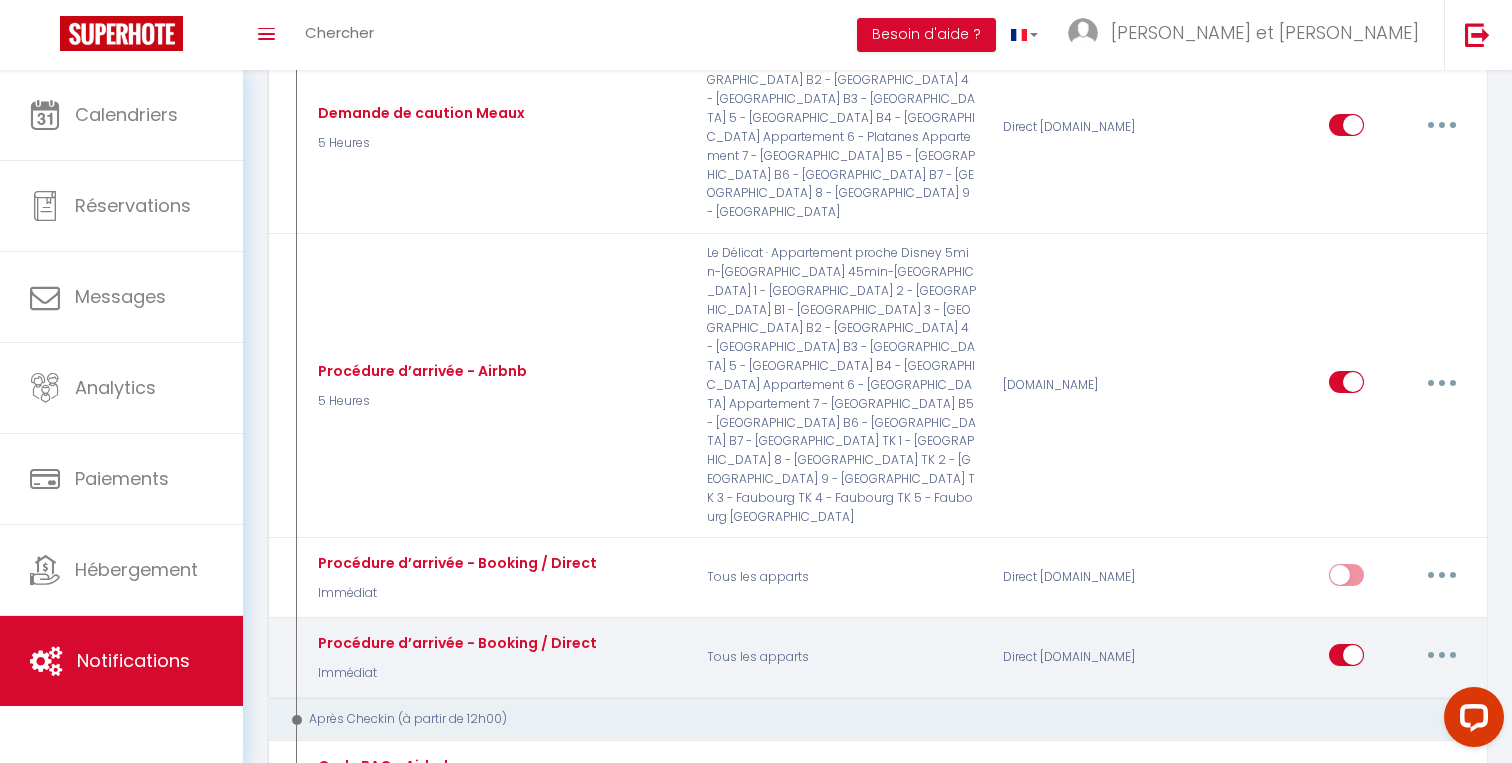 click at bounding box center [1442, 655] 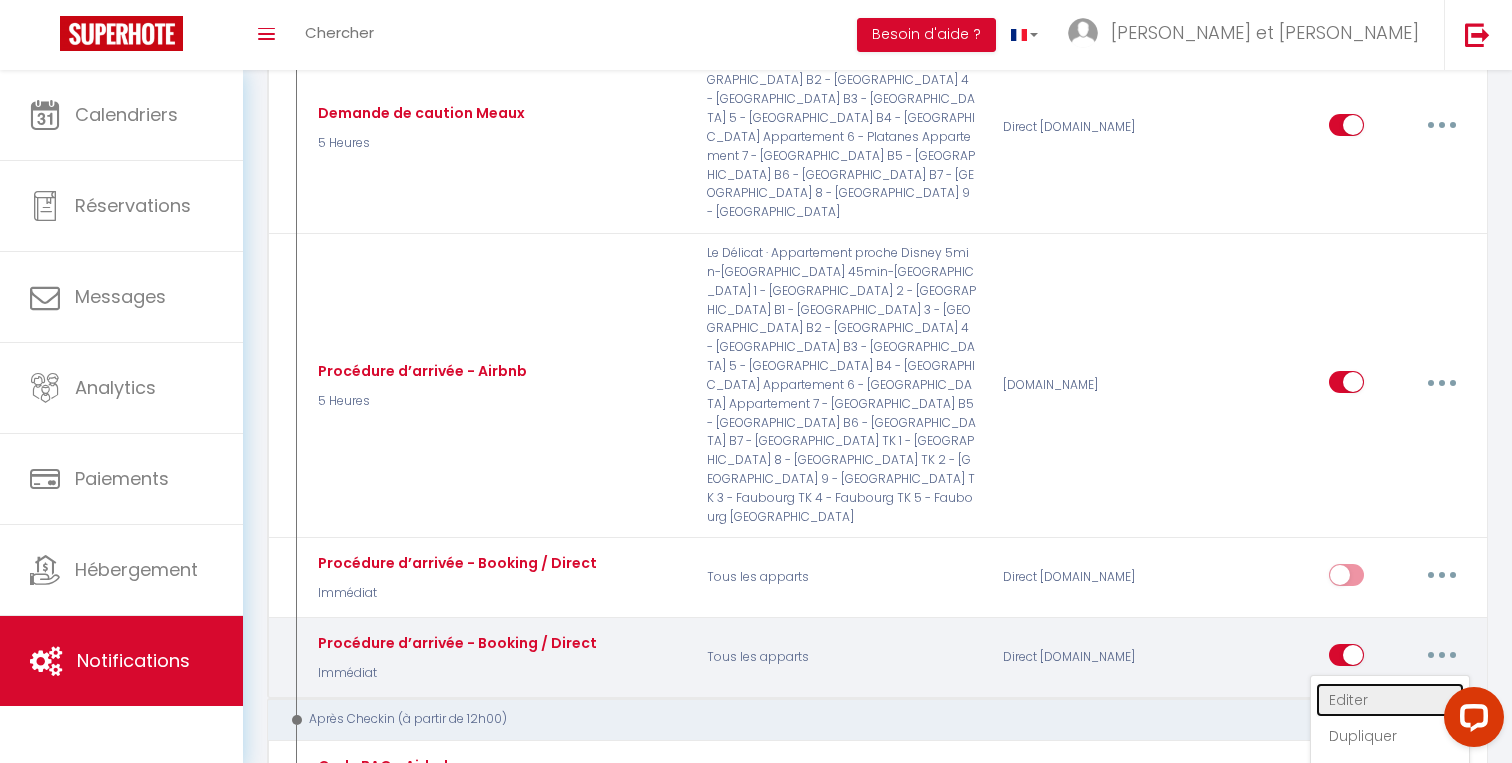 click on "Editer" at bounding box center [1390, 700] 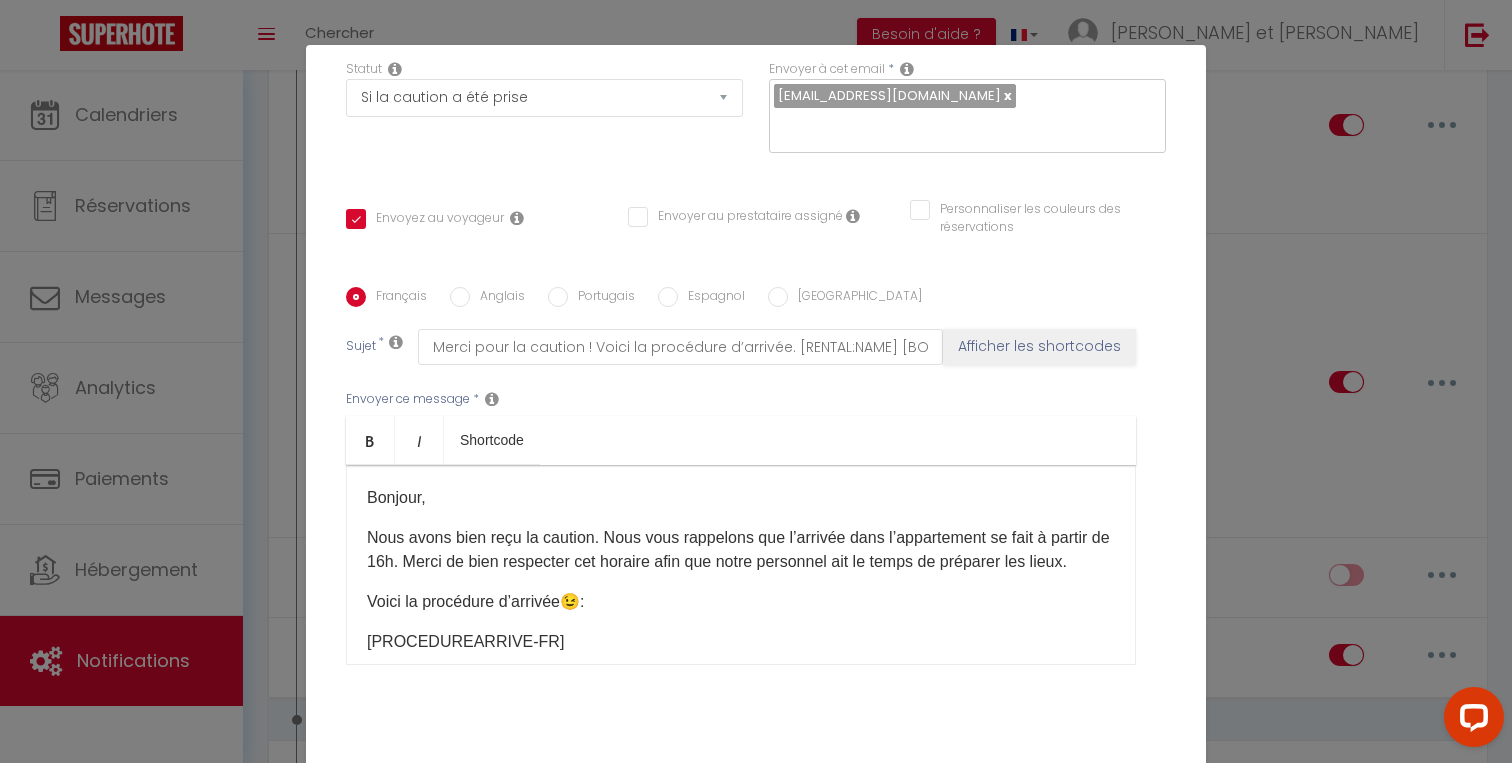 scroll, scrollTop: 330, scrollLeft: 0, axis: vertical 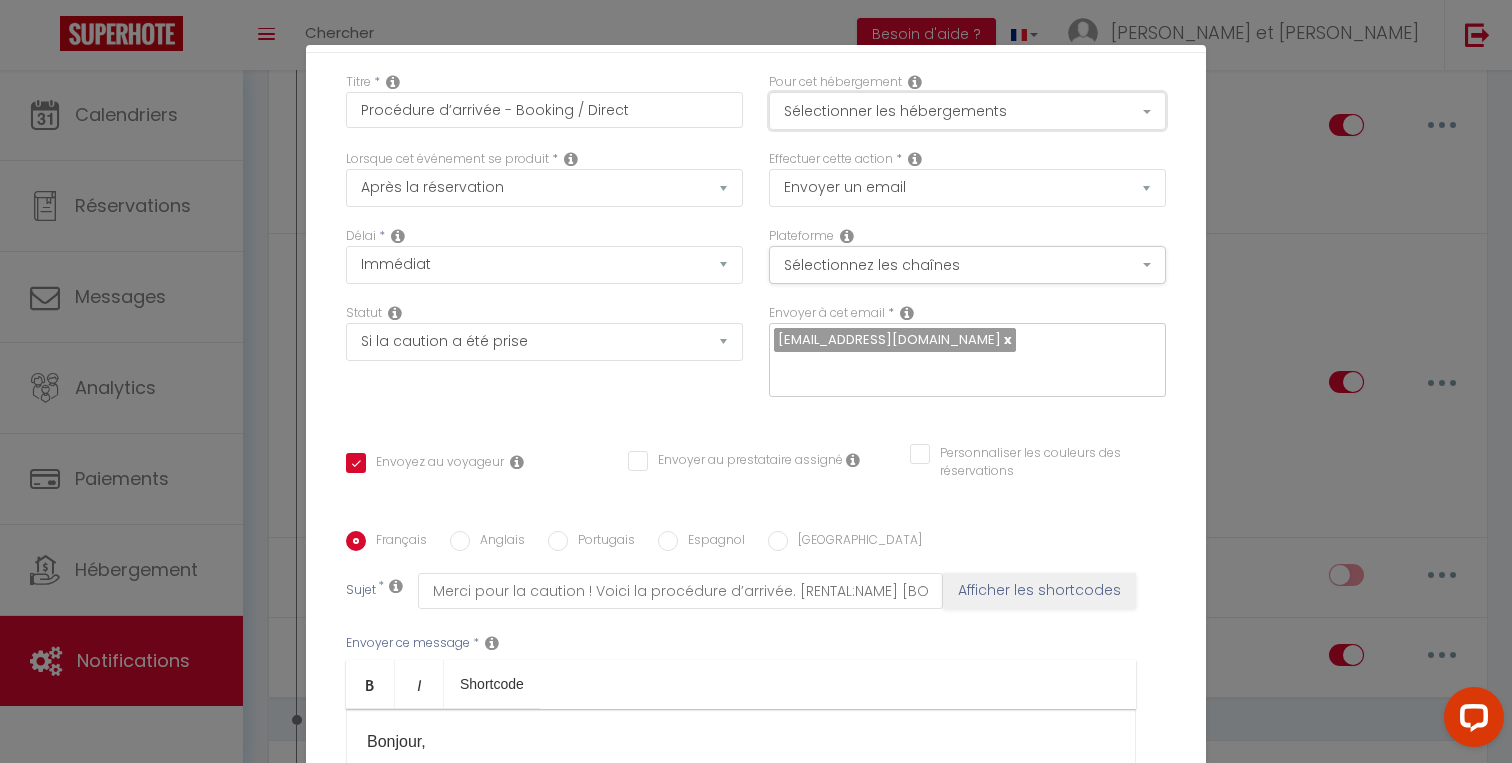 click on "Sélectionner les hébergements" at bounding box center (967, 111) 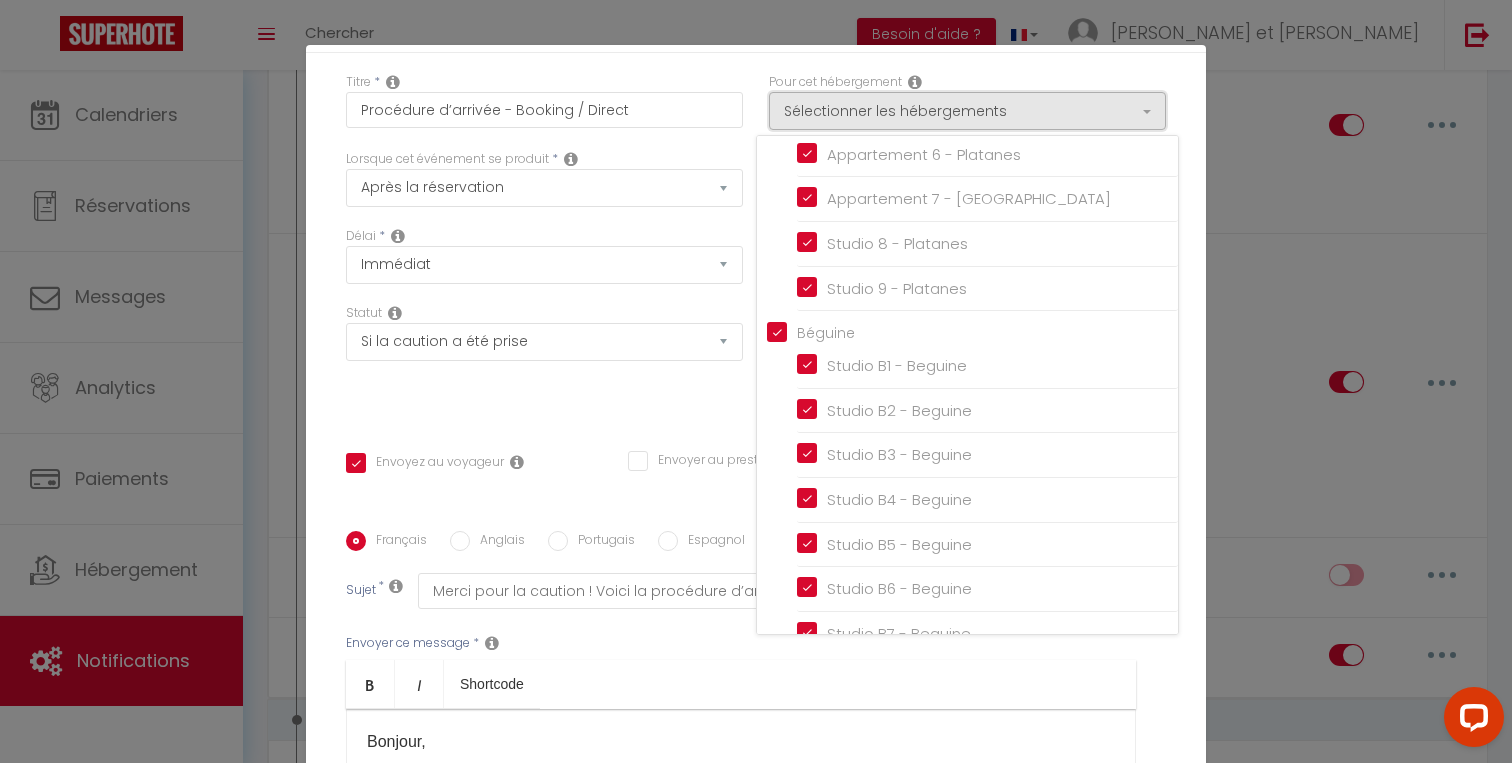 scroll, scrollTop: 959, scrollLeft: 0, axis: vertical 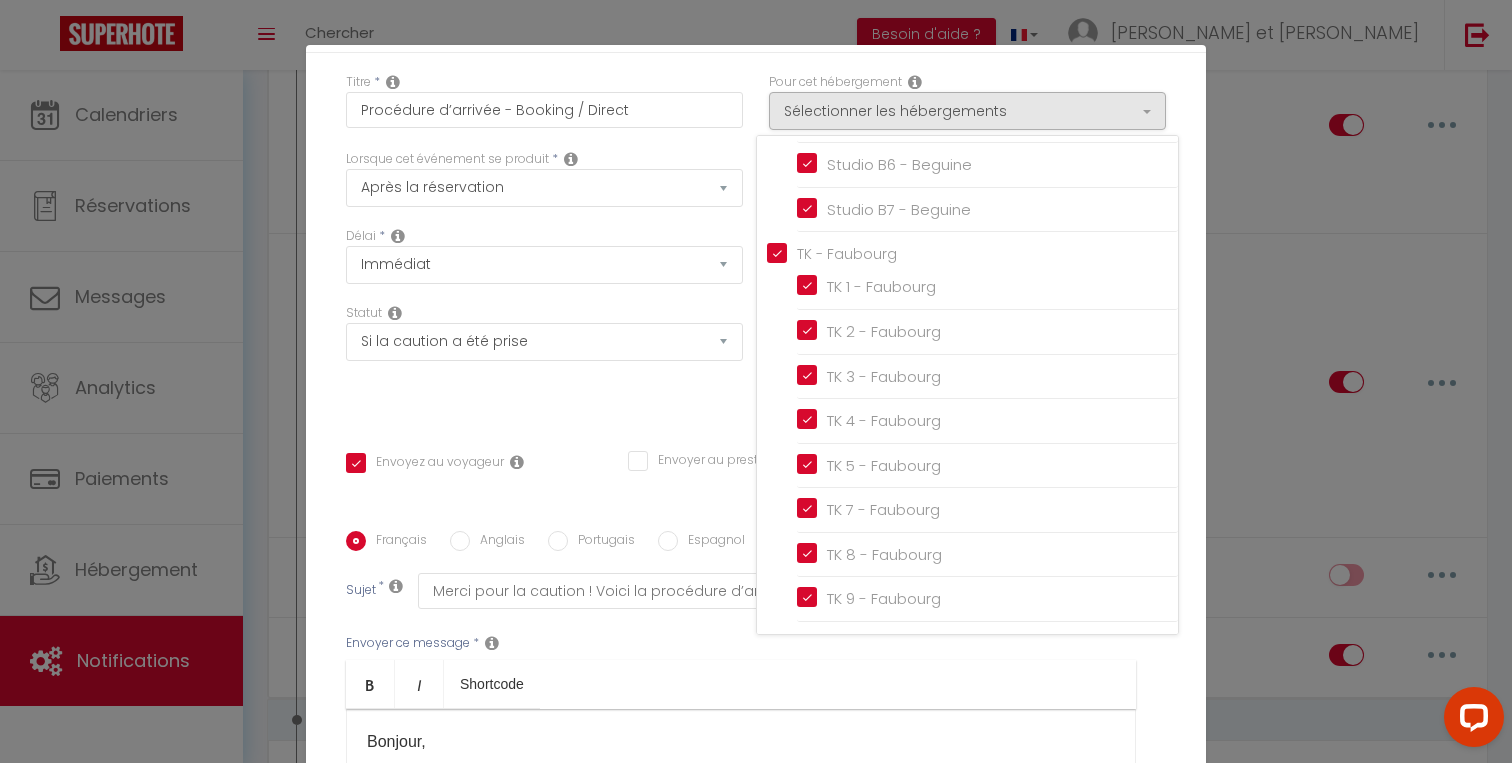 click on "TK - Faubourg" at bounding box center (972, 252) 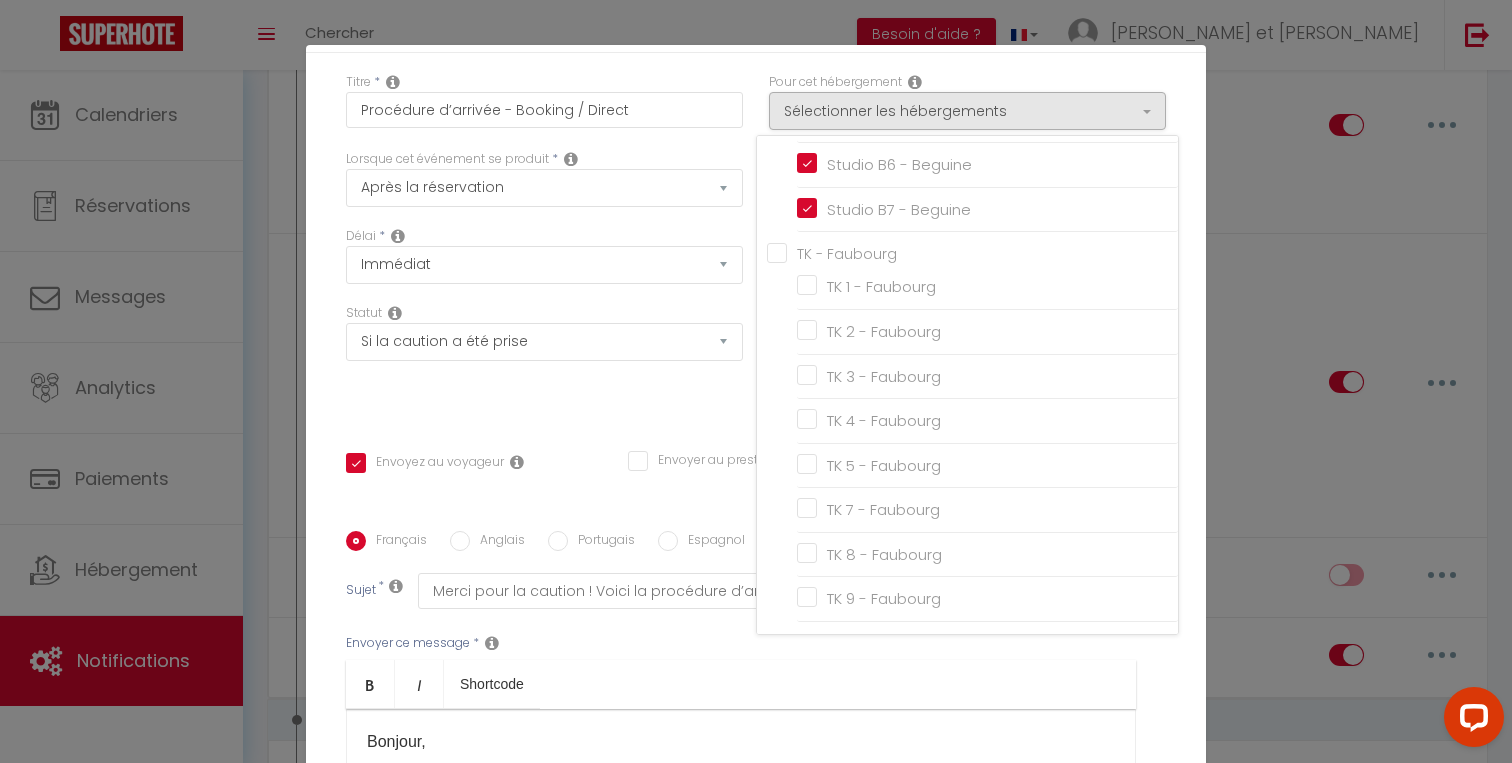 checkbox on "false" 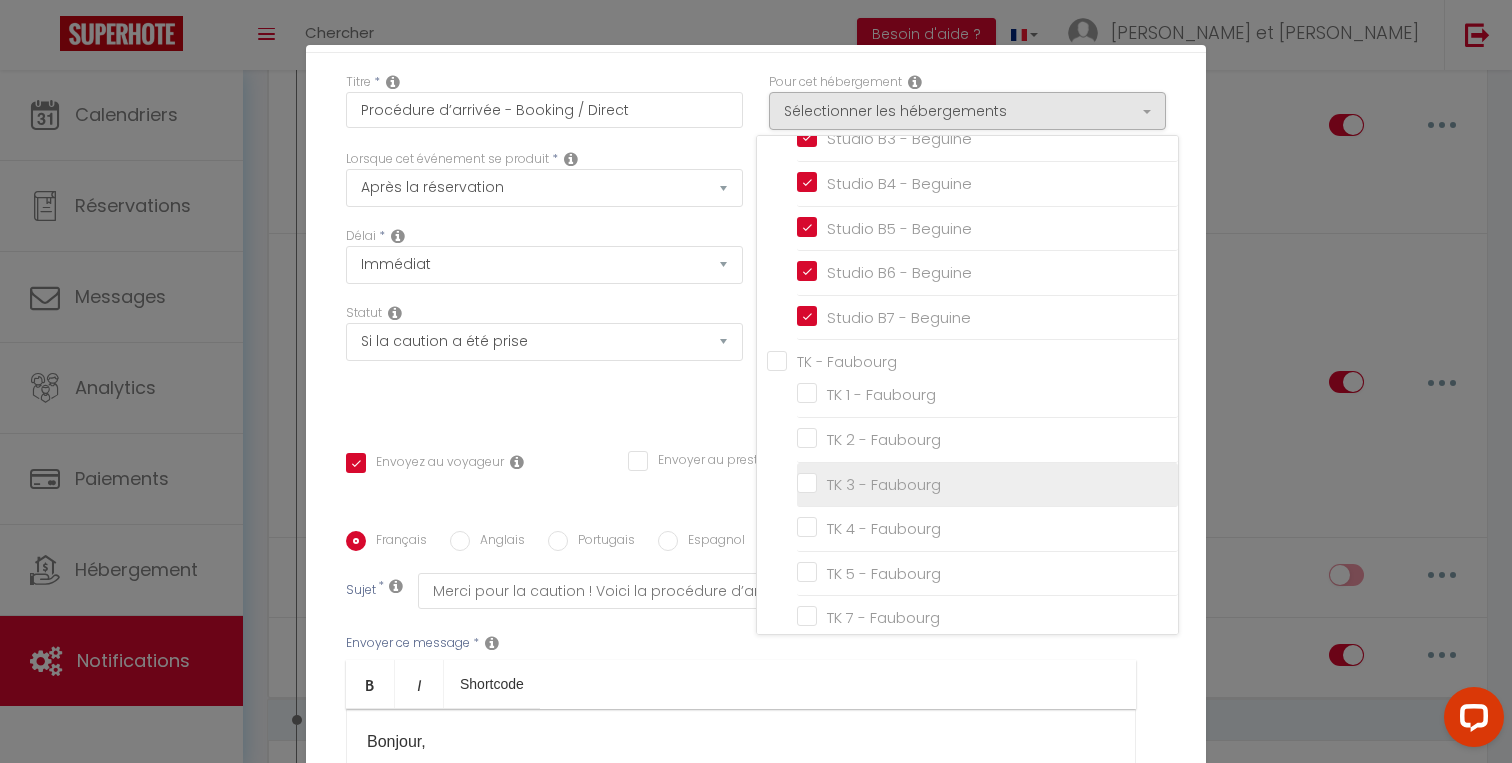 scroll, scrollTop: 842, scrollLeft: 0, axis: vertical 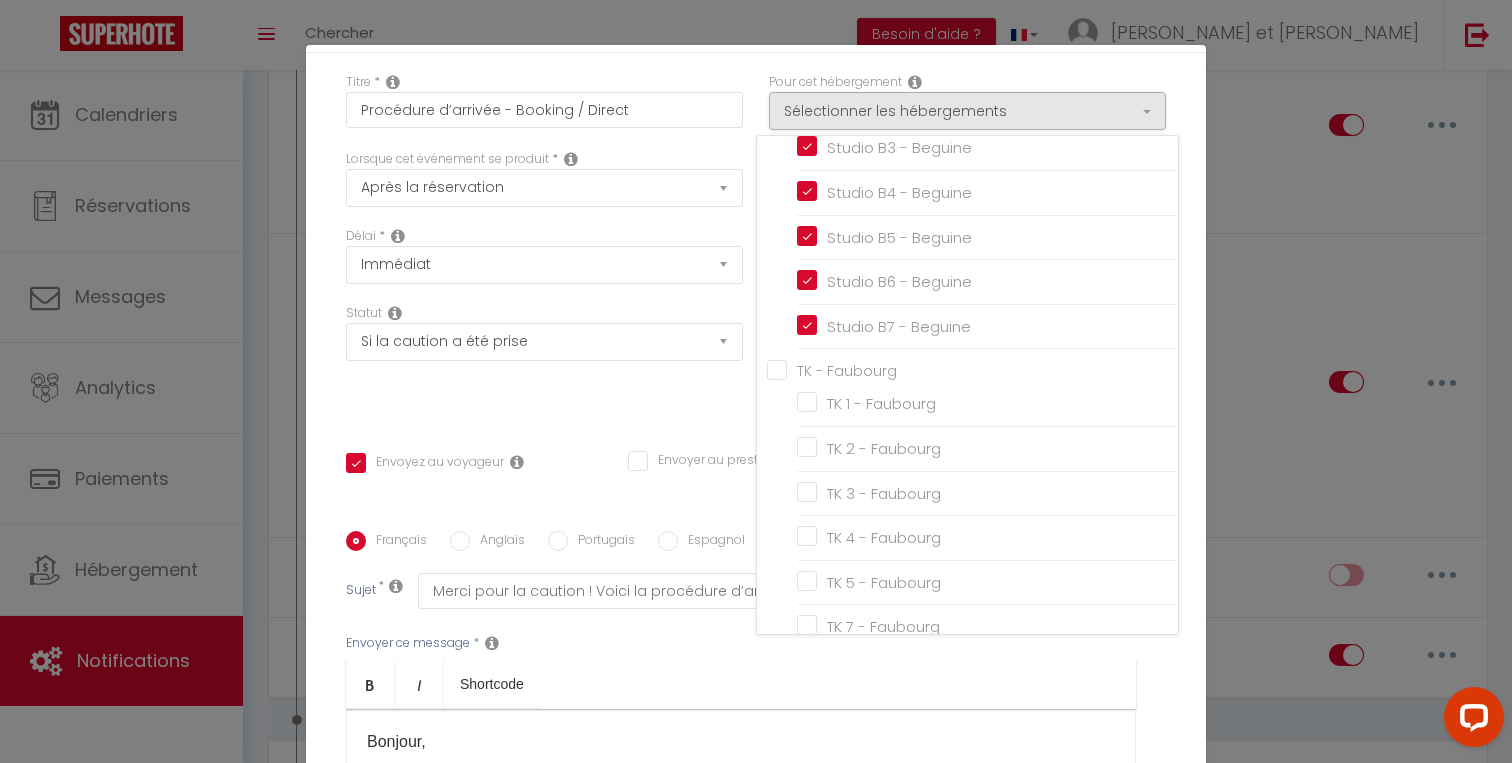 click on "Titre   *     Procédure d’arrivée - Booking / Direct   Pour cet hébergement
Sélectionner les hébergements
Tous les apparts
Nos annonces Perso
Balcon des Marots · Les Marots - Balcon -  5min du centre-ville Troyes
Le Raffiné - hypercentre - 6 personnes - 110m2
Le Délicat · Appartement proche Disney 5min-Paris 45min-Parking
Maison des Platanes
Studio 1 - Platanes
*      Température   Co2" at bounding box center (756, 531) 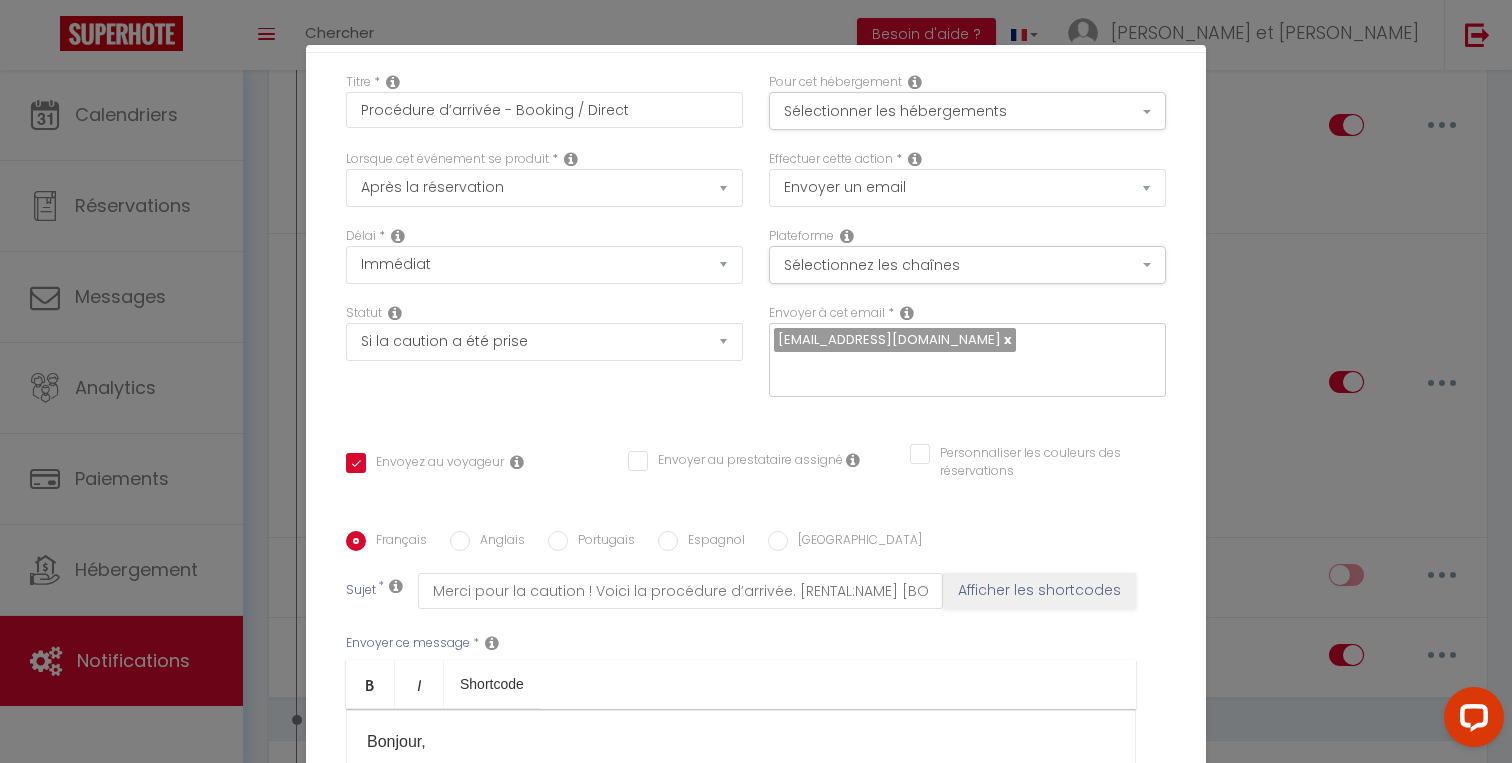 scroll, scrollTop: 330, scrollLeft: 0, axis: vertical 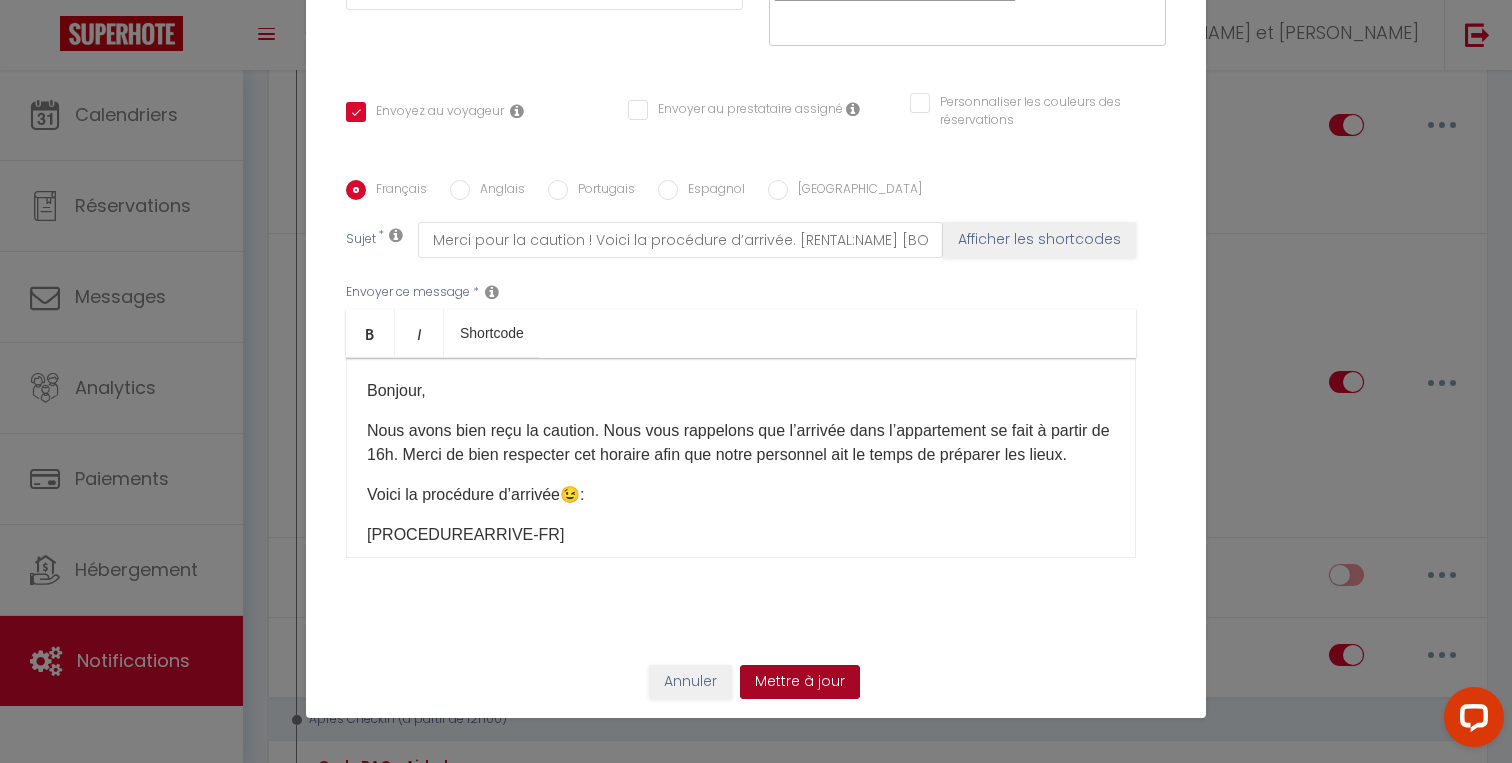 click on "Mettre à jour" at bounding box center [800, 682] 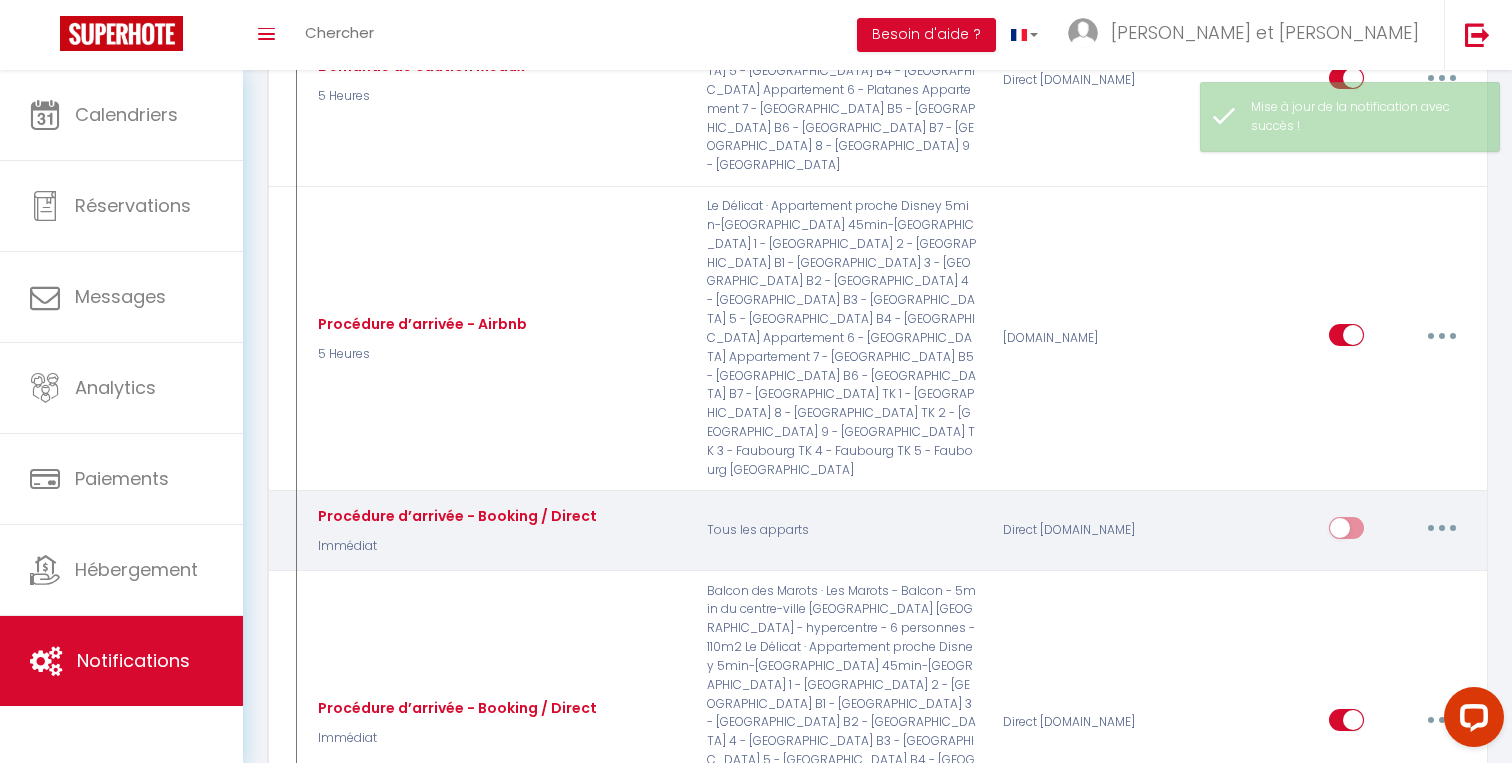 scroll, scrollTop: 902, scrollLeft: 0, axis: vertical 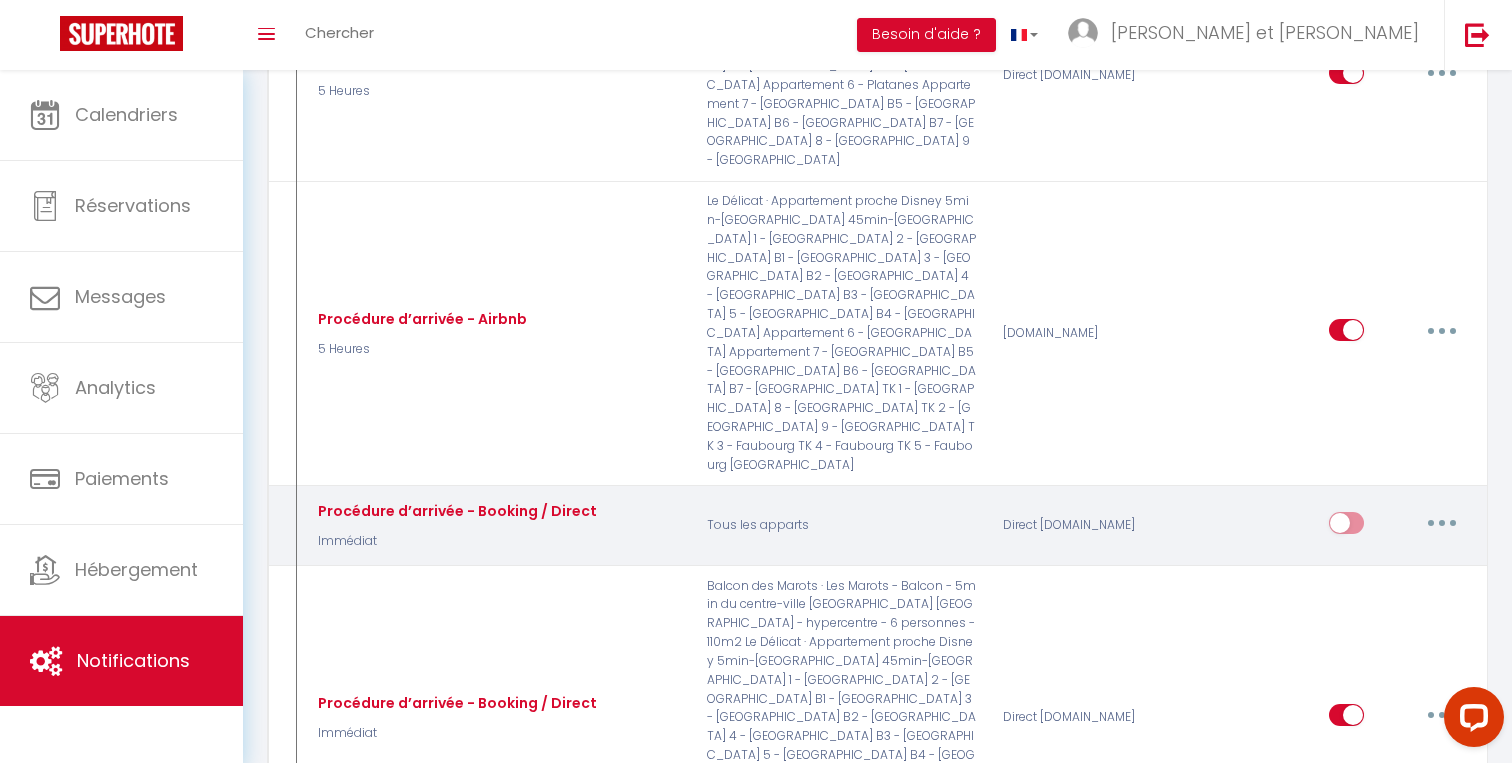 click at bounding box center (1442, 523) 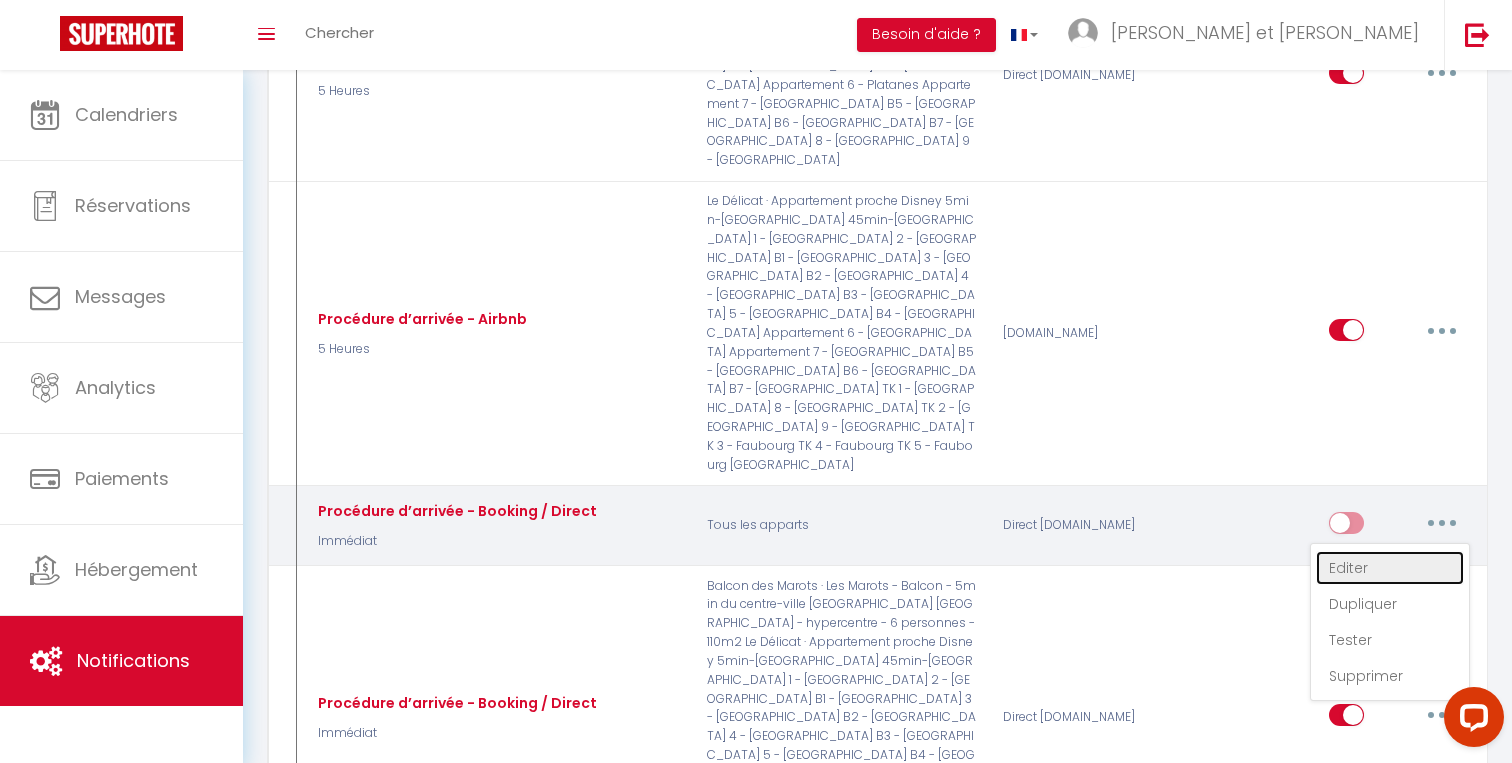 click on "Editer" at bounding box center [1390, 568] 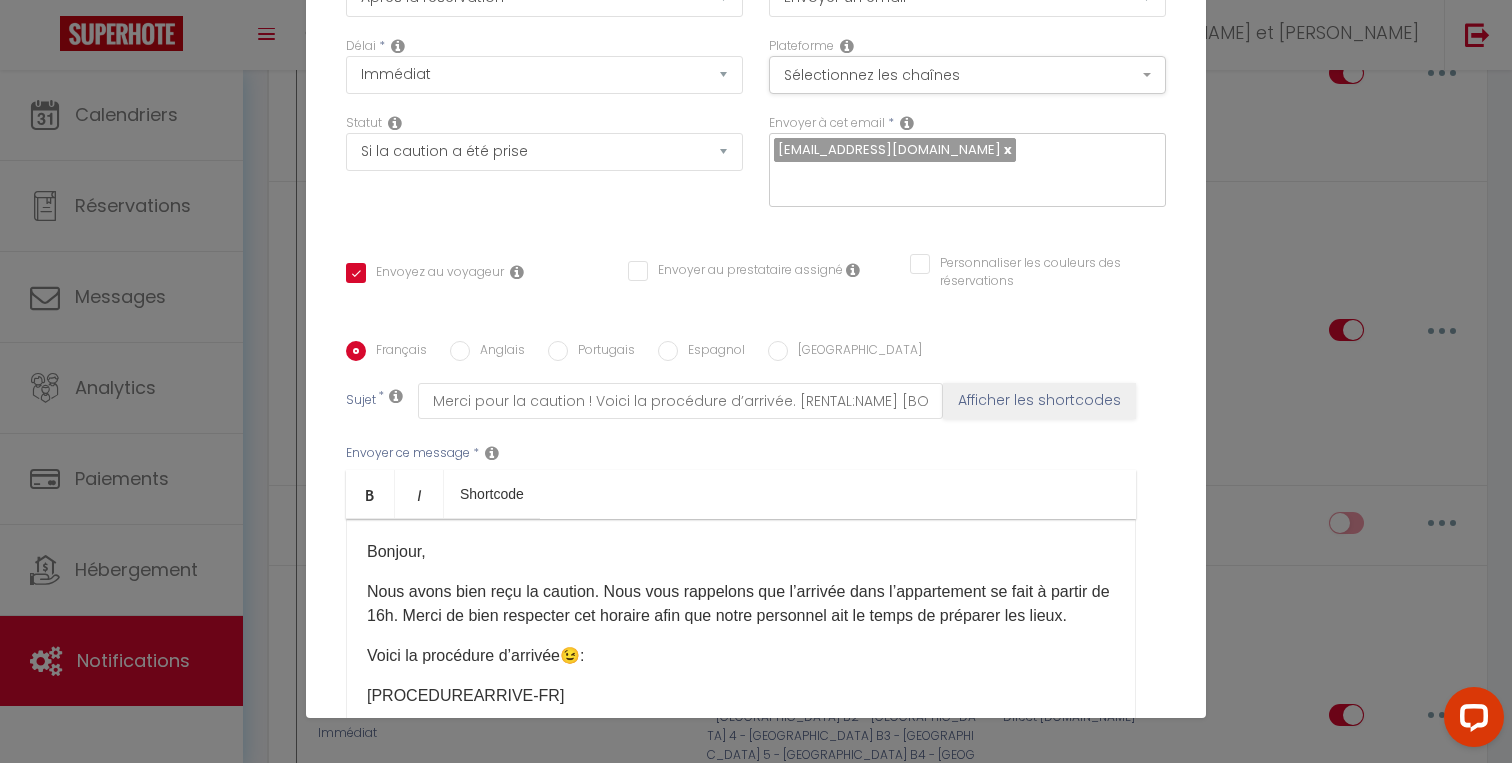scroll, scrollTop: 0, scrollLeft: 0, axis: both 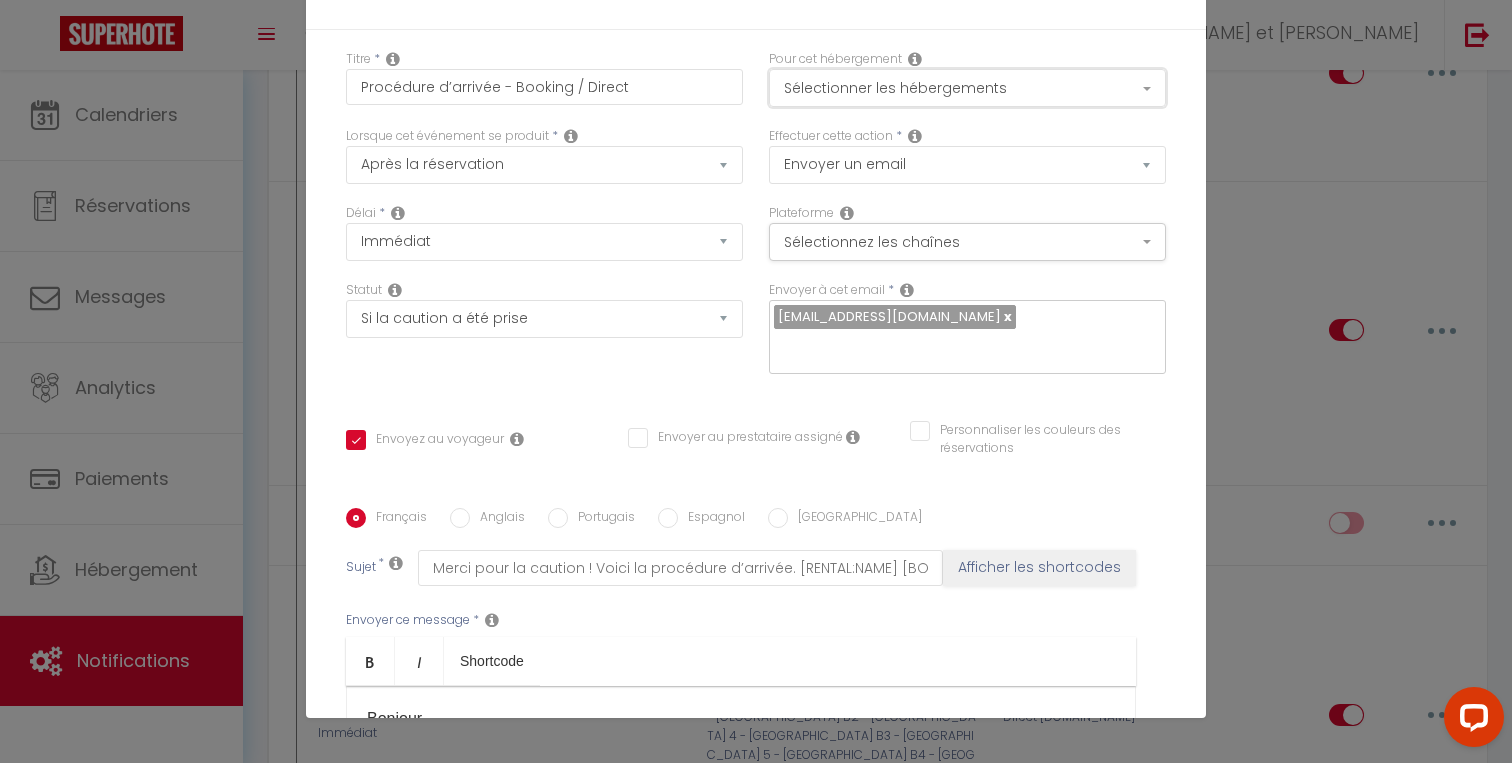 click on "Sélectionner les hébergements" at bounding box center [967, 88] 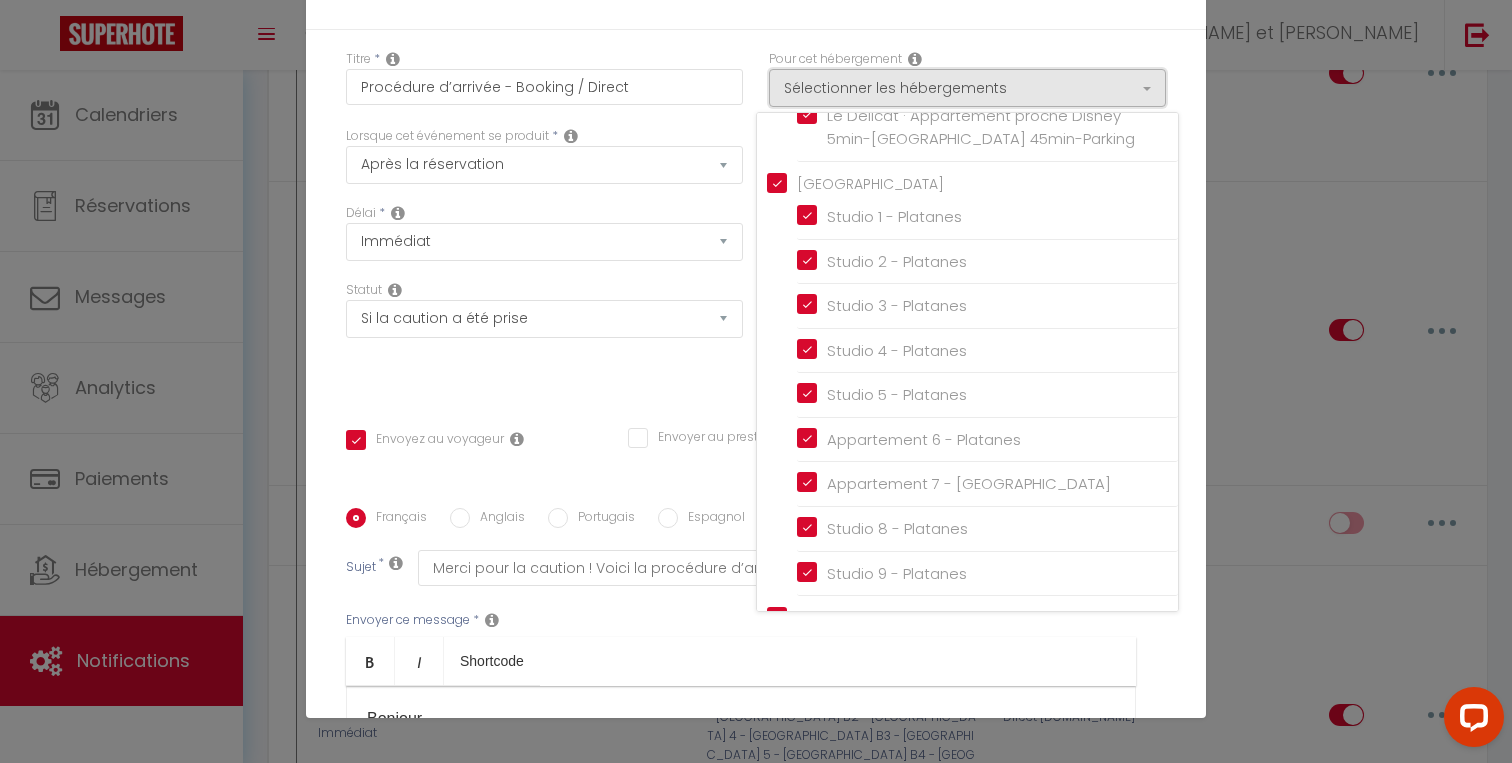 scroll, scrollTop: 0, scrollLeft: 0, axis: both 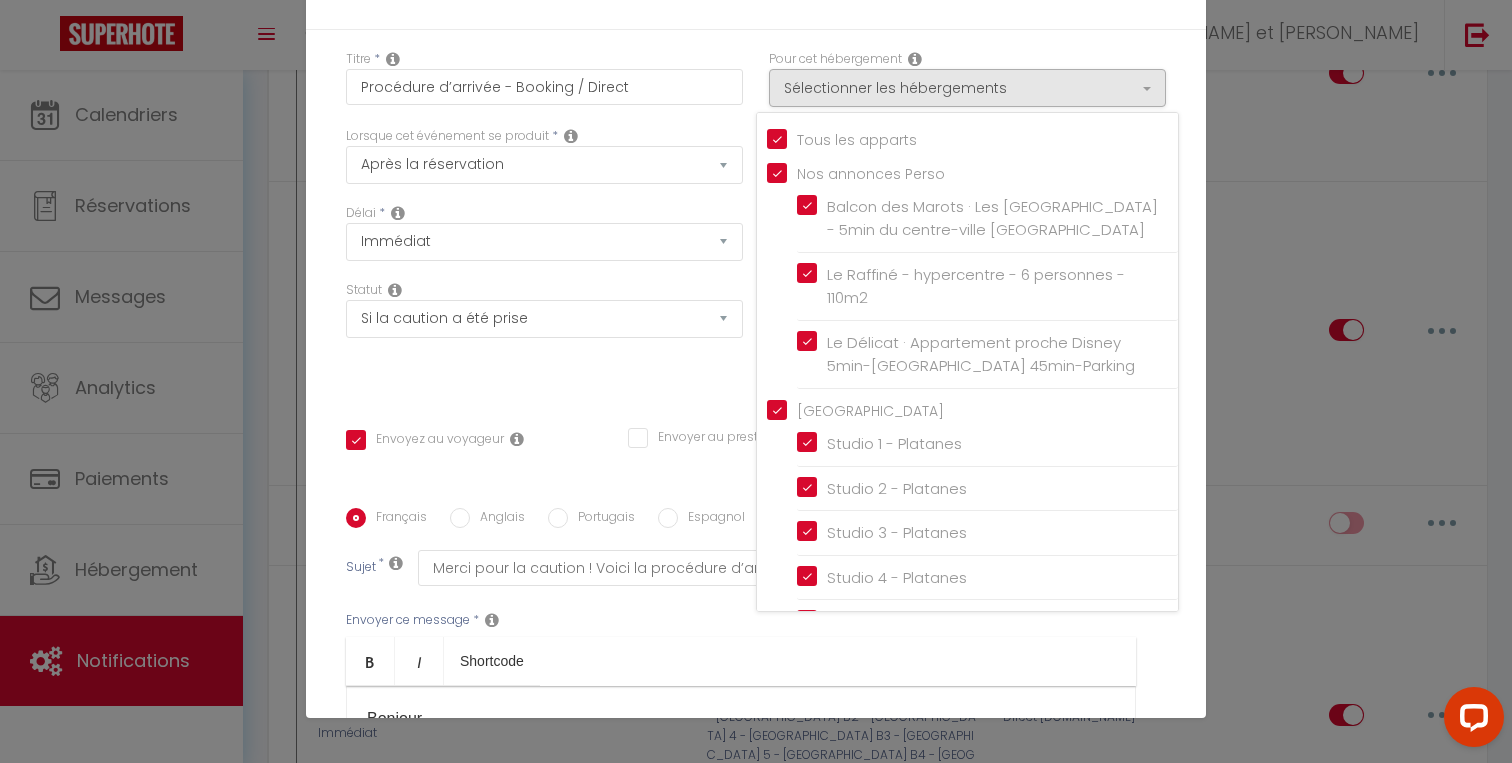 click on "Tous les apparts" at bounding box center [972, 138] 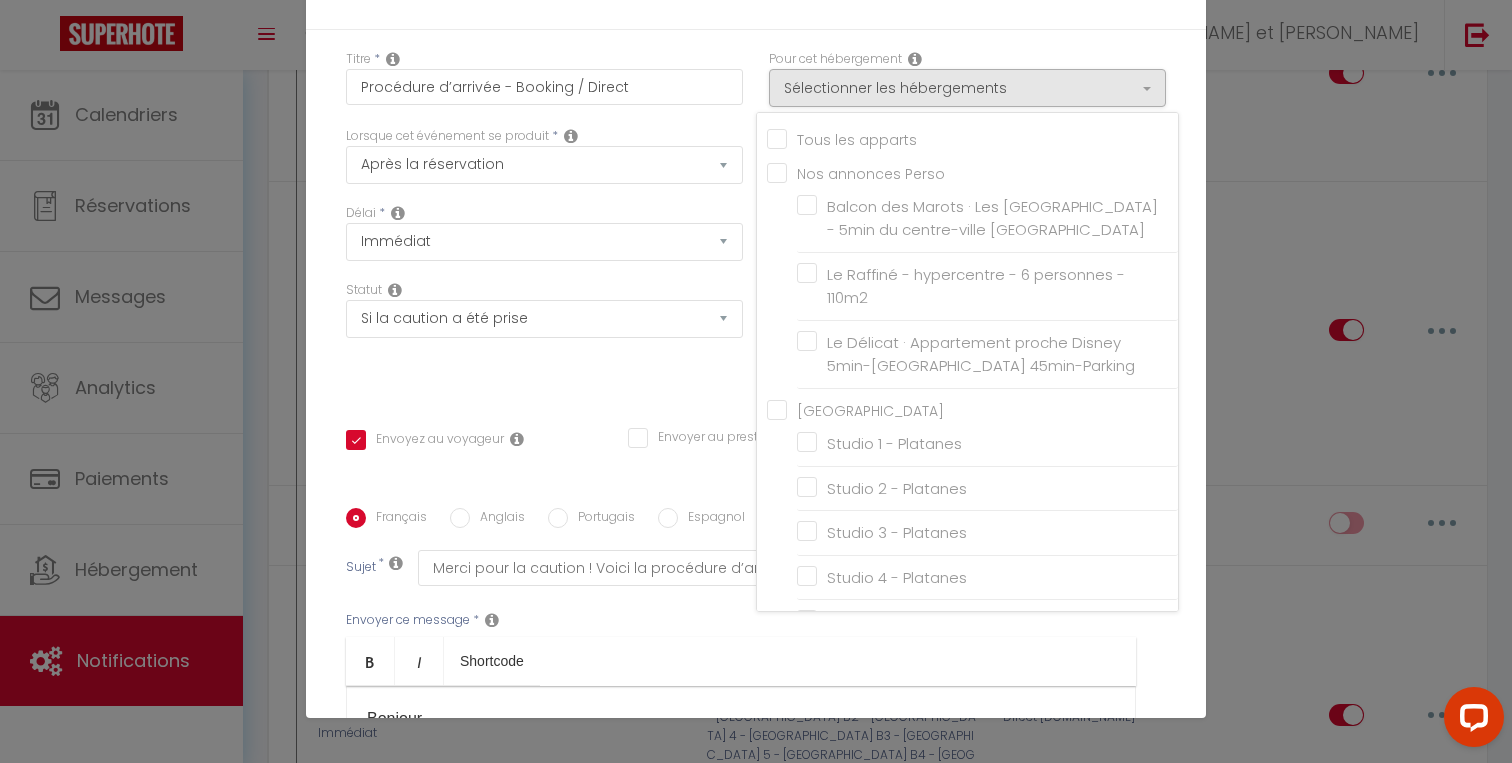 checkbox on "false" 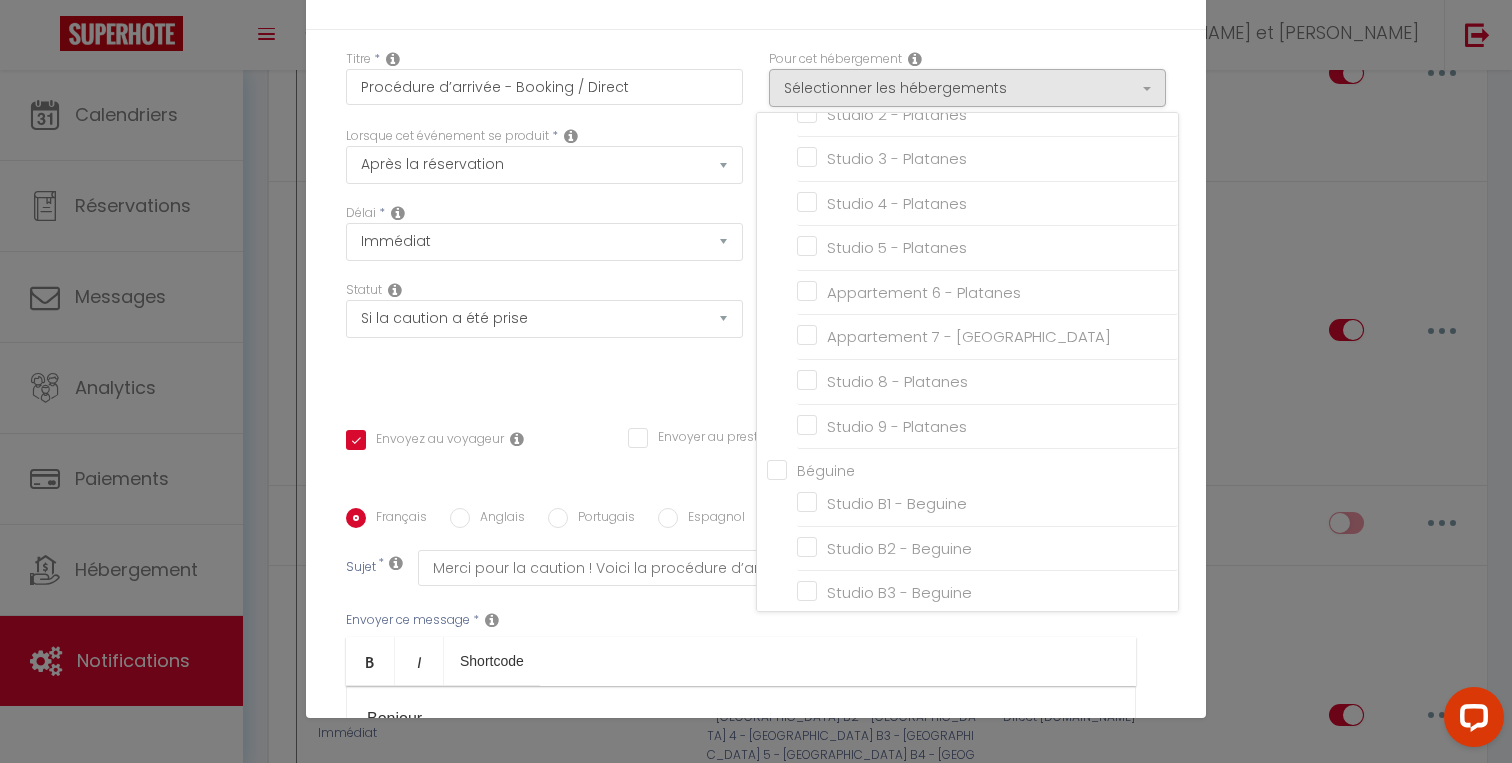 scroll, scrollTop: 959, scrollLeft: 0, axis: vertical 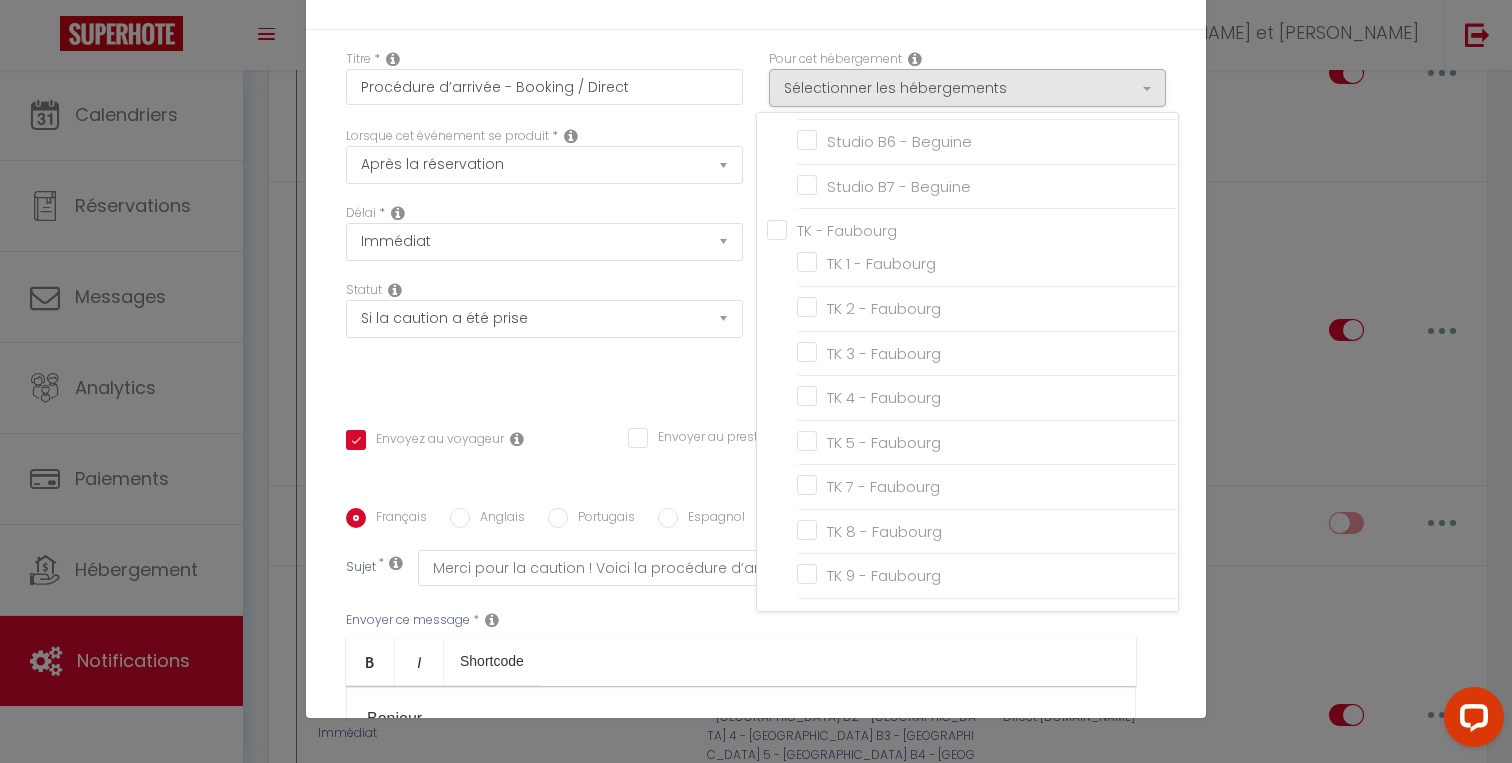 click on "TK - Faubourg" at bounding box center [972, 229] 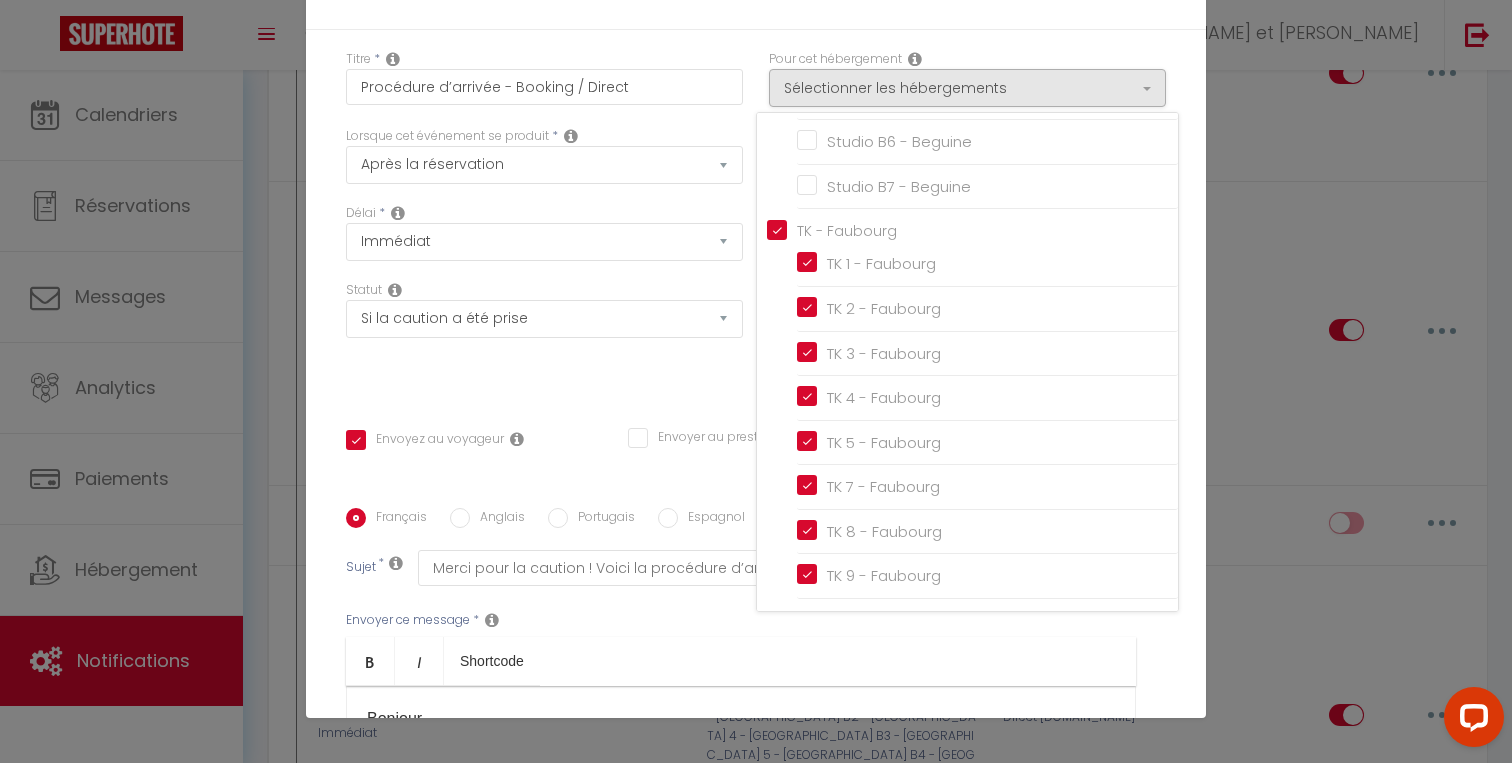checkbox on "true" 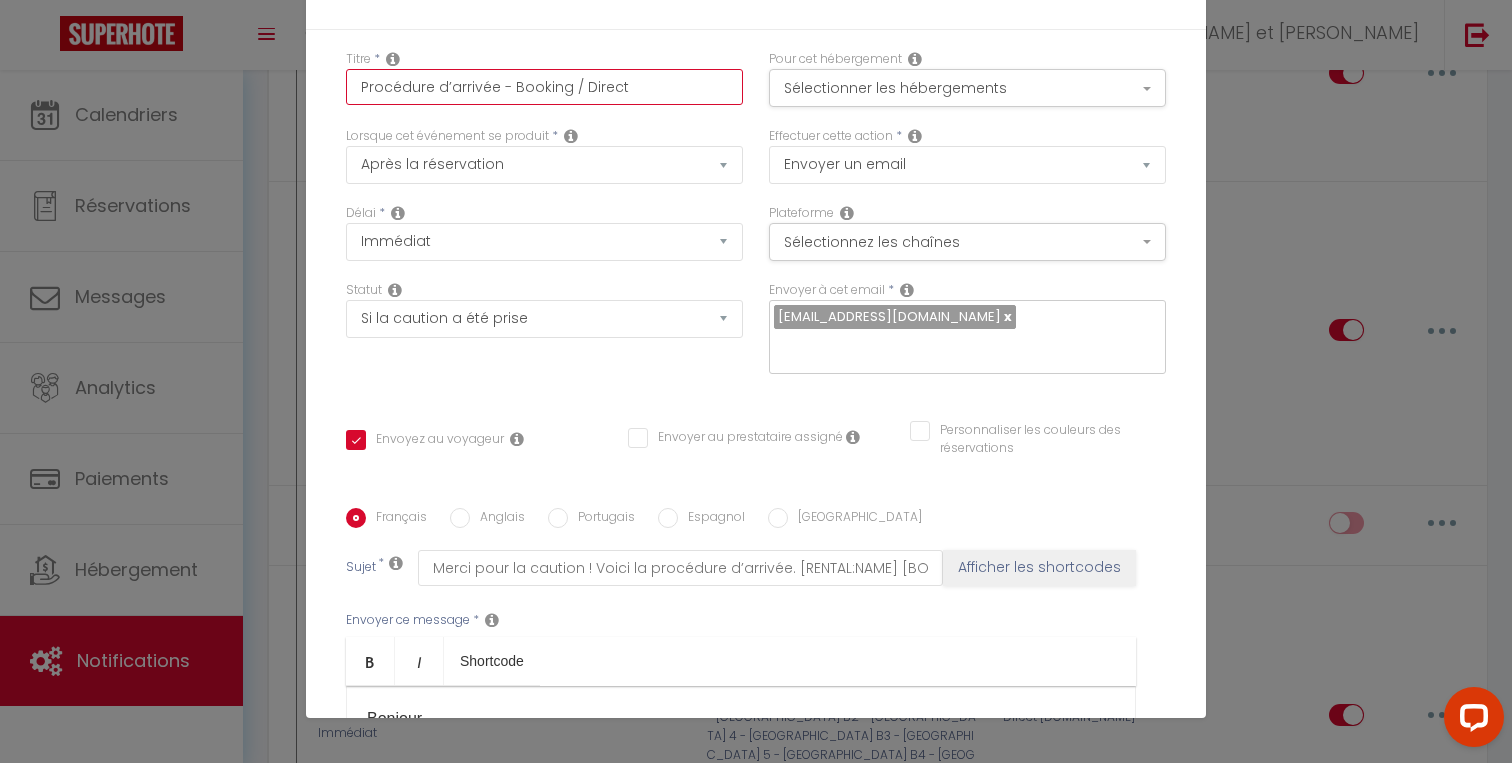 click on "Procédure d’arrivée - Booking / Direct" at bounding box center (544, 87) 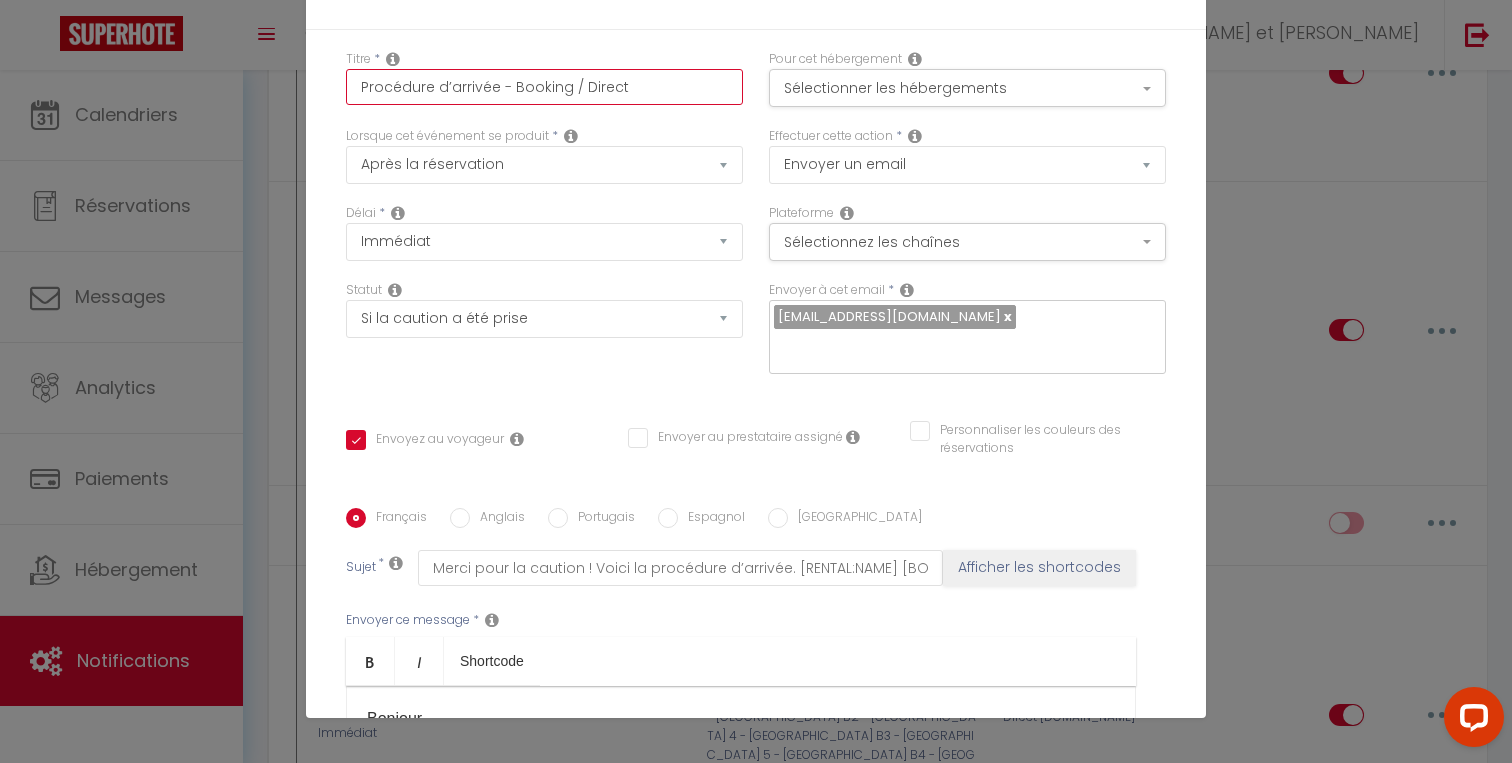 drag, startPoint x: 571, startPoint y: 81, endPoint x: 662, endPoint y: 83, distance: 91.02197 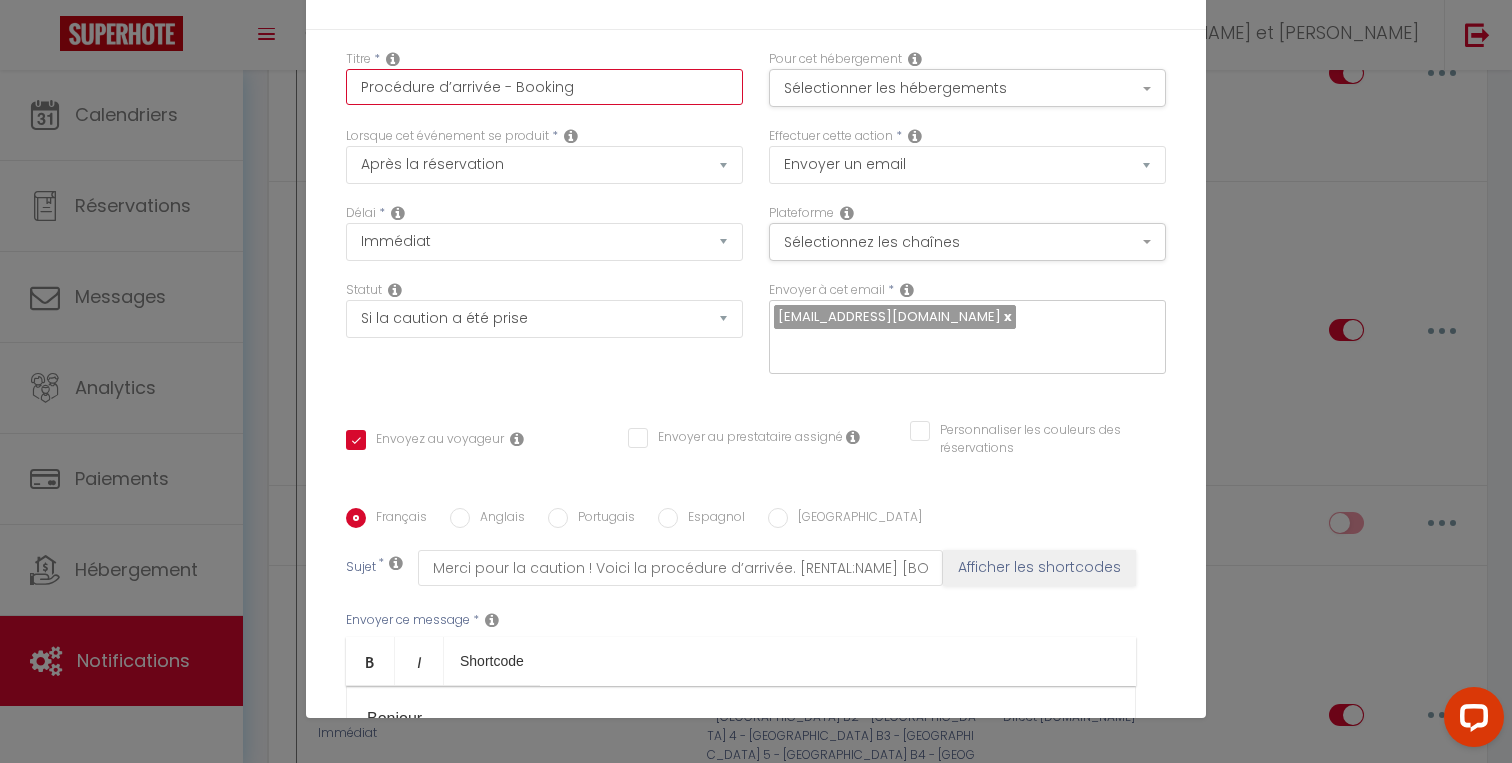 checkbox on "true" 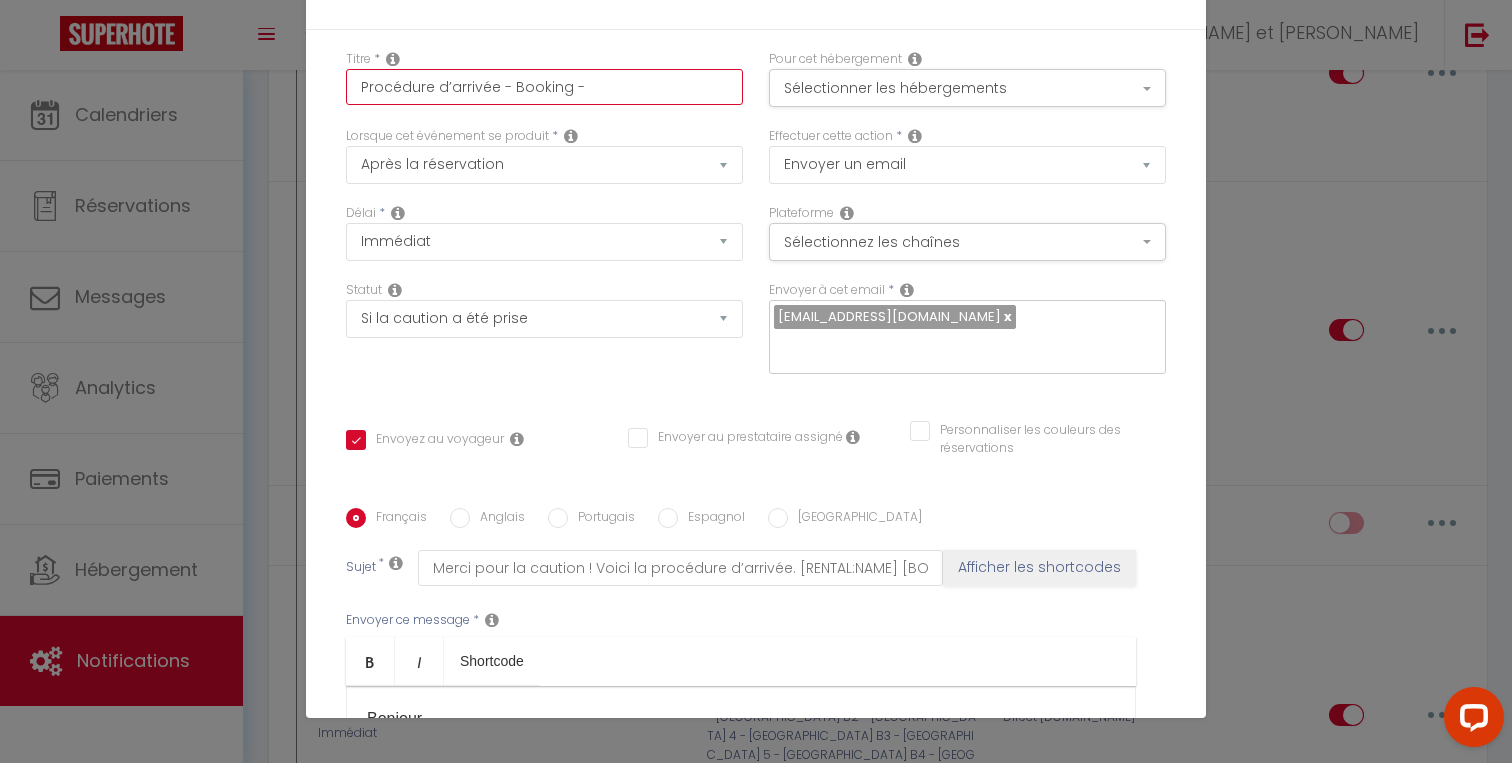 checkbox on "true" 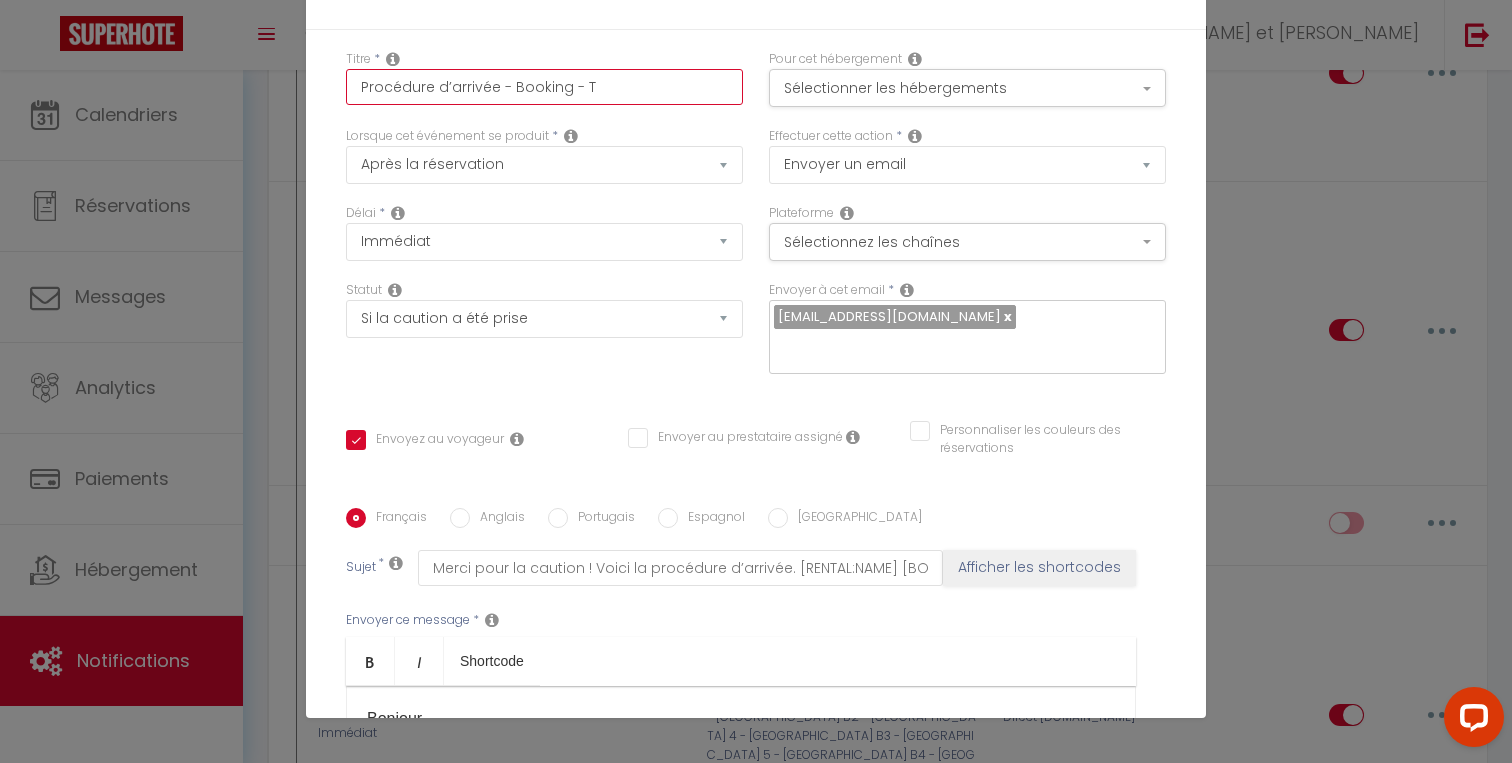 checkbox on "true" 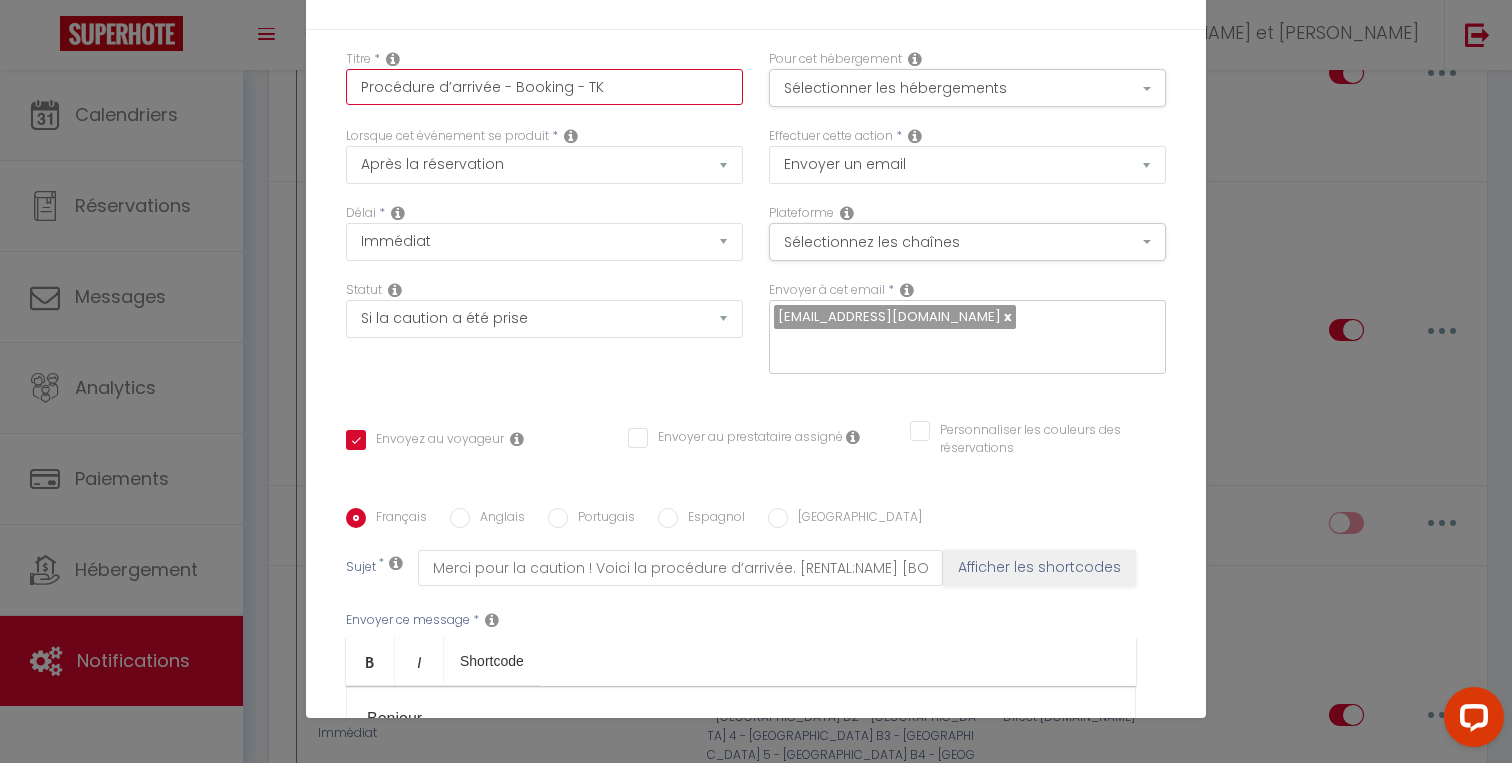 checkbox on "true" 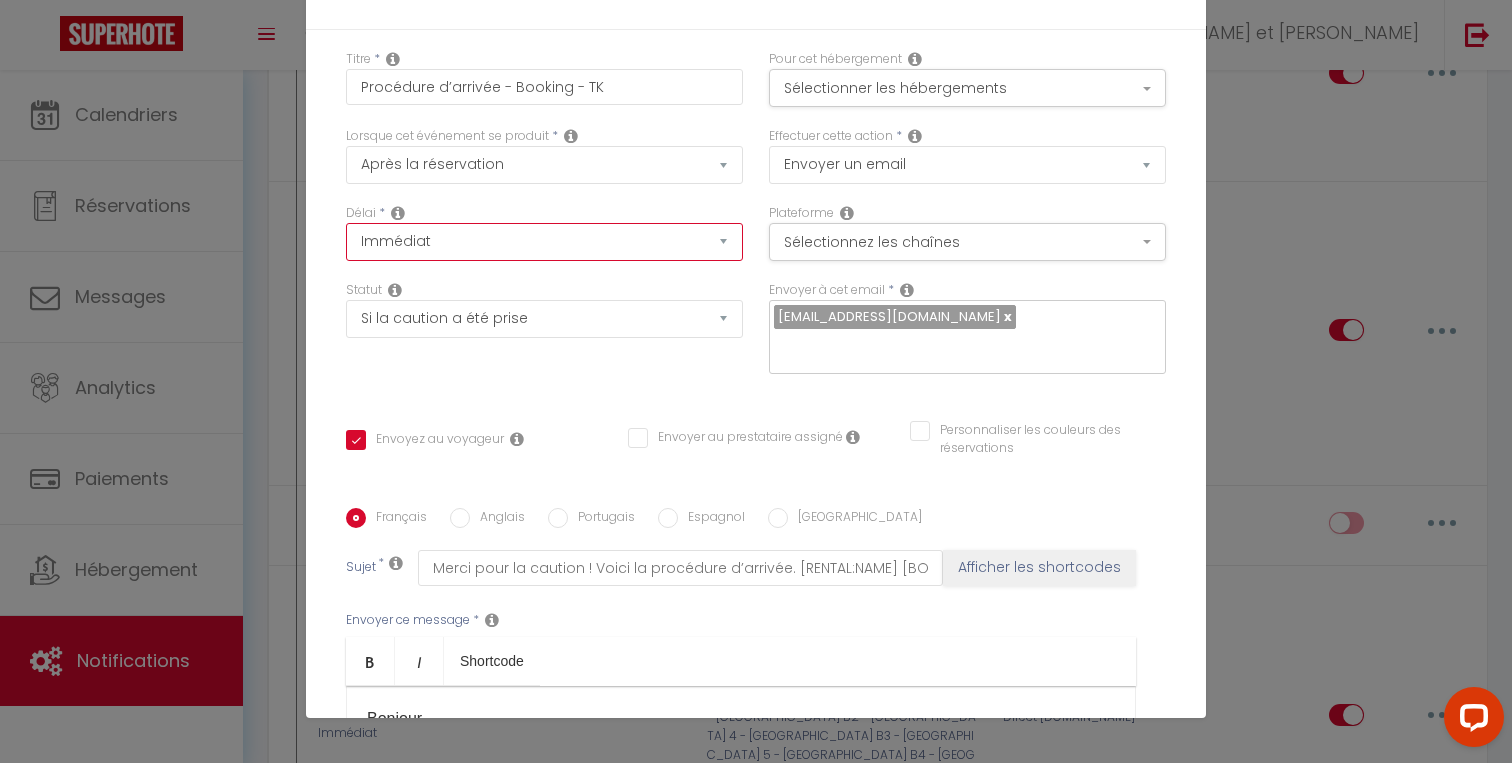 click on "Immédiat - 10 Minutes - 1 Heure - 2 Heures - 3 Heures - 4 Heures - 5 Heures - 6 Heures - 7 Heures - 8 Heures - 9 Heures - 10 Heures - 11 Heures - 12 Heures - 13 Heures - 14 Heures - 15 Heures - 16 Heures - 17 Heures - 18 Heures - 19 Heures - 20 Heures - 21 Heures - 22 Heures - 23 Heures   - 1 Jour - 2 Jours - 3 Jours - 4 Jours - 5 Jours - 6 Jours - 7 Jours - 8 Jours - 9 Jours - 10 Jours - 11 Jours - 12 Jours - 13 Jours - 14 Jours - 15 Jours - 16 Jours - 17 Jours - 18 Jours - 19 Jours - 20 Jours - 21 Jours - 22 Jours - 23 Jours - 24 Jours - 25 Jours - 26 Jours - 27 Jours - 28 Jours - 29 Jours - 30 Jours - 31 Jours - 32 Jours - 33 Jours - 34 Jours - 35 Jours - 36 Jours - 37 Jours - 38 Jours - 39 Jours - 40 Jours - 41 Jours - 42 Jours - 43 Jours - 44 Jours - 45 Jours - 46 Jours - 47 Jours - 48 Jours - 49 Jours - 50 Jours - 51 Jours - 52 Jours - 53 Jours - 54 Jours - 55 Jours - 56 Jours - 57 Jours - 58 Jours - 59 Jours - 60 Jours - 61 Jours - 62 Jours - 63 Jours - 64 Jours - 65 Jours - 66 Jours - 67 Jours" at bounding box center (544, 242) 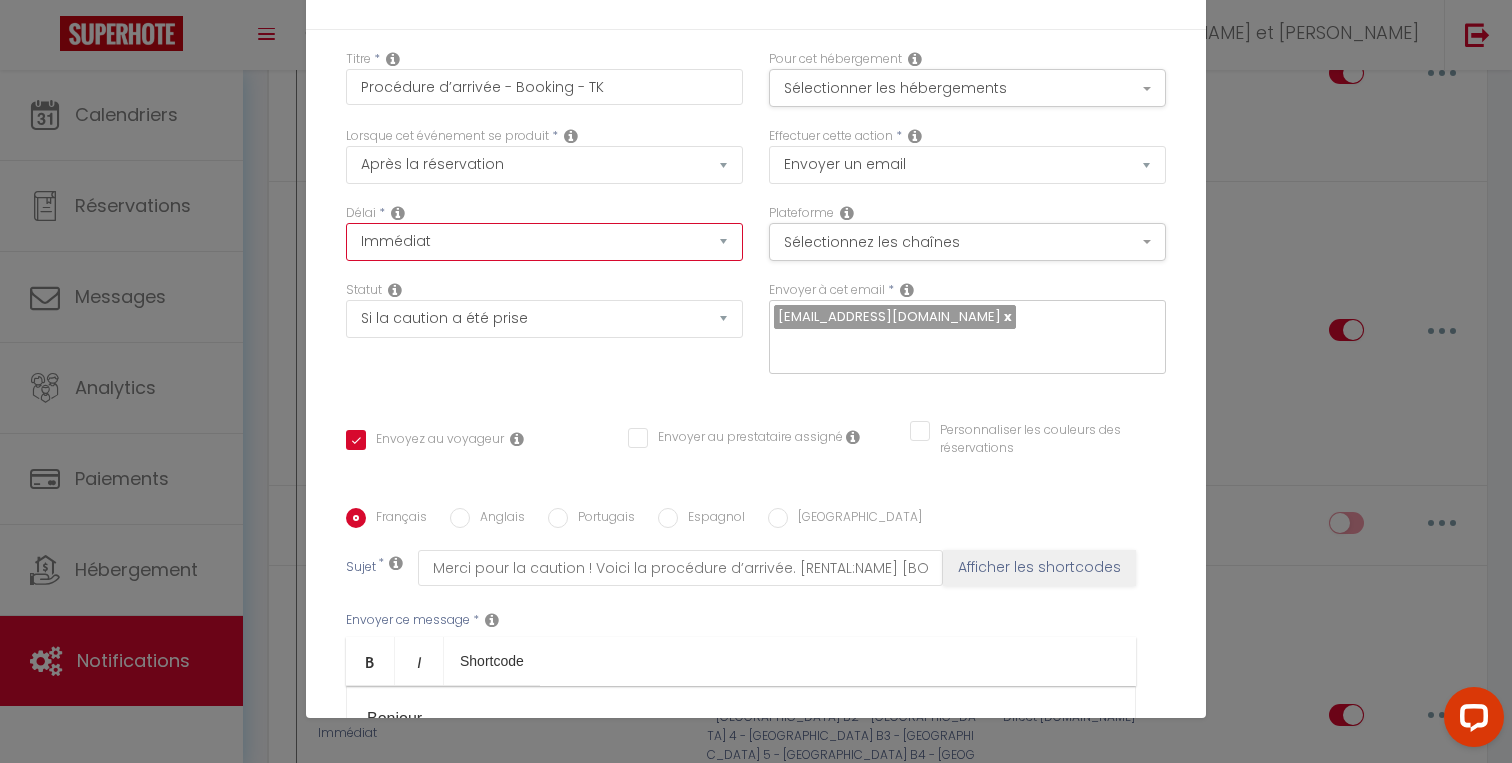 select on "5 Heures" 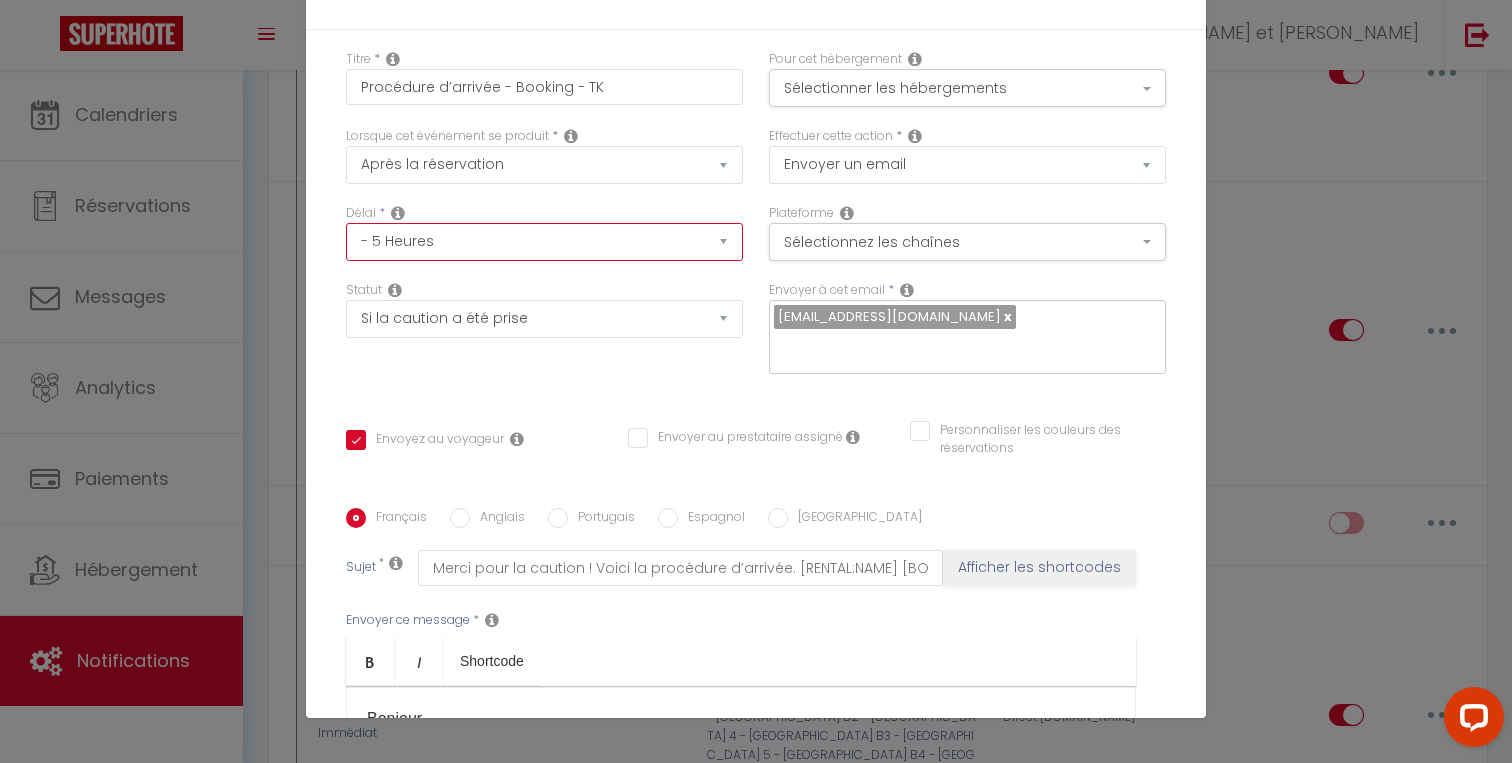 checkbox on "true" 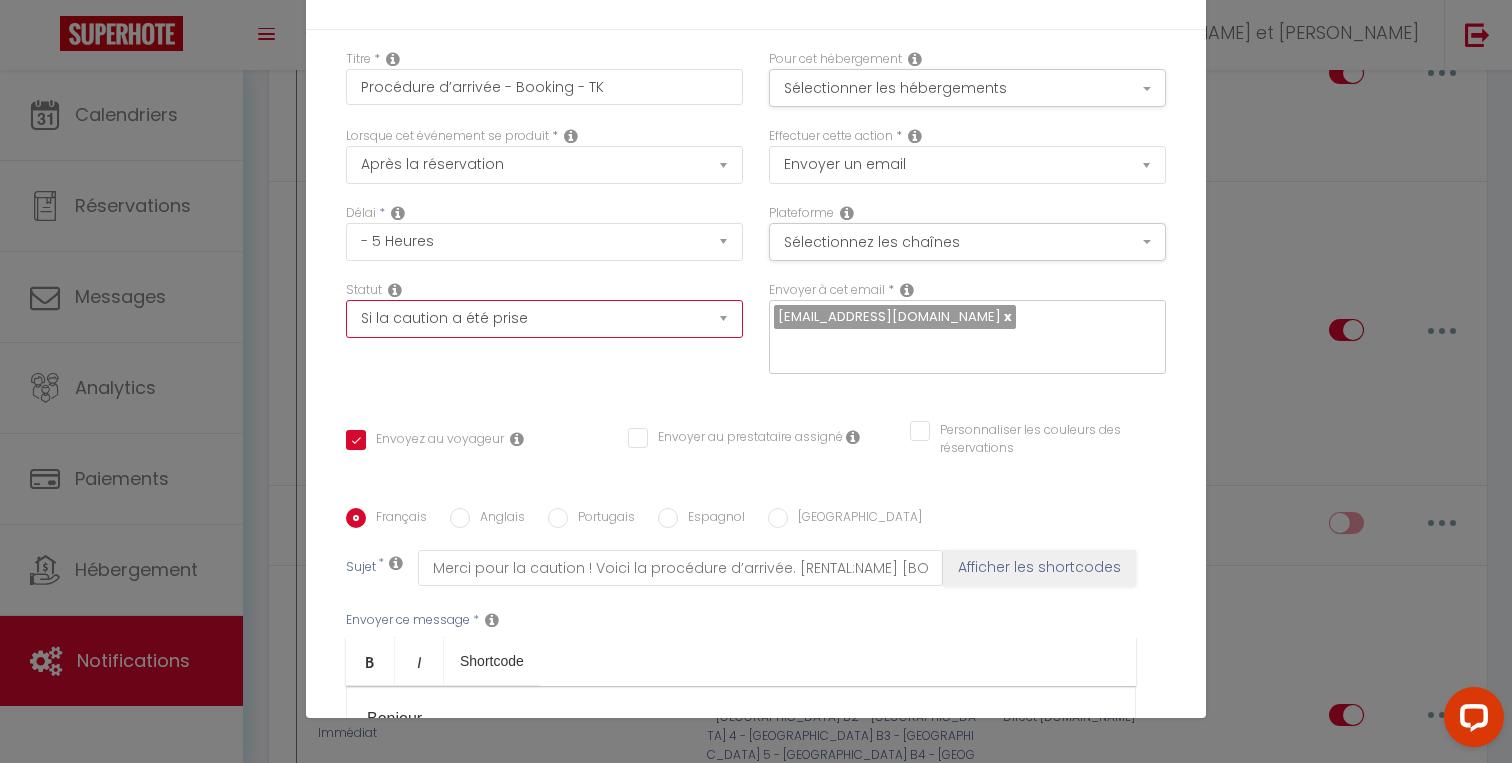 click on "Aucun   Si la réservation est payée   Si réservation non payée   Si la caution a été prise   Si caution non payée" at bounding box center (544, 319) 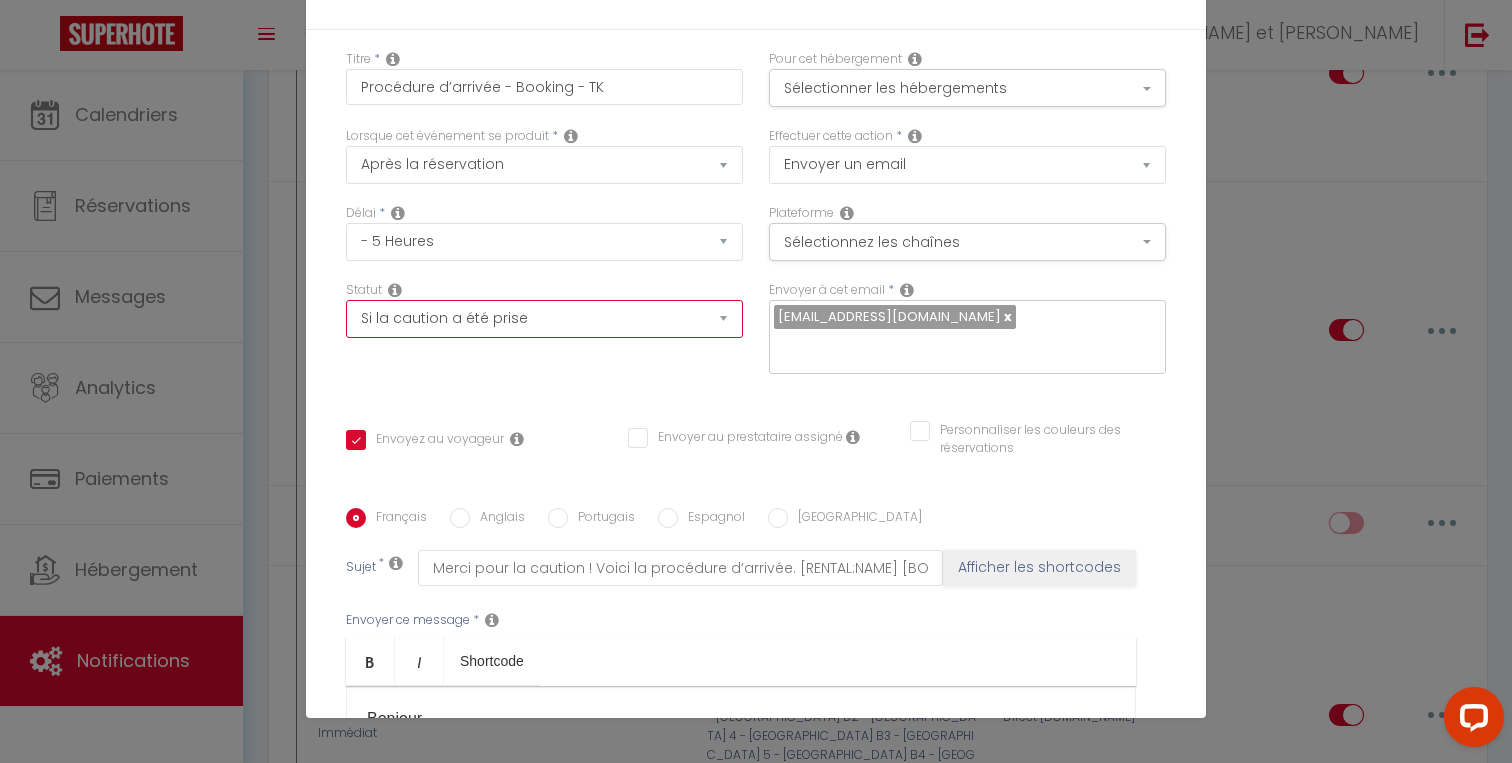 select on "if_booking_is_paid" 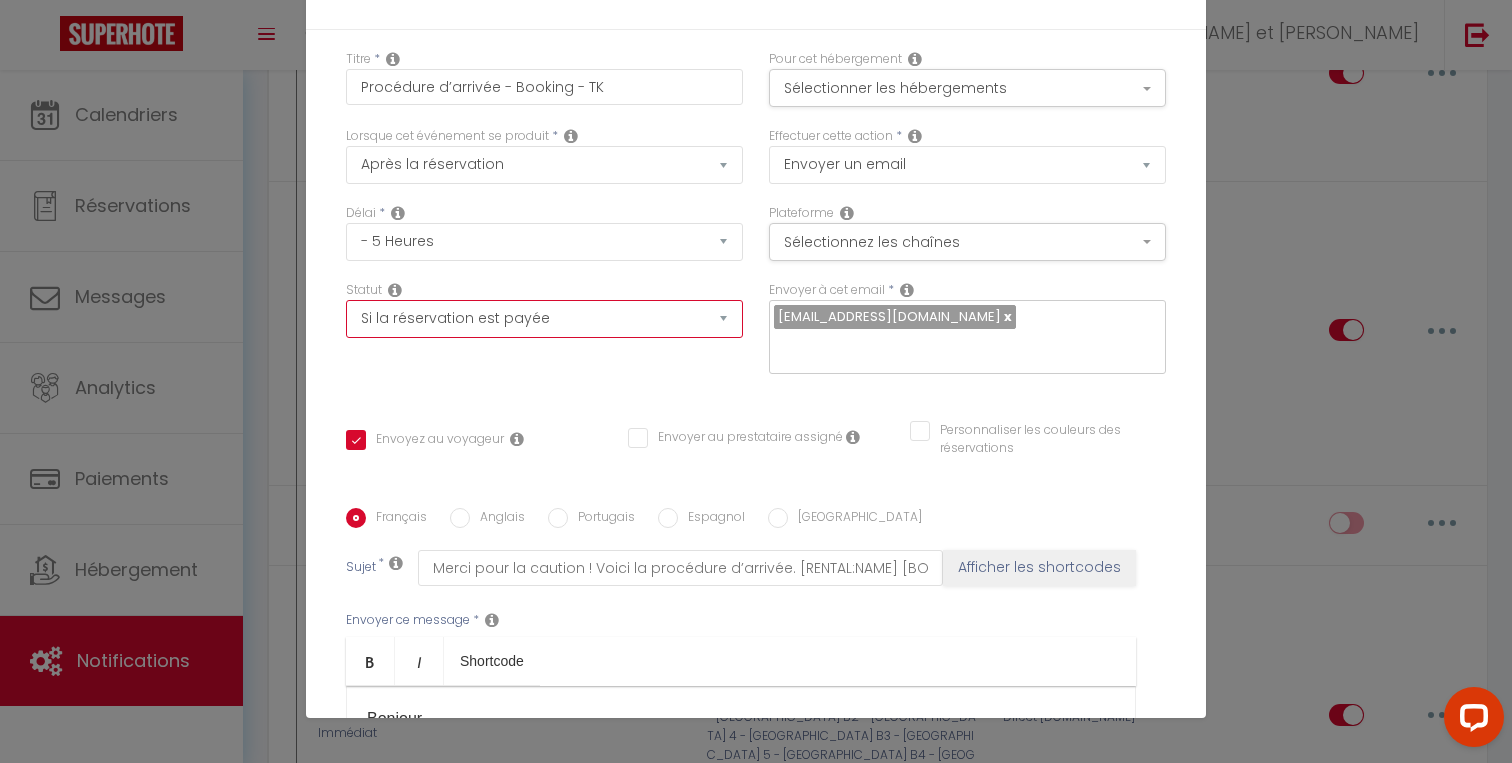checkbox on "true" 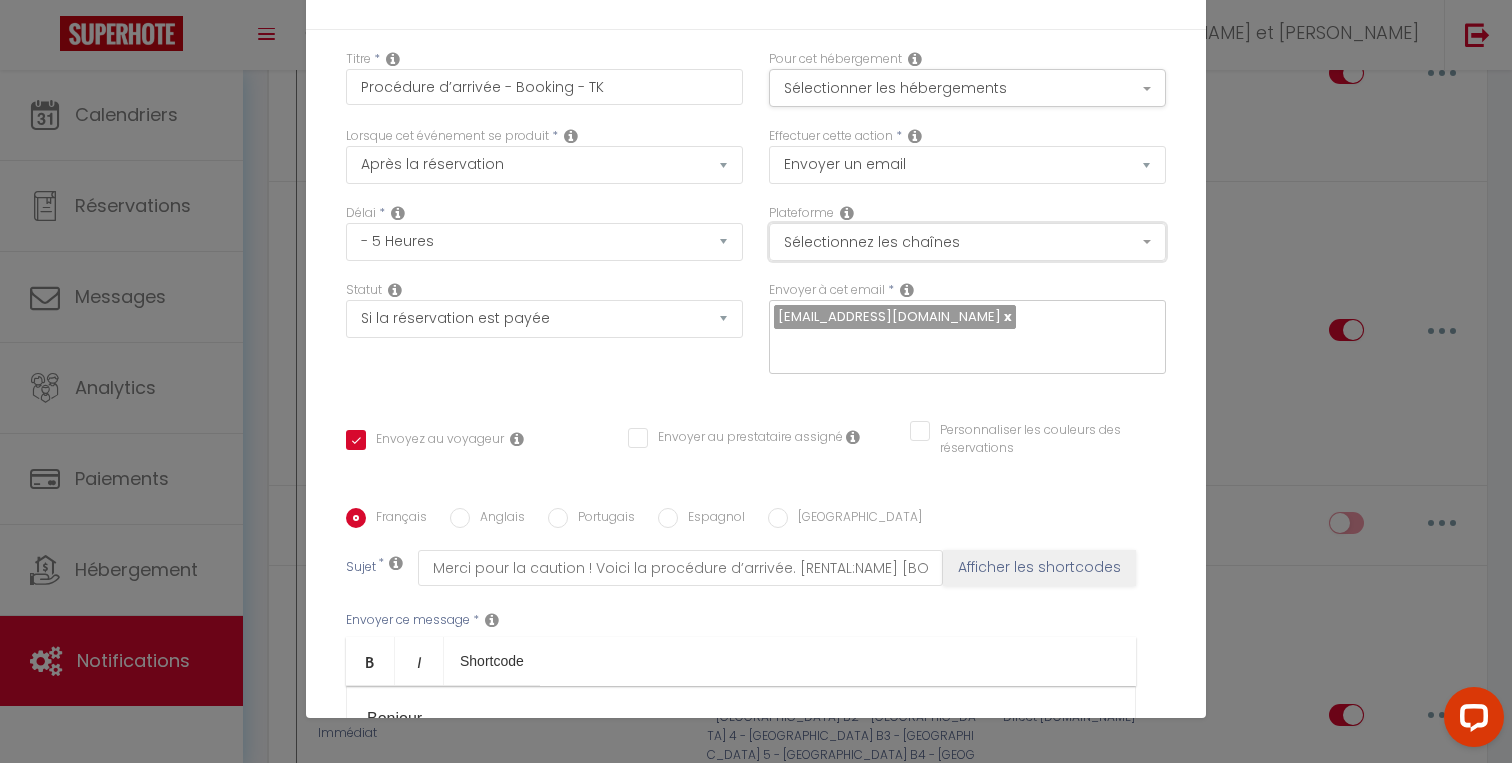 click on "Sélectionnez les chaînes" at bounding box center (967, 242) 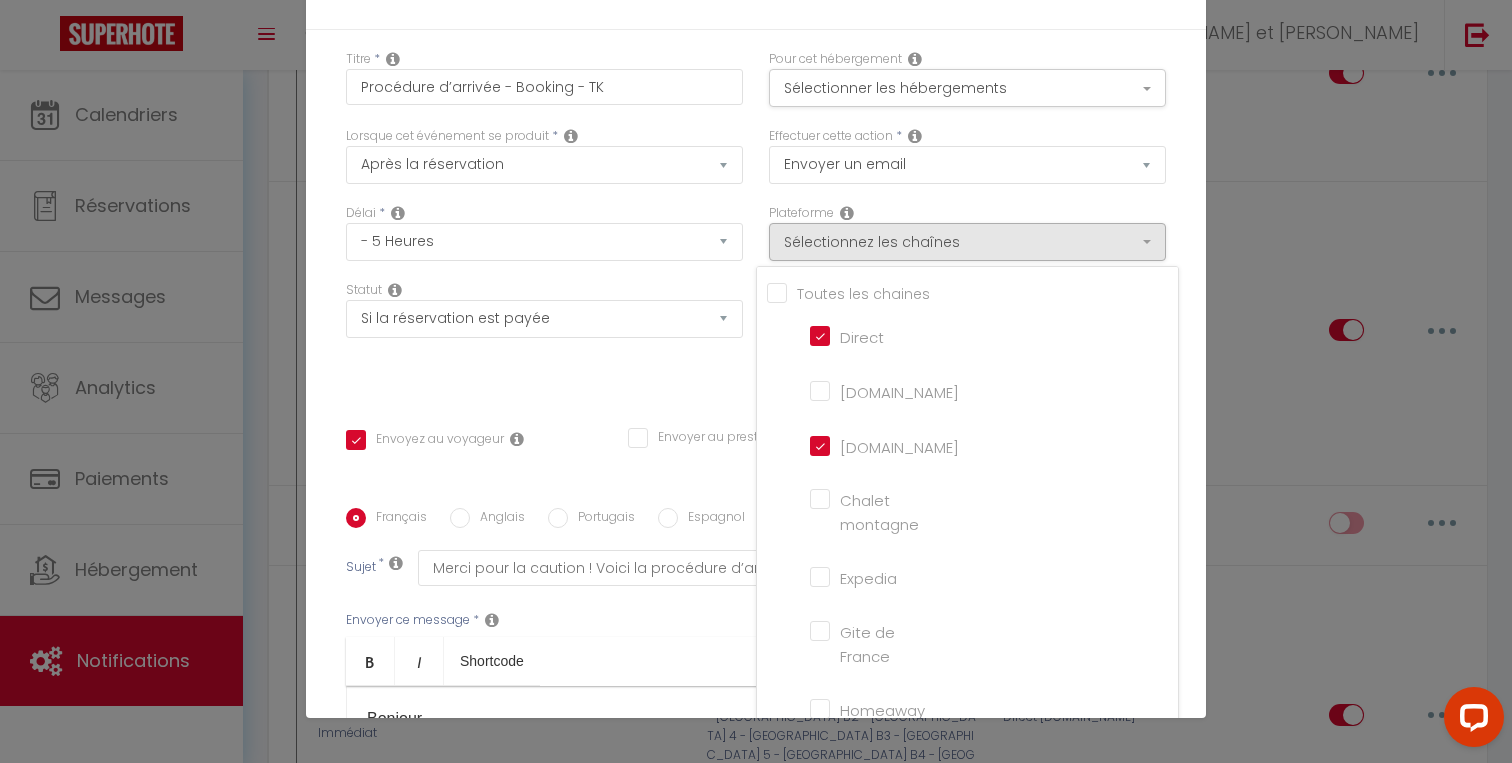 click on "Direct" at bounding box center (867, 335) 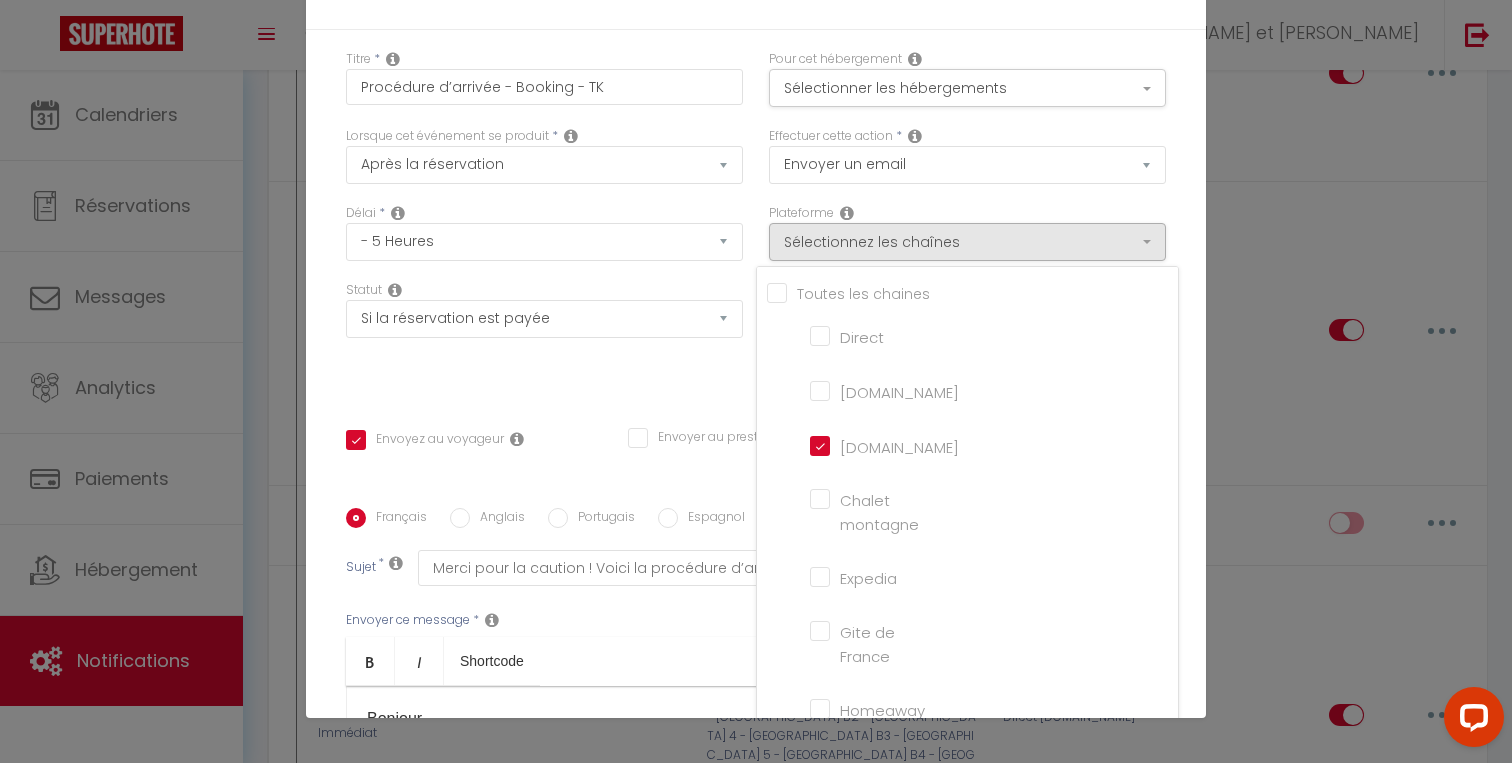 checkbox on "true" 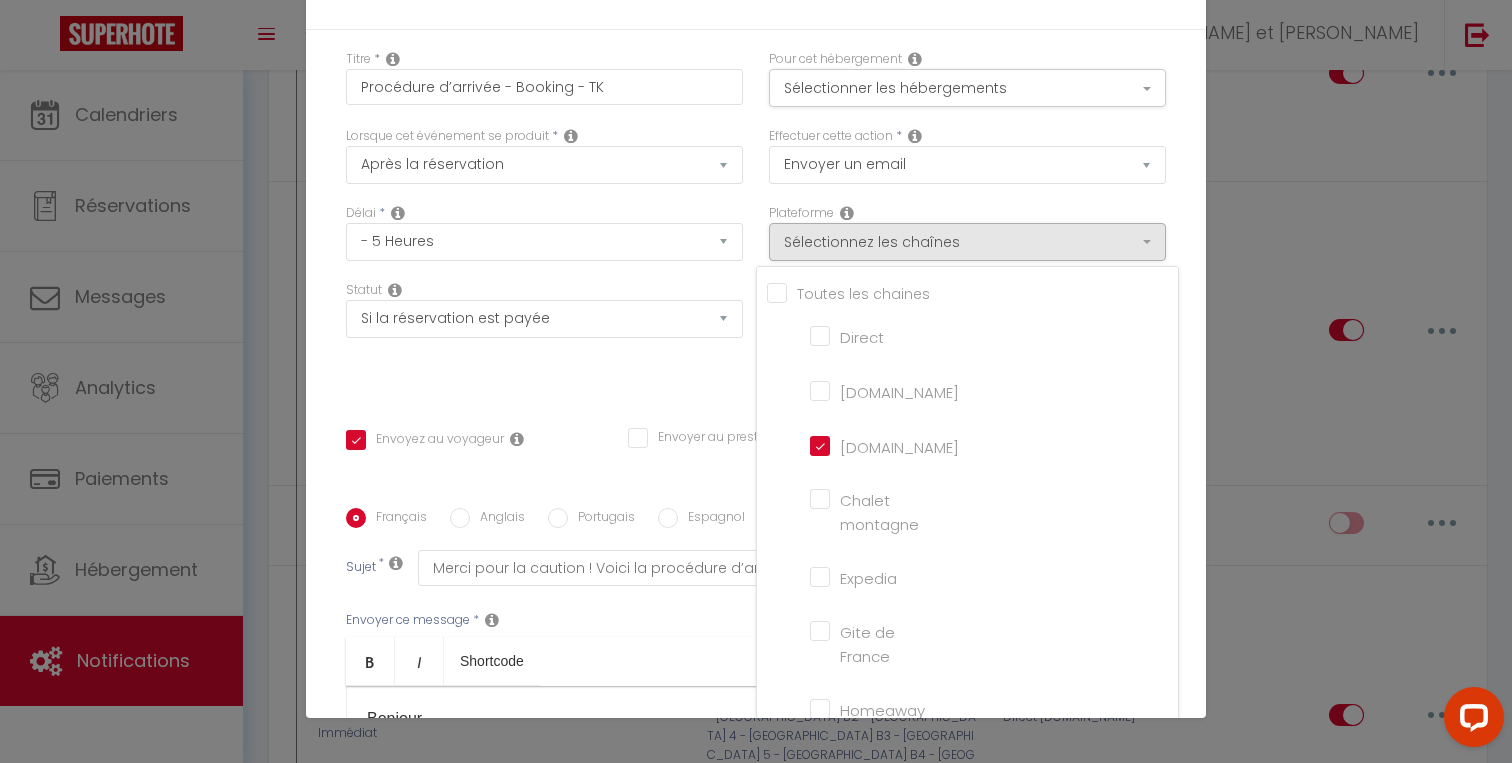 click on "Titre   *     Procédure d’arrivée - Booking - TK   Pour cet hébergement
Sélectionner les hébergements
Tous les apparts
Nos annonces Perso
Balcon des Marots · Les Marots - Balcon -  5min du centre-ville Troyes
Le Raffiné - hypercentre - 6 personnes - 110m2
Le Délicat · Appartement proche Disney 5min-Paris 45min-Parking
Maison des Platanes
Studio 1 - Platanes
Lorsque cet événement se produit" at bounding box center [756, 508] 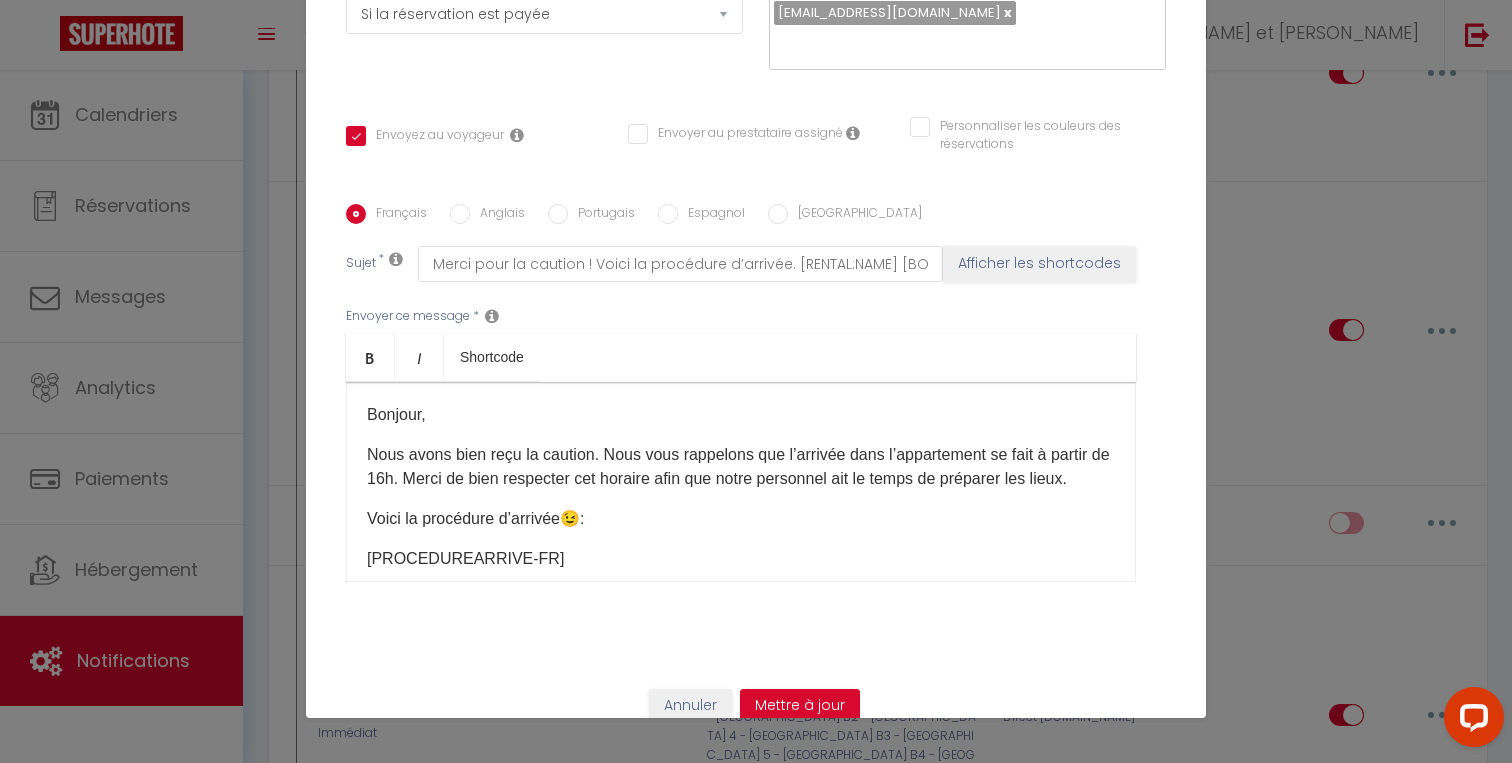 scroll, scrollTop: 314, scrollLeft: 0, axis: vertical 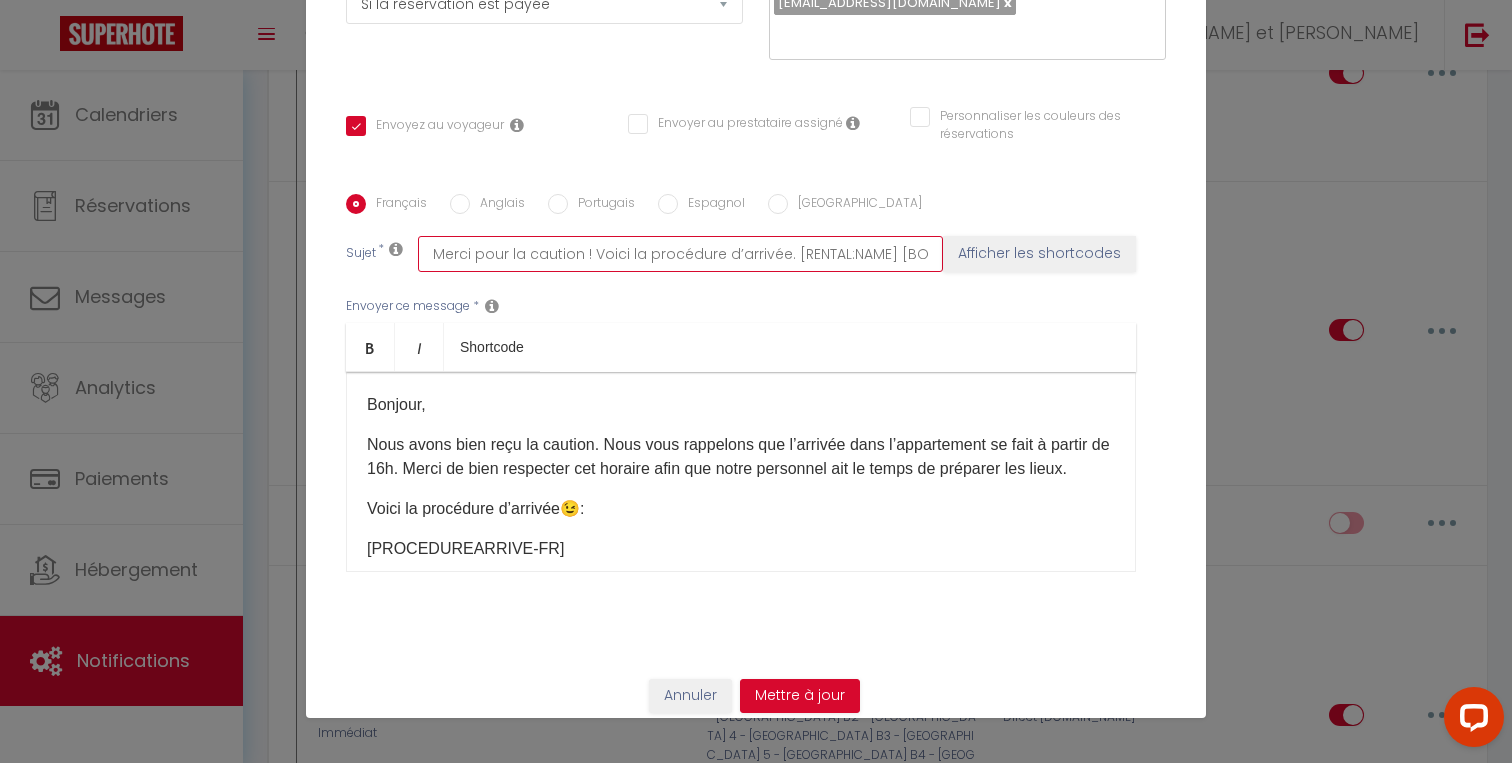 click on "Merci pour la caution ! Voici la procédure d’arrivée. [RENTAL:NAME] [BOOKING:ID][RENTAL:NAME]" at bounding box center (680, 254) 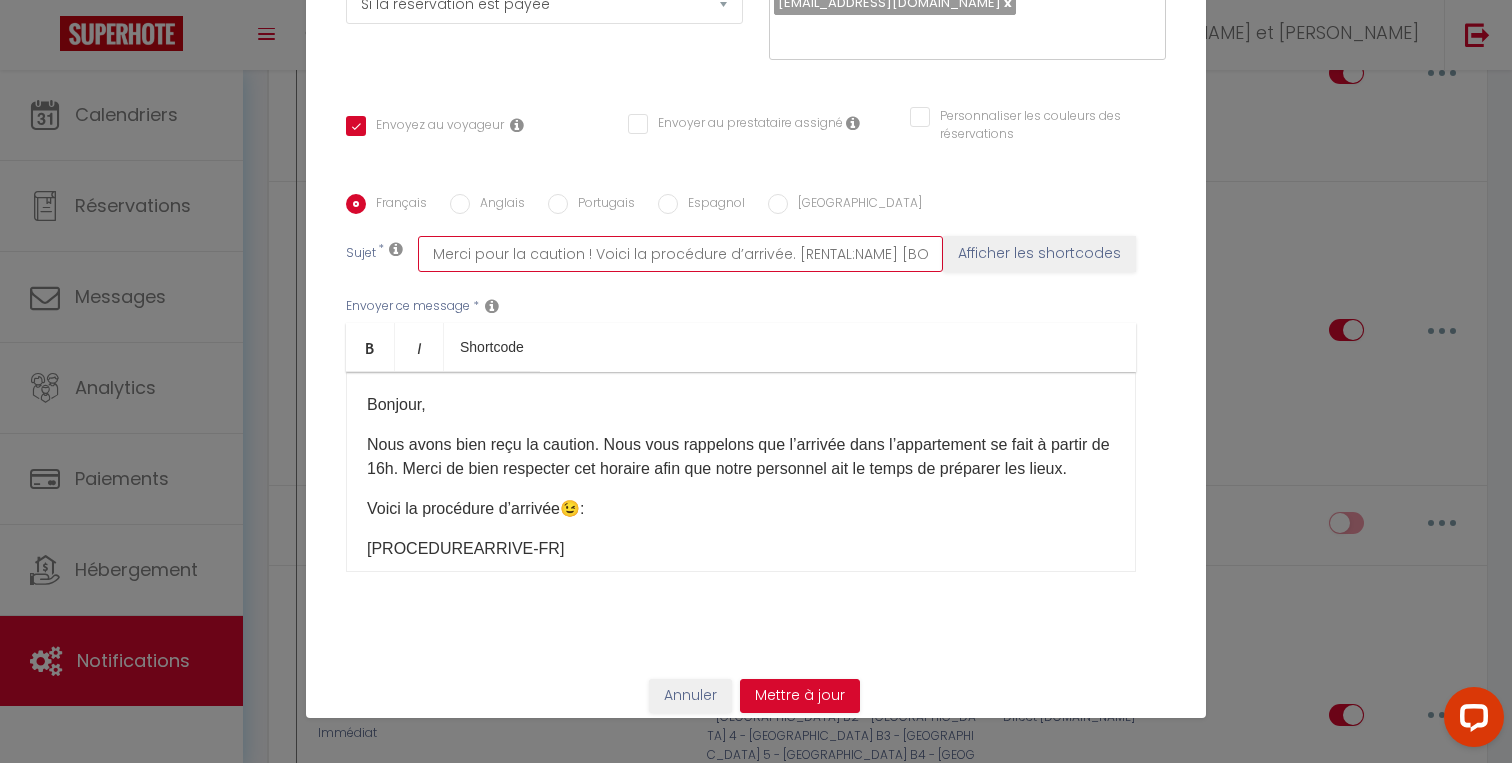 drag, startPoint x: 587, startPoint y: 254, endPoint x: 332, endPoint y: 252, distance: 255.00784 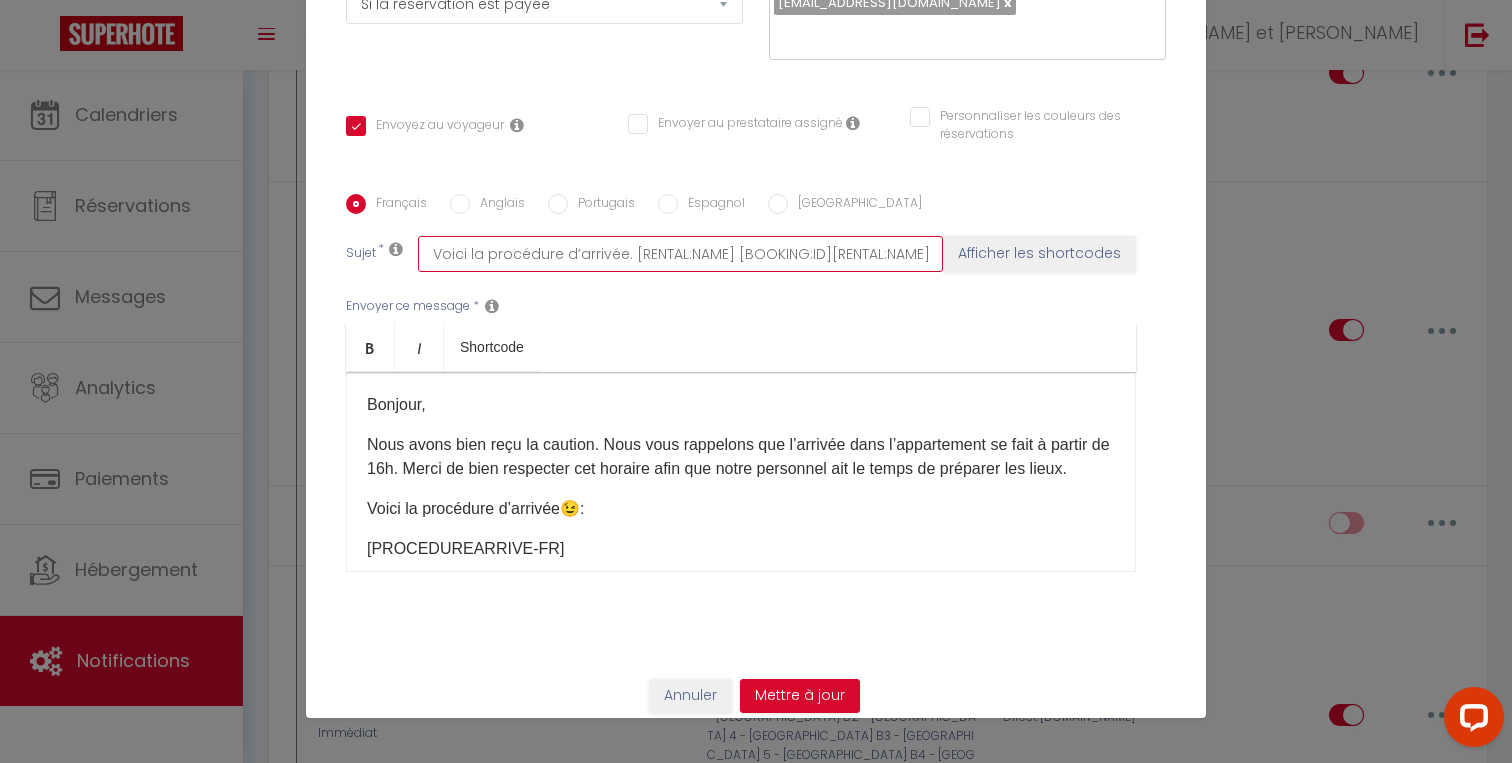 checkbox on "true" 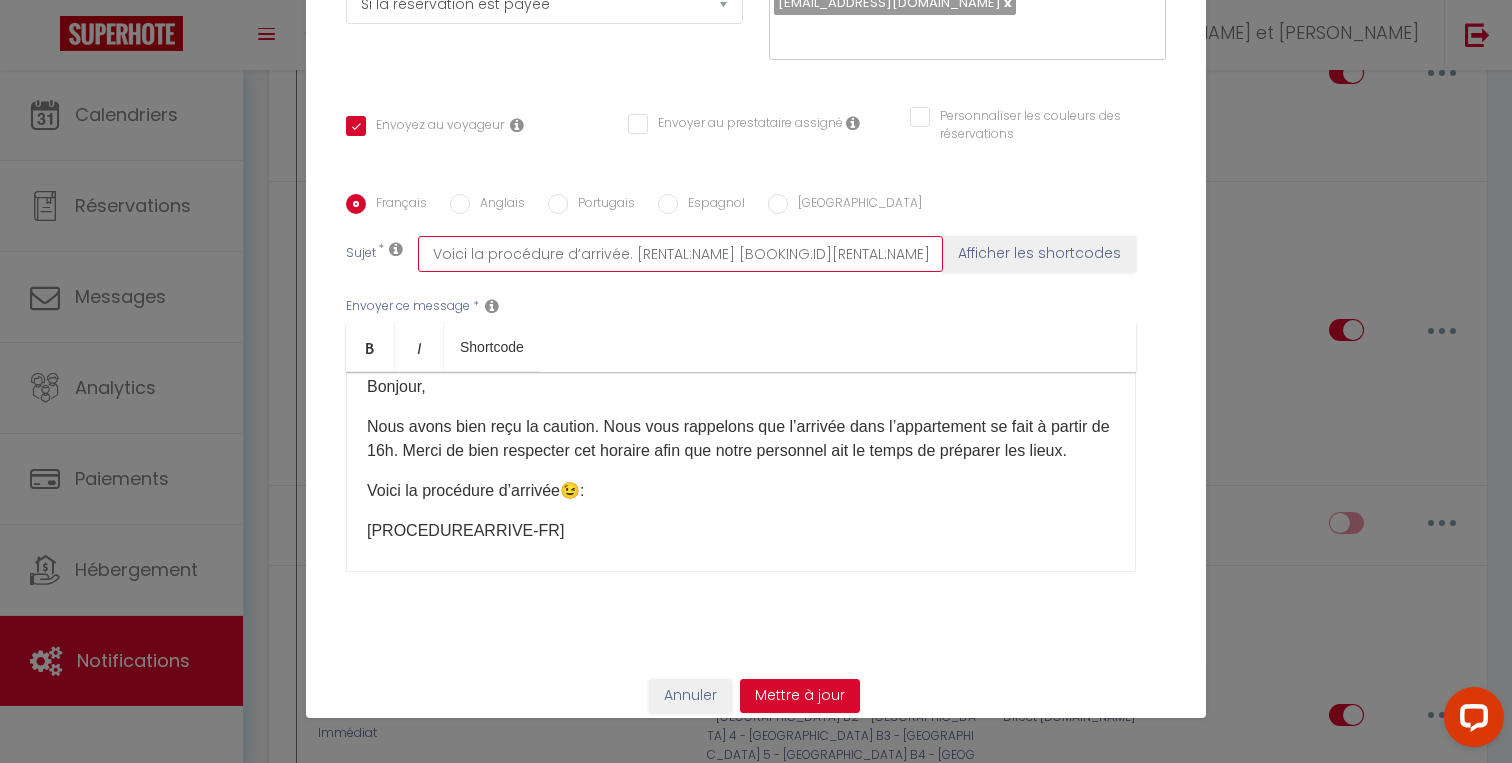 scroll, scrollTop: 0, scrollLeft: 0, axis: both 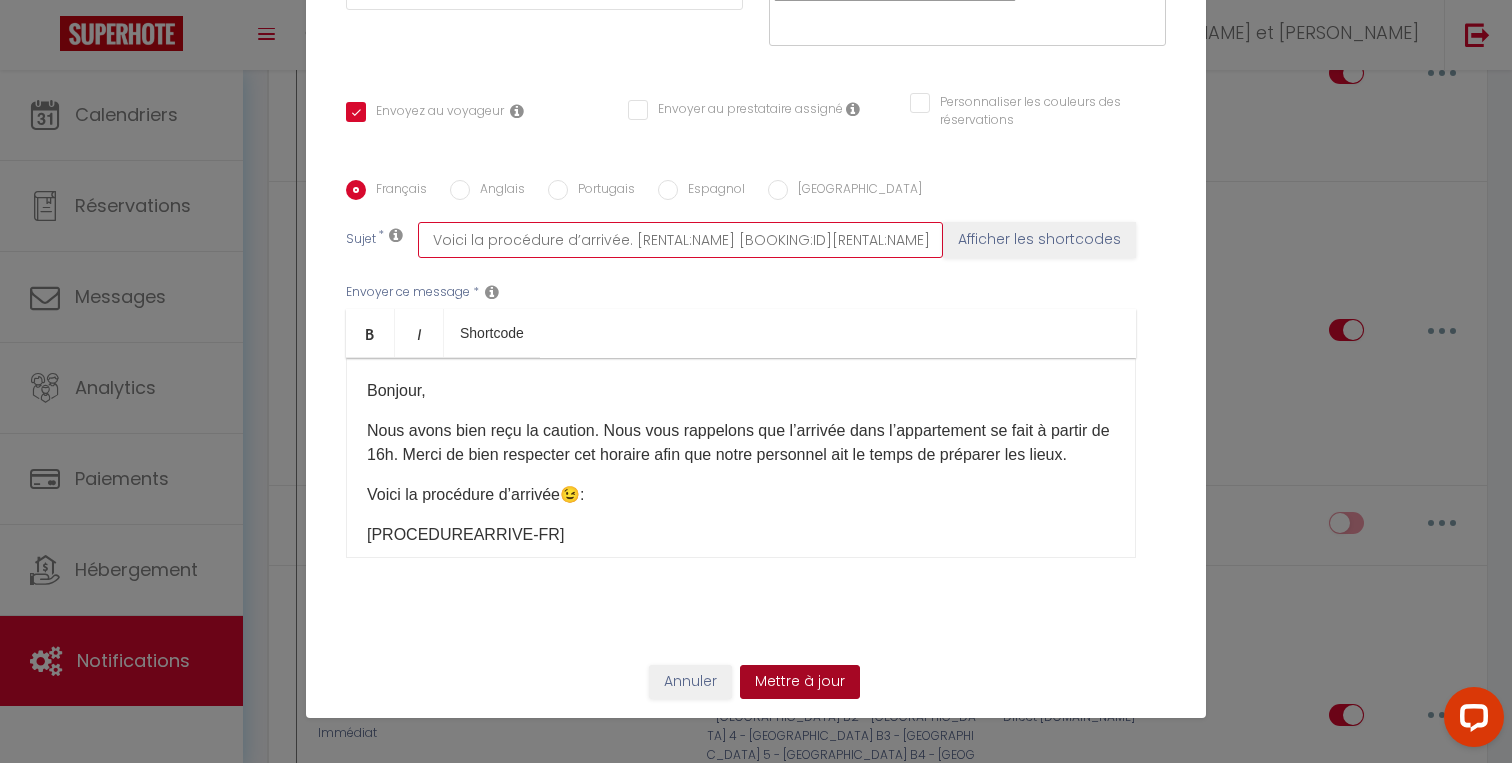 type on "Voici la procédure d’arrivée. [RENTAL:NAME] [BOOKING:ID][RENTAL:NAME]" 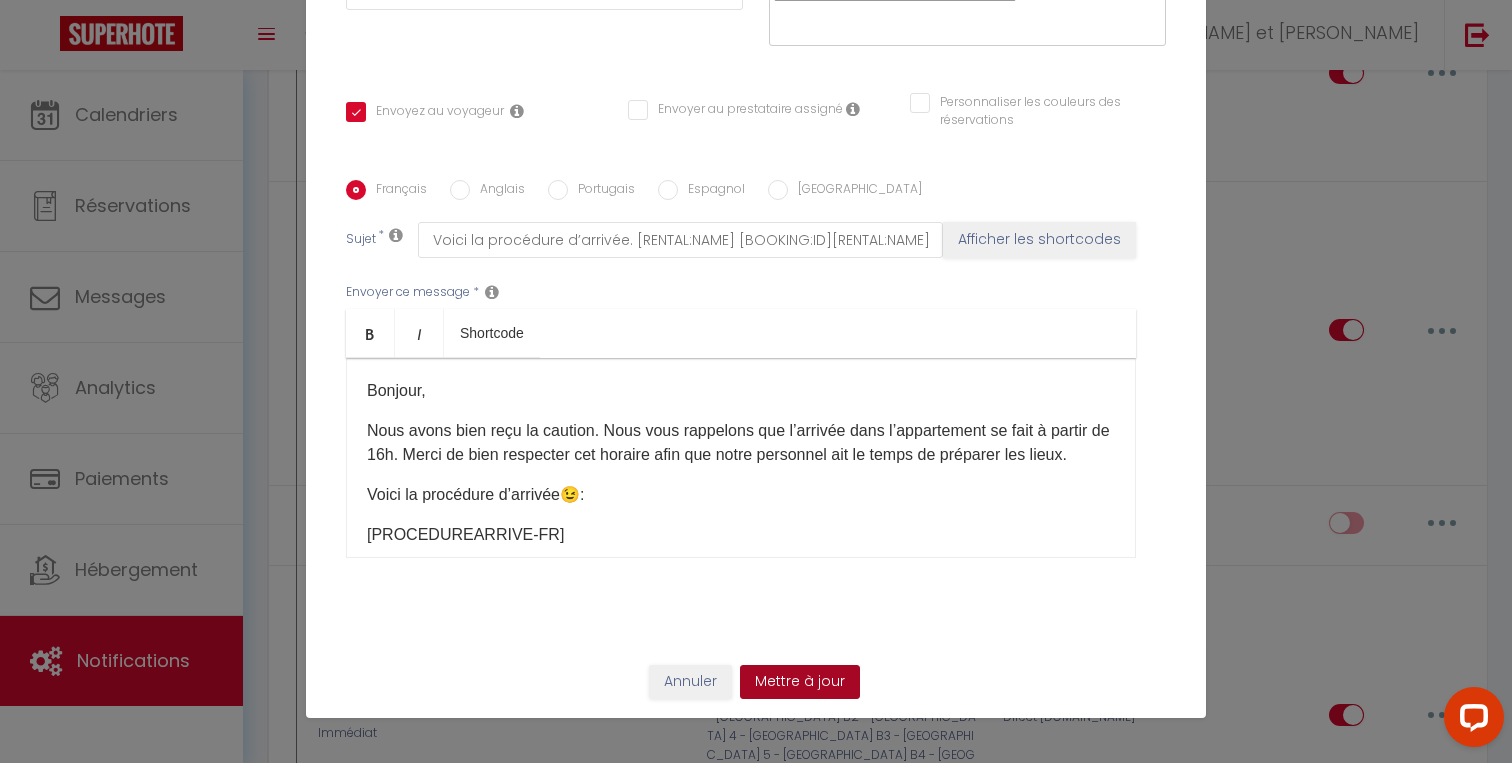 click on "Mettre à jour" at bounding box center [800, 682] 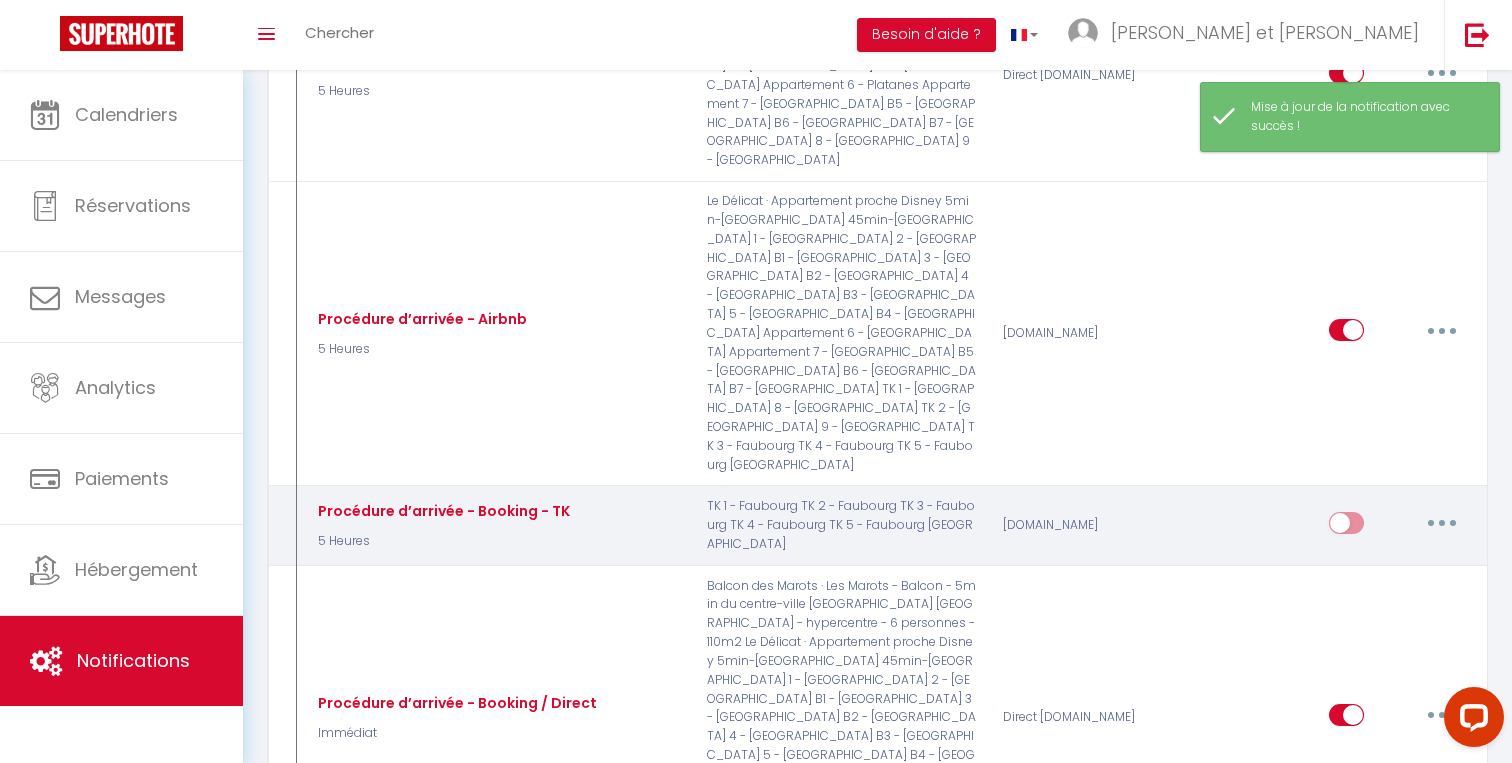 click at bounding box center (1346, 527) 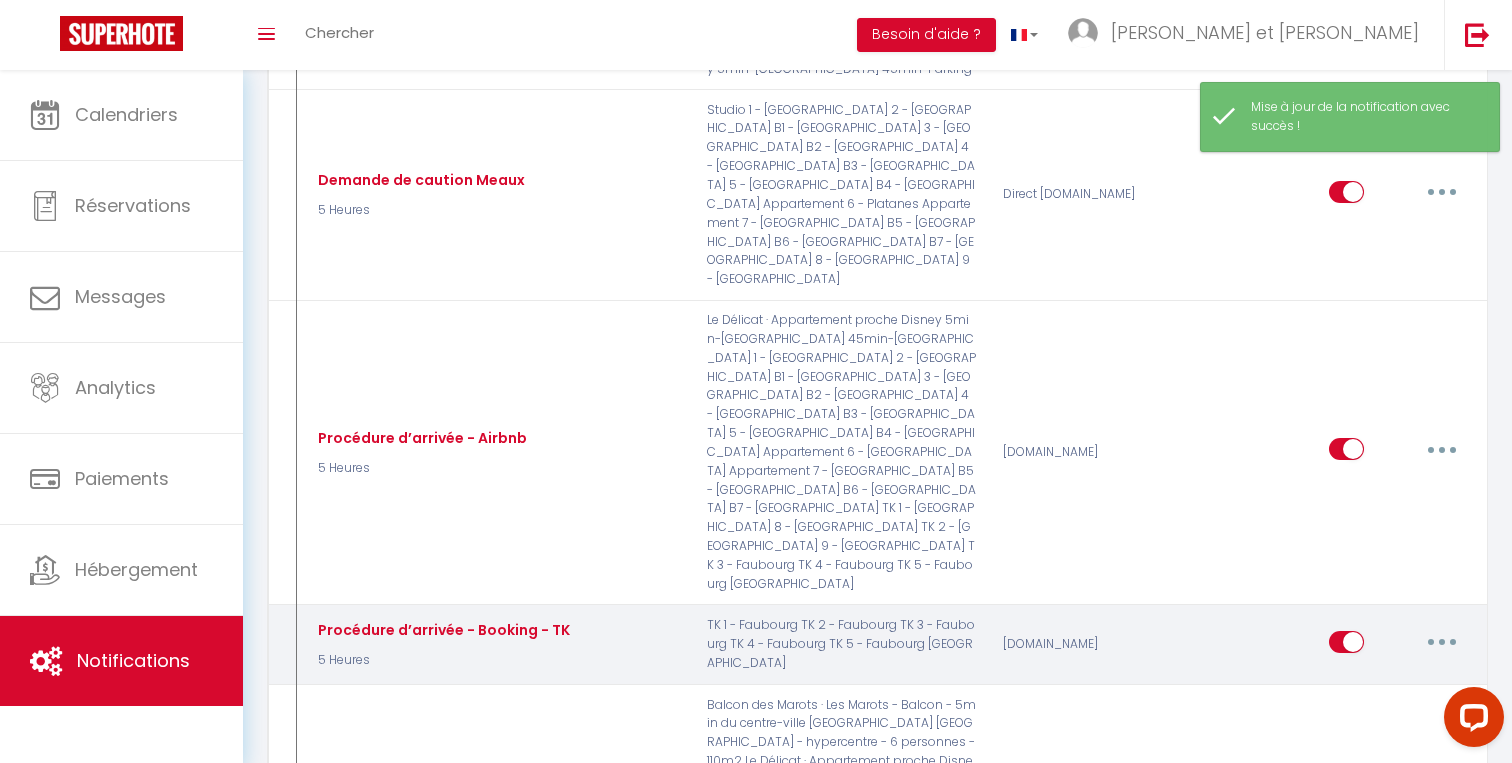 scroll, scrollTop: 767, scrollLeft: 0, axis: vertical 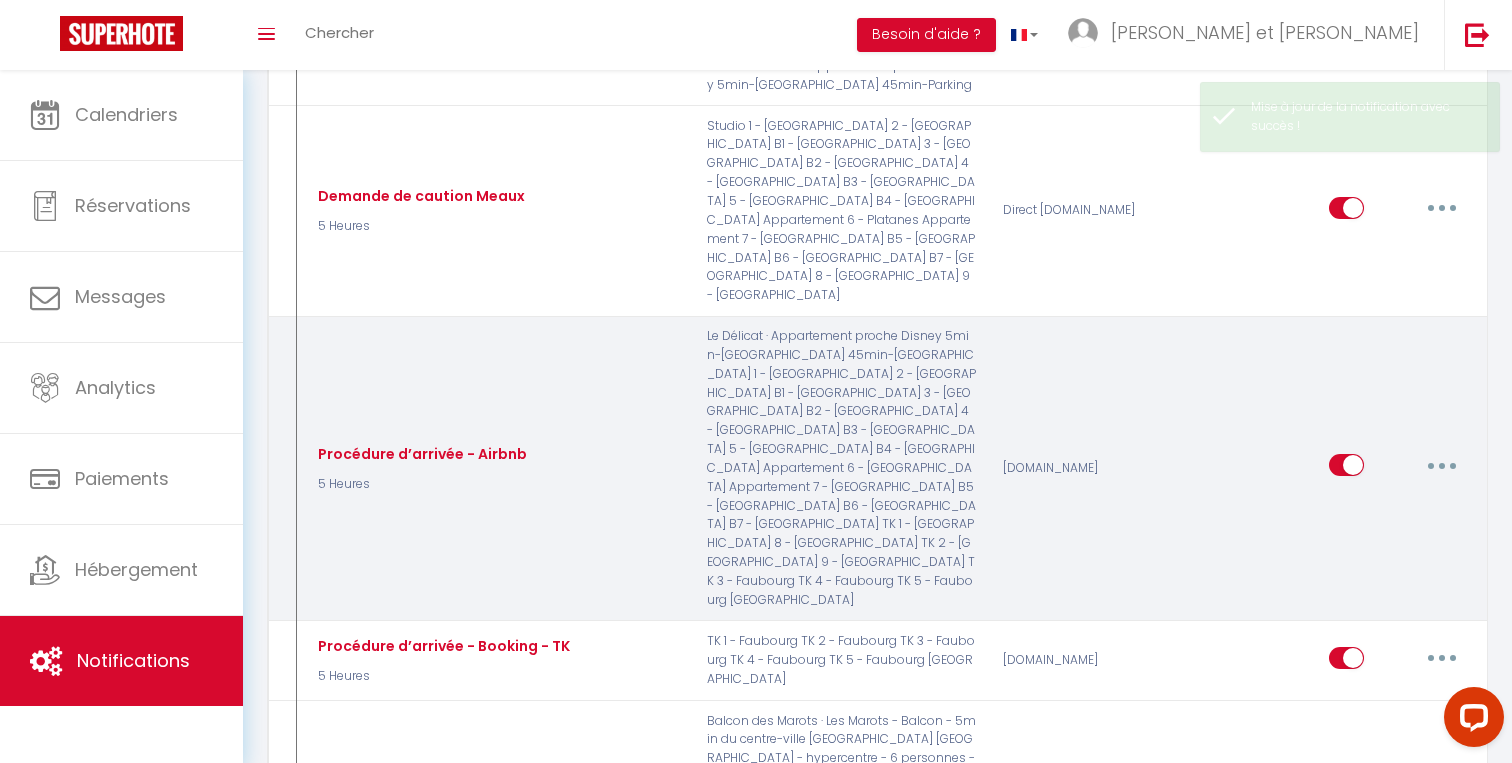 click at bounding box center (1442, 465) 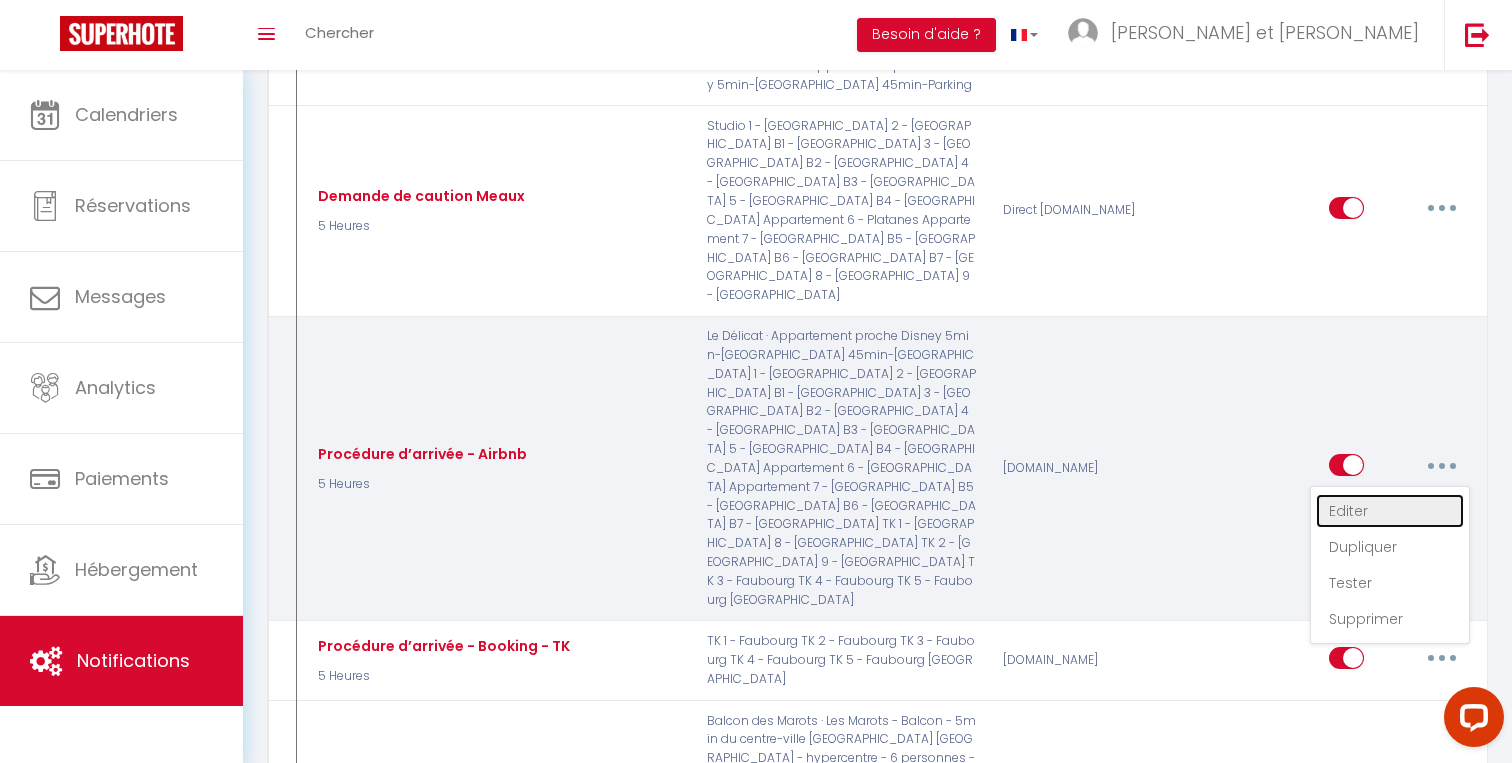 click on "Editer" at bounding box center [1390, 511] 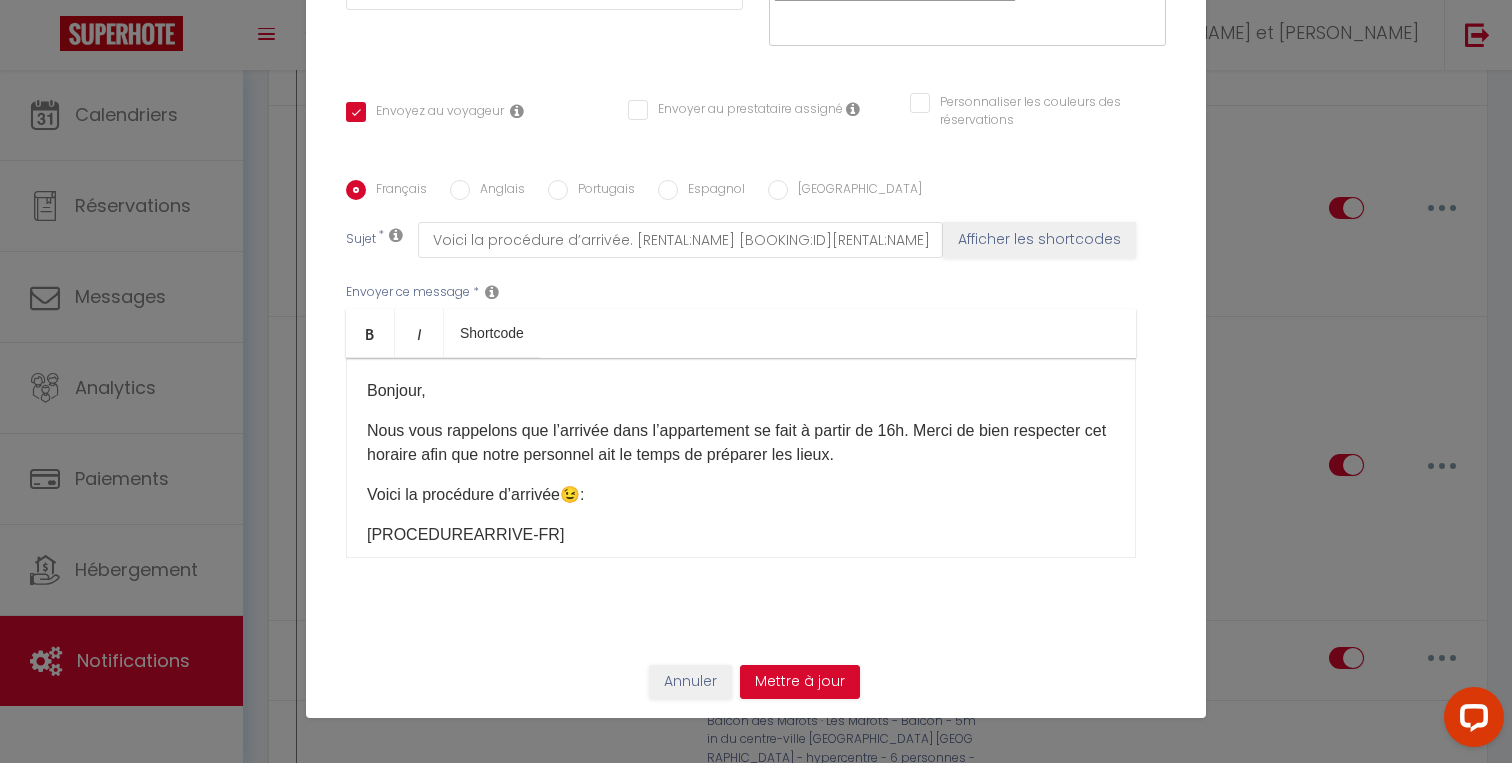 scroll, scrollTop: 330, scrollLeft: 0, axis: vertical 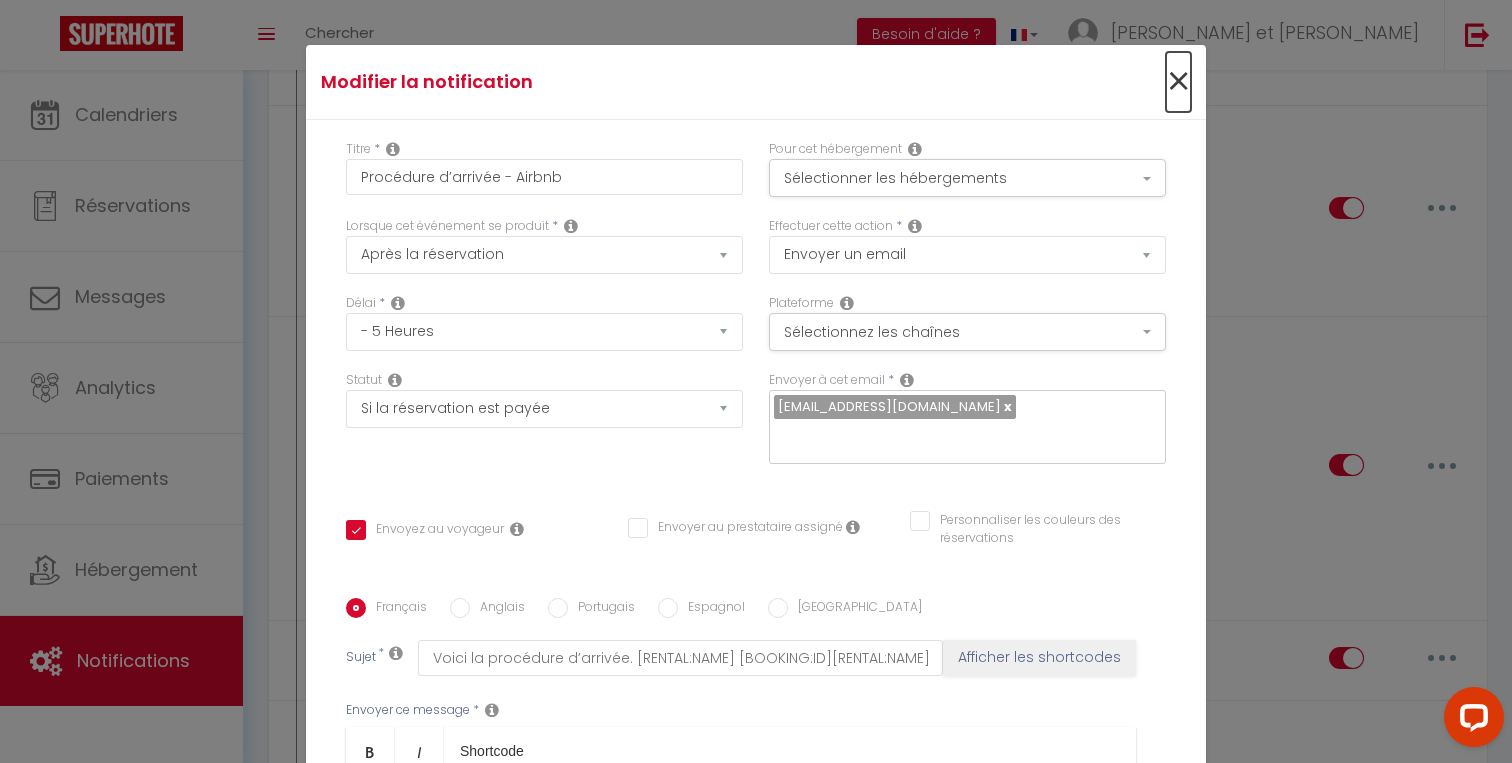 click on "×" at bounding box center [1178, 82] 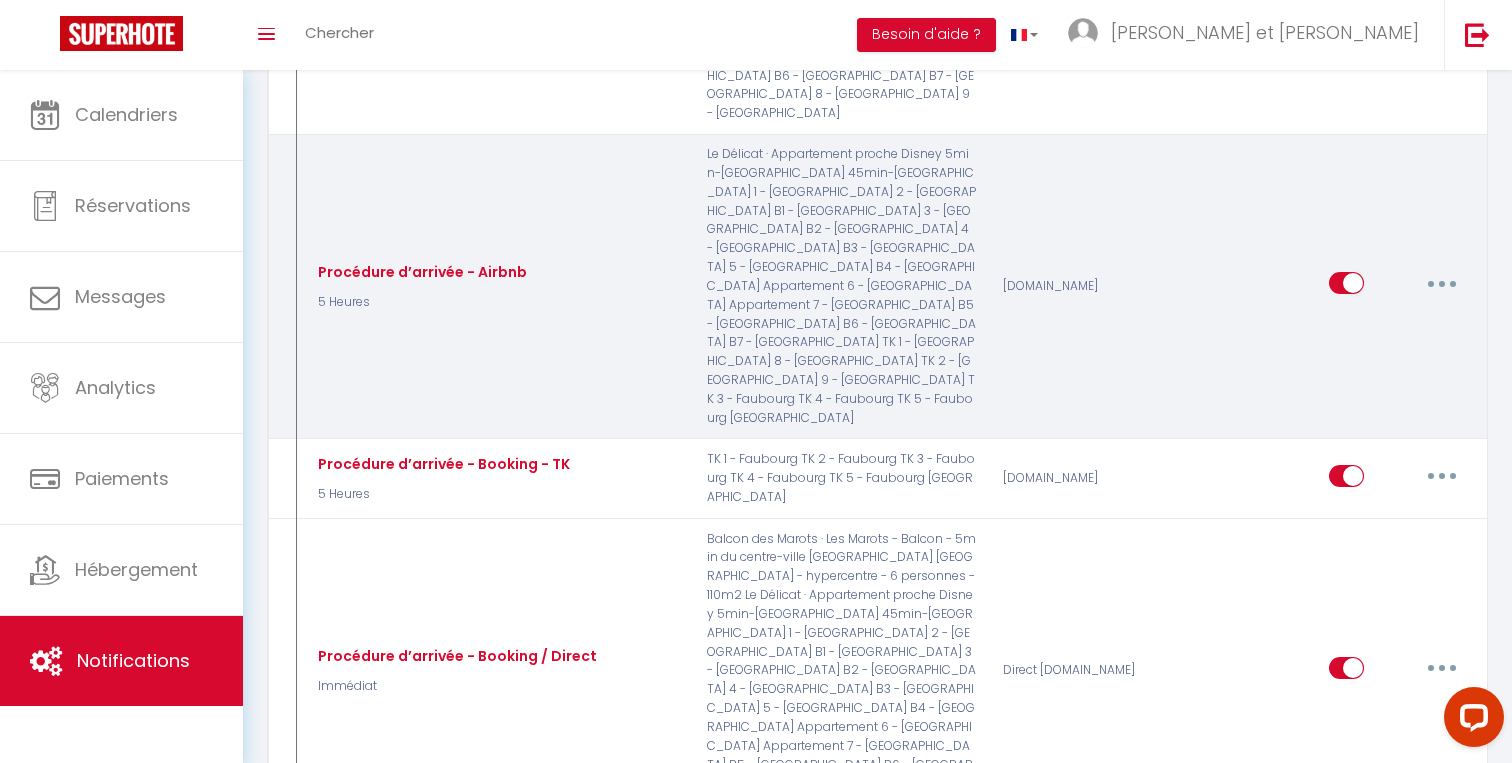 scroll, scrollTop: 954, scrollLeft: 0, axis: vertical 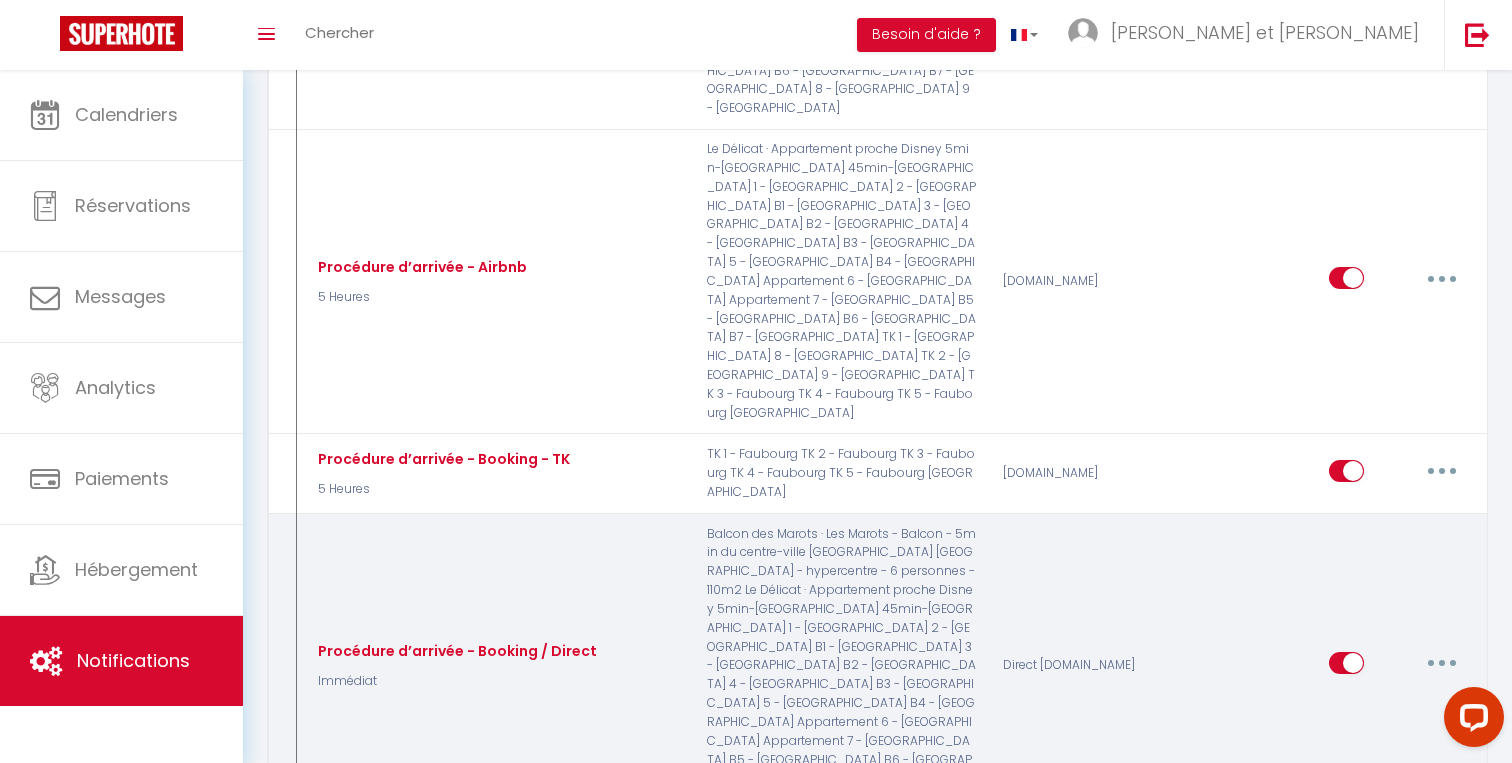 click at bounding box center (1442, 663) 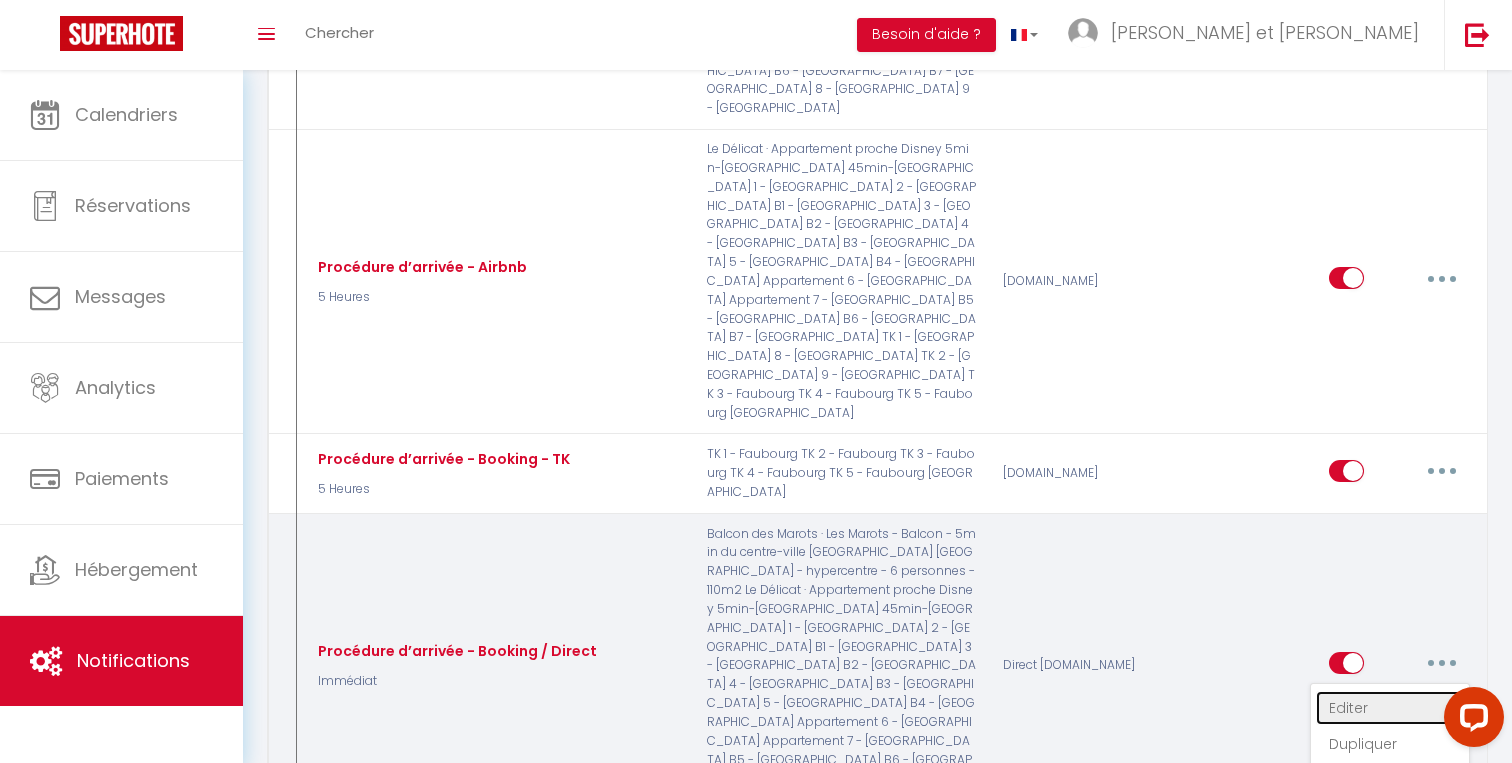 click on "Editer" at bounding box center [1390, 708] 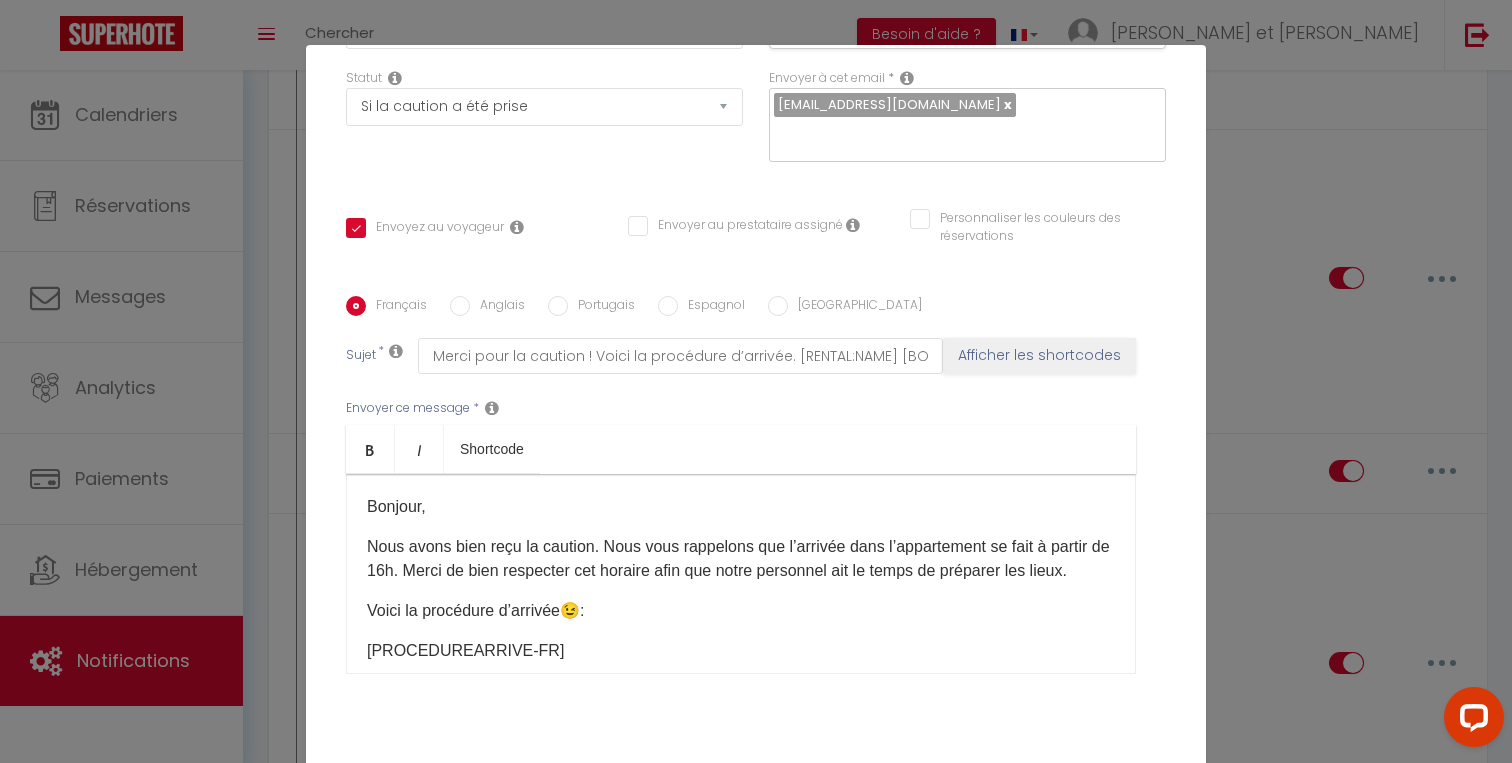 scroll, scrollTop: 325, scrollLeft: 0, axis: vertical 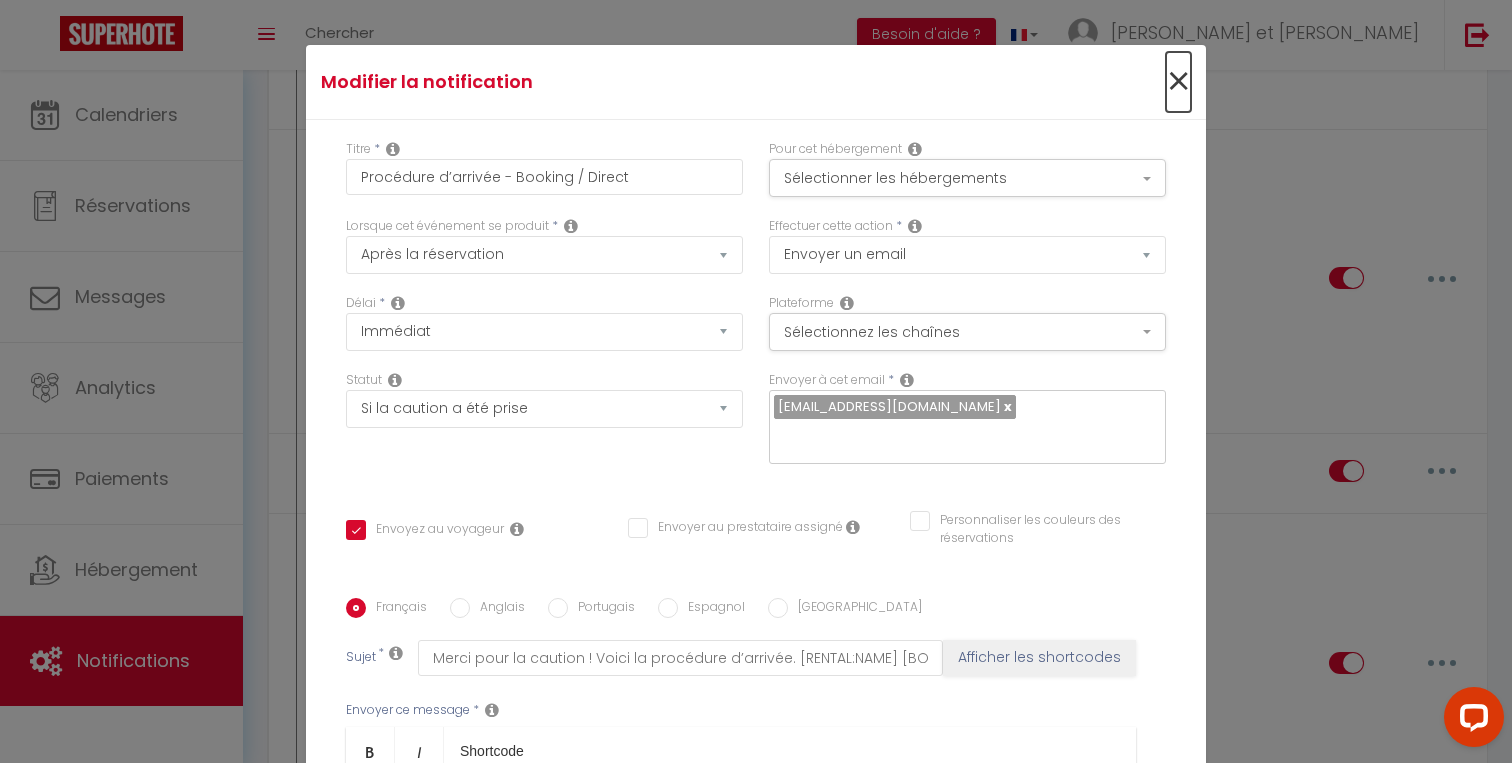 click on "×" at bounding box center [1178, 82] 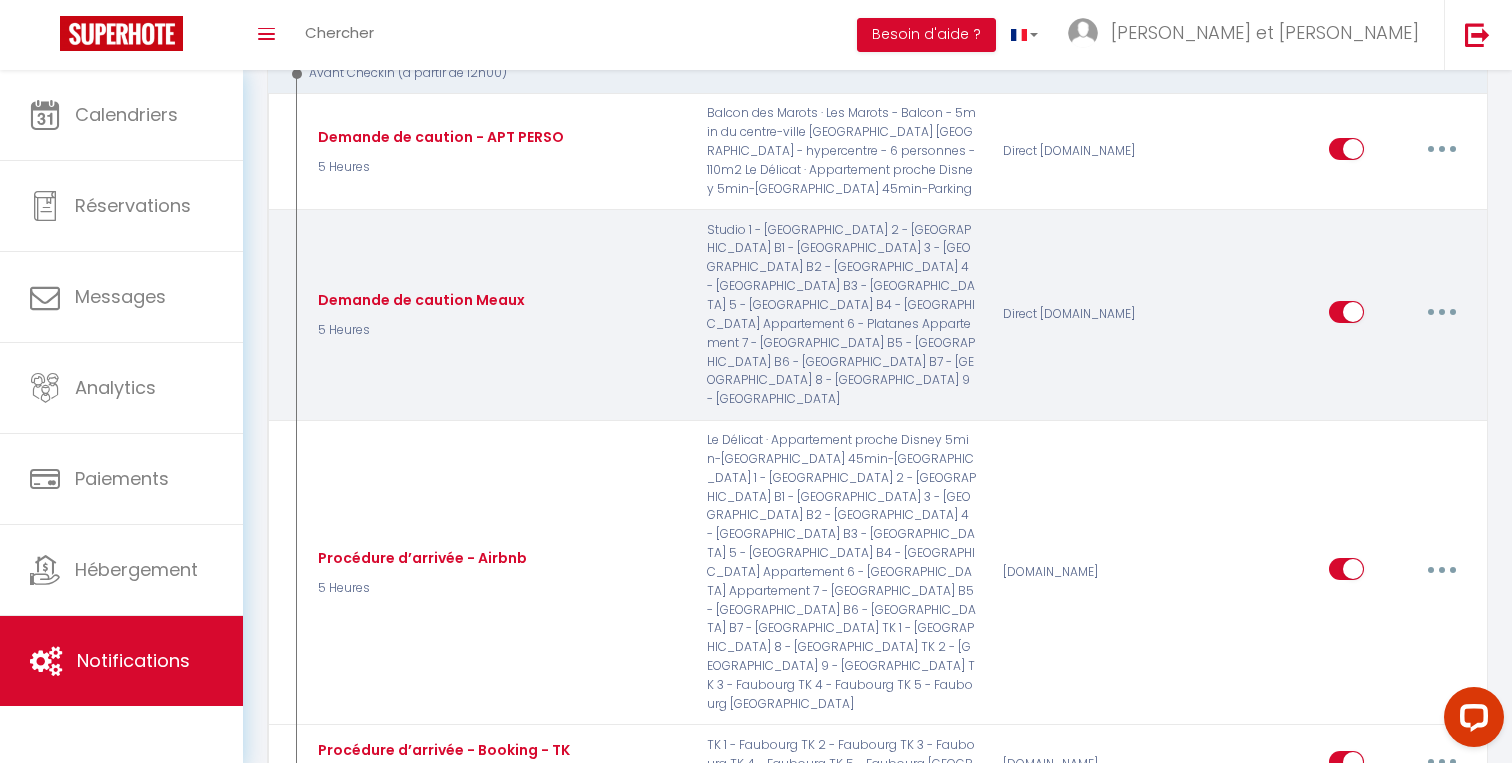 scroll, scrollTop: 659, scrollLeft: 0, axis: vertical 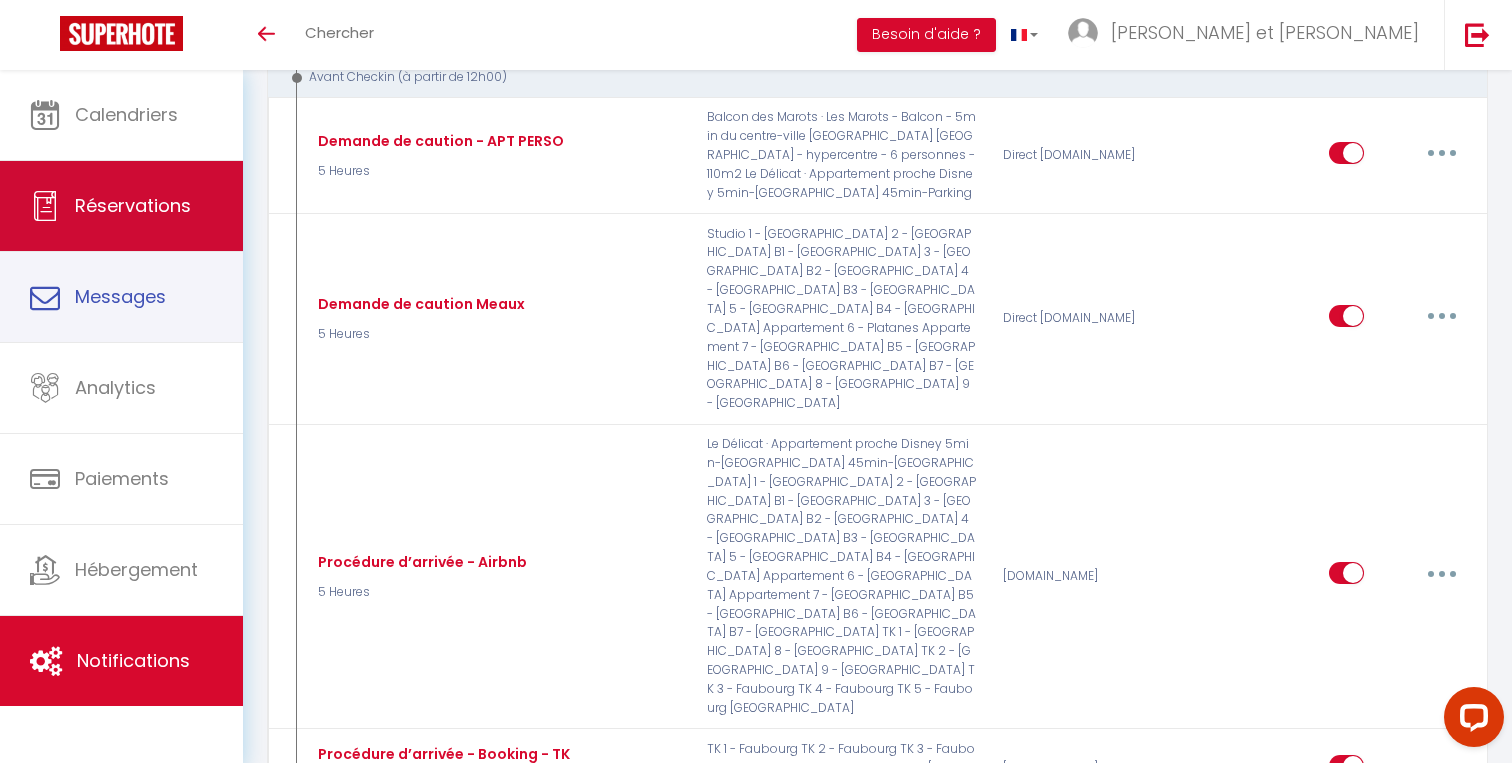 click on "Réservations" at bounding box center [121, 206] 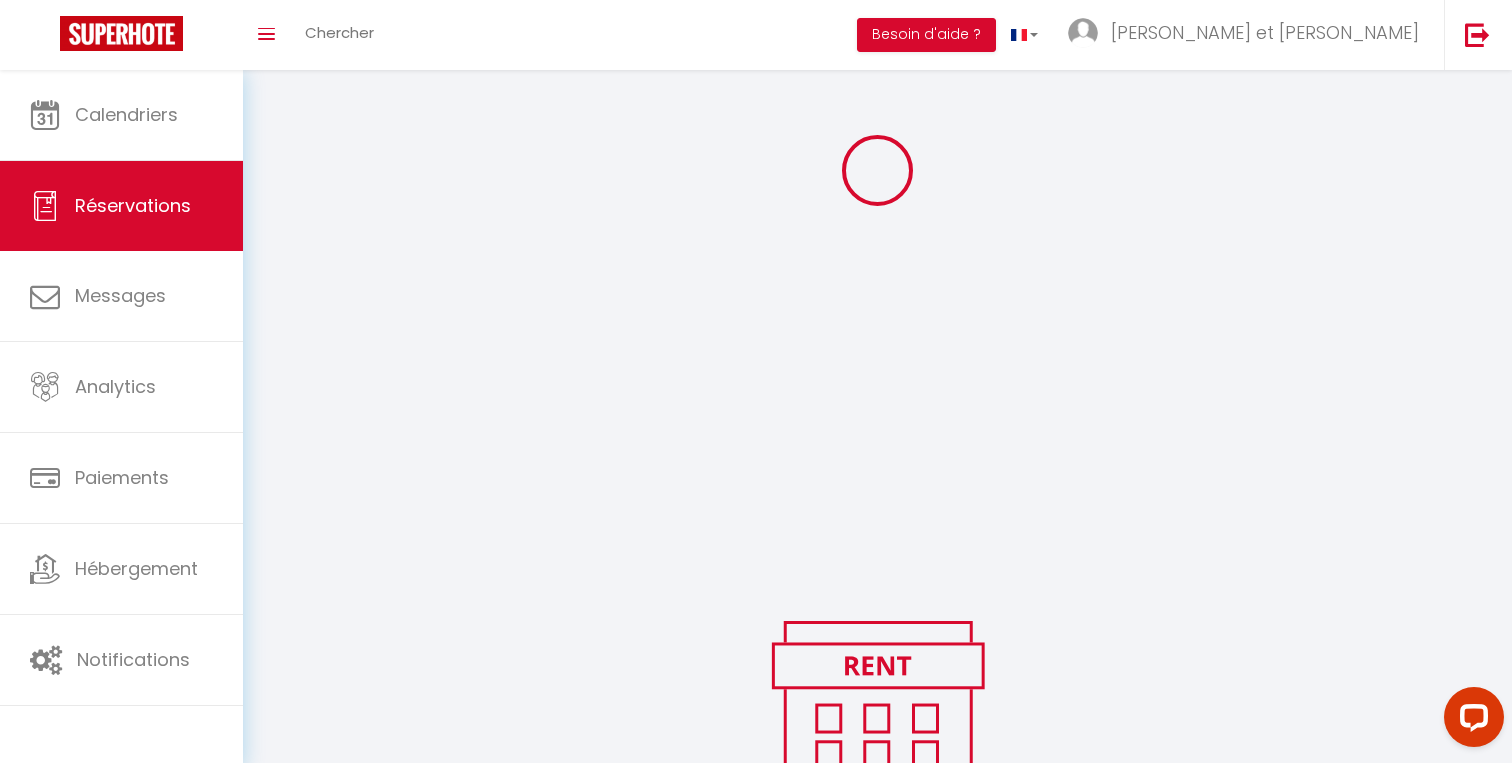 scroll, scrollTop: 324, scrollLeft: 0, axis: vertical 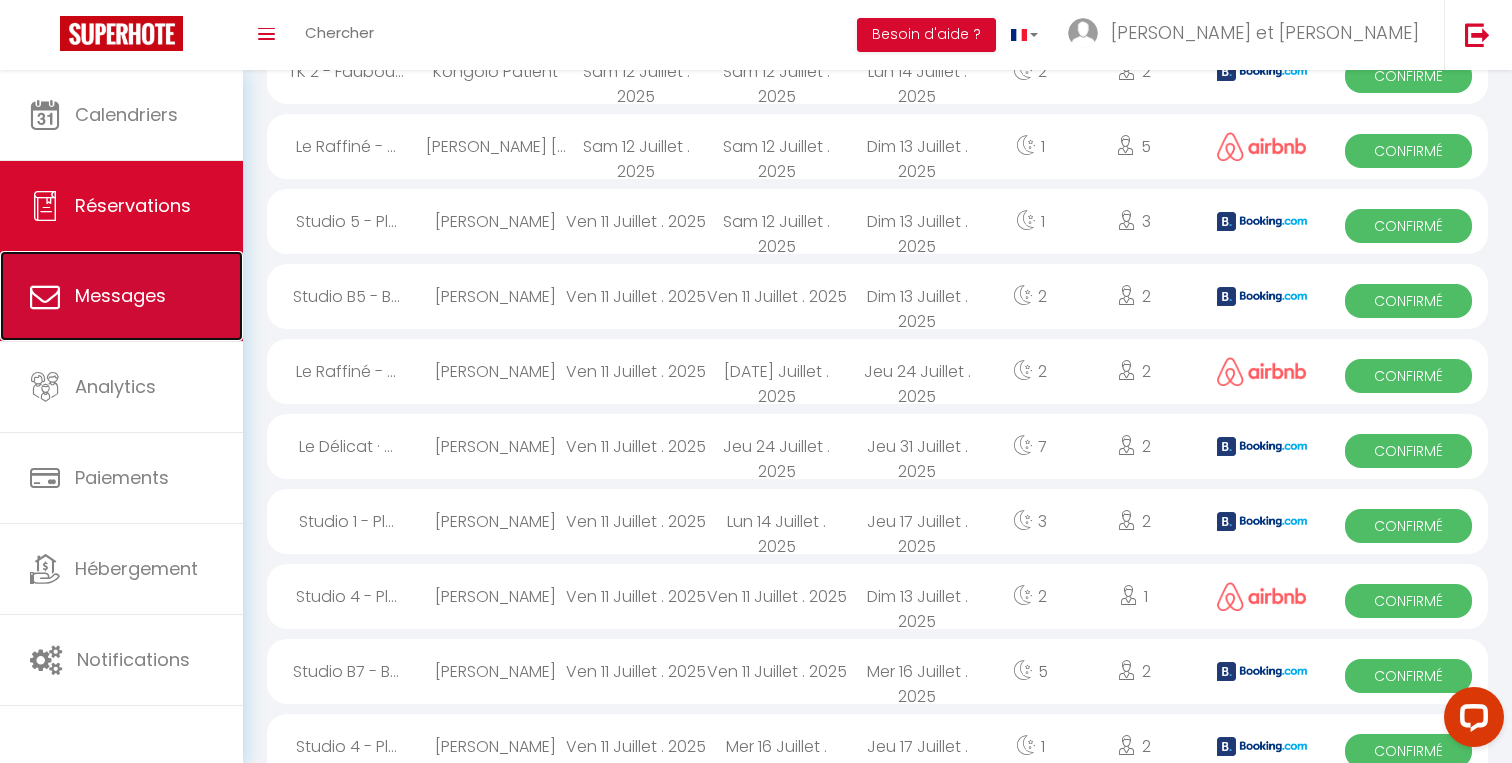 click on "Messages" at bounding box center [121, 296] 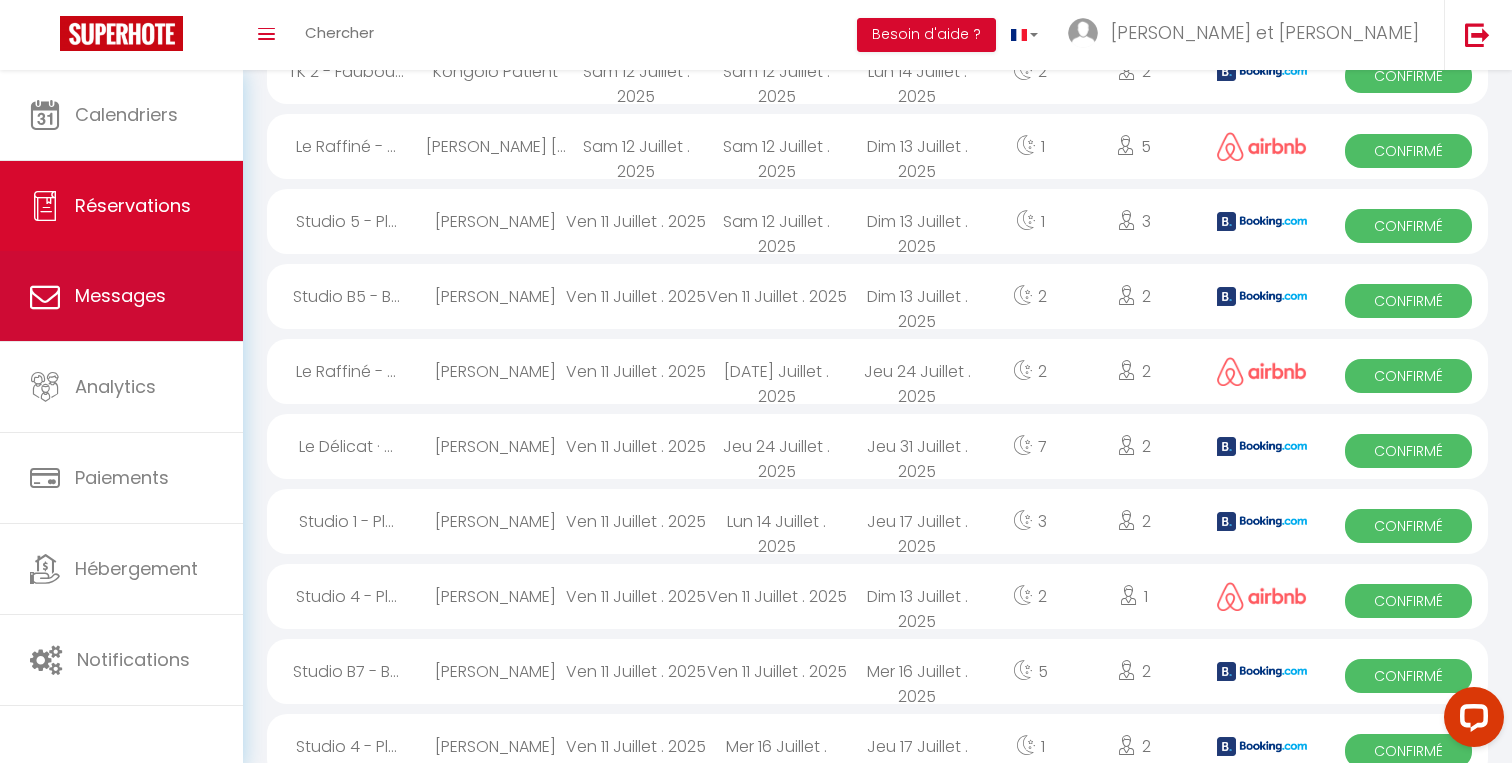 select on "message" 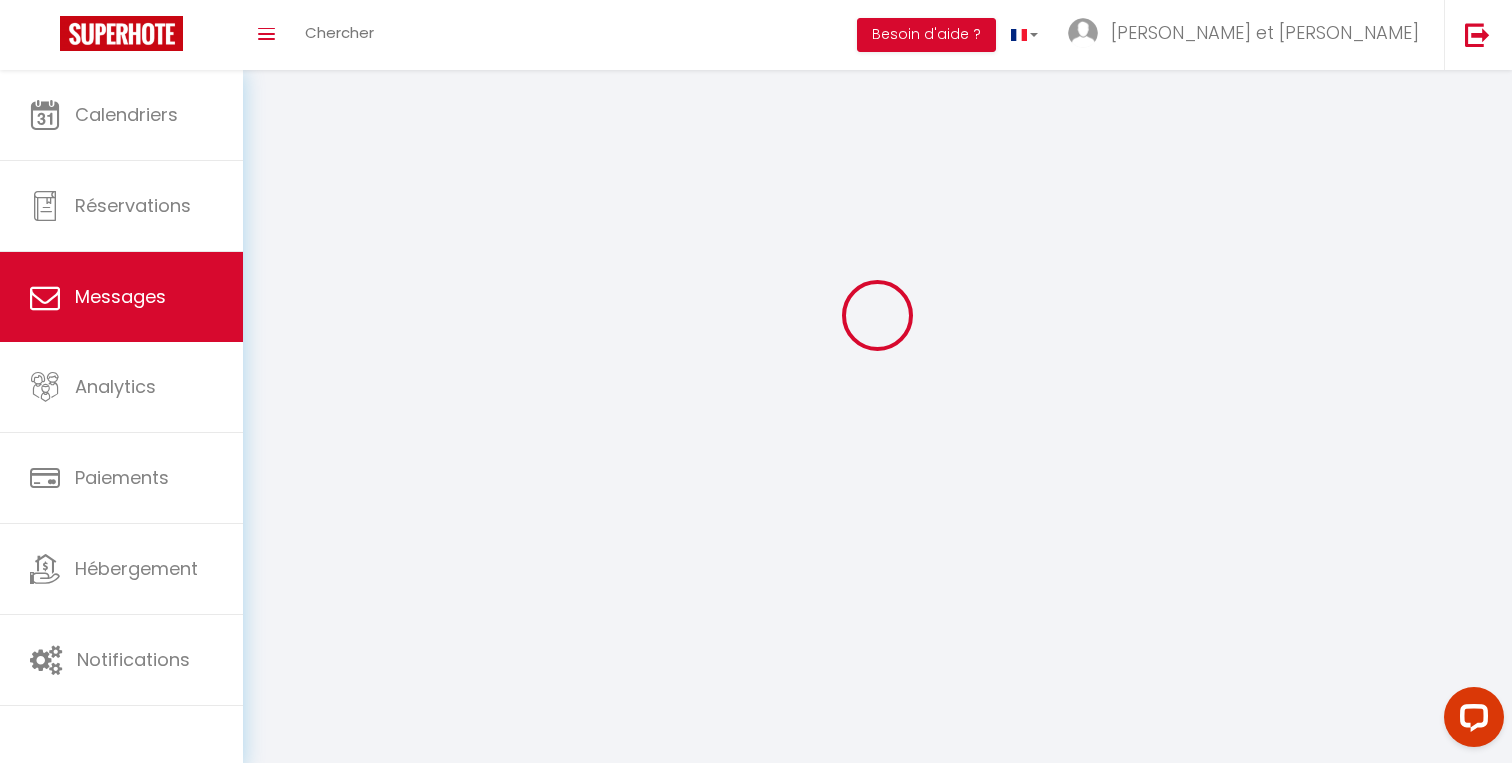 scroll, scrollTop: 0, scrollLeft: 0, axis: both 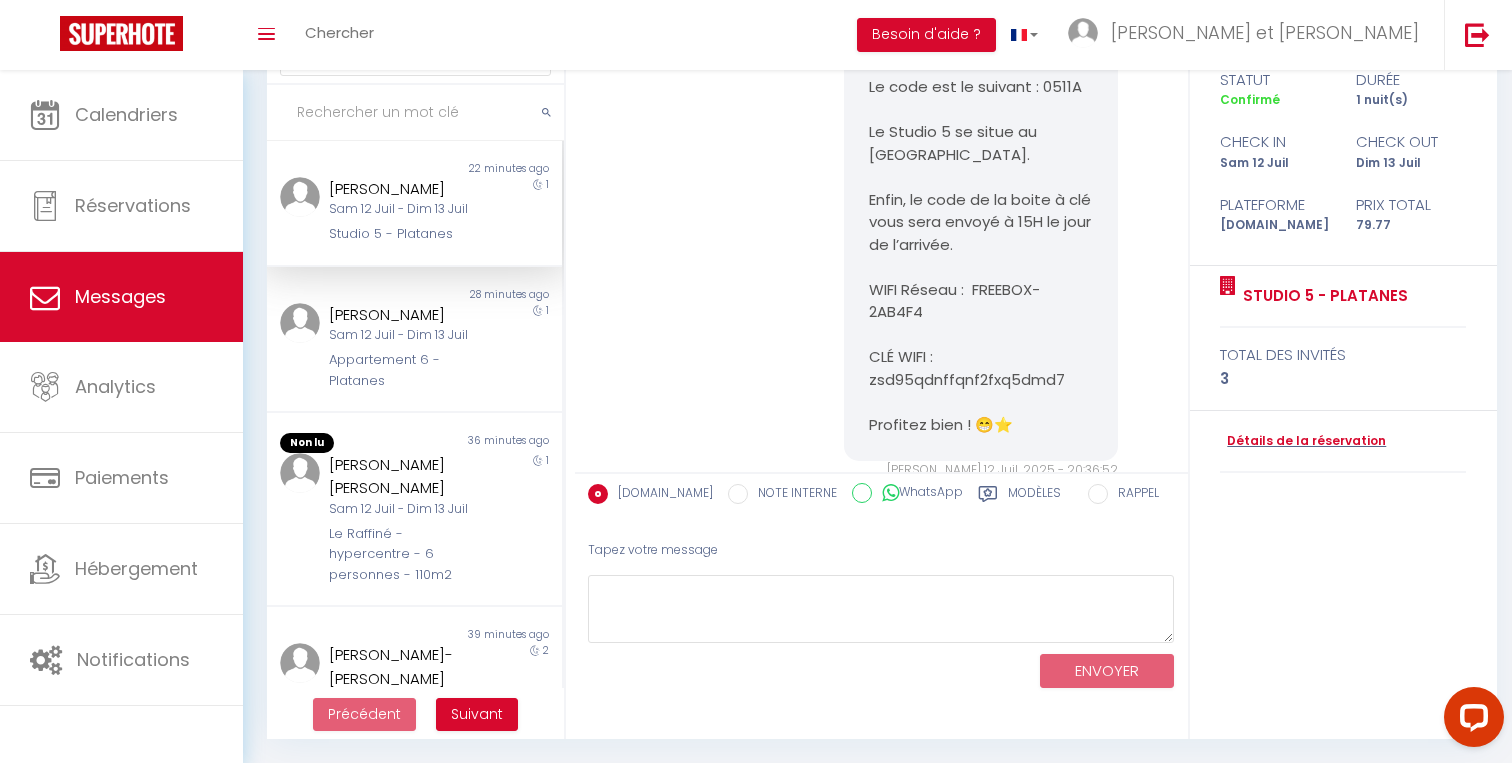 click at bounding box center (415, 113) 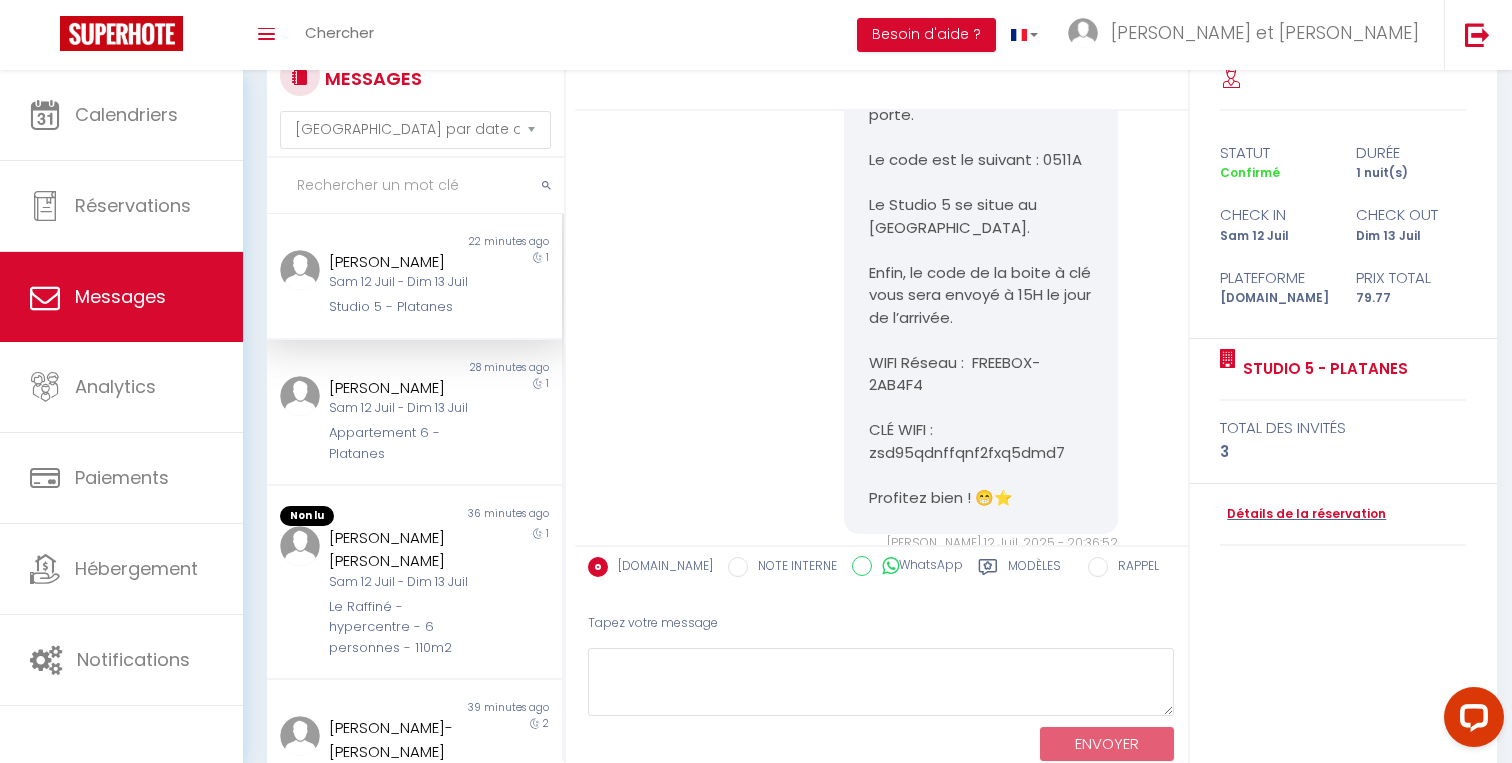 scroll, scrollTop: 59, scrollLeft: 0, axis: vertical 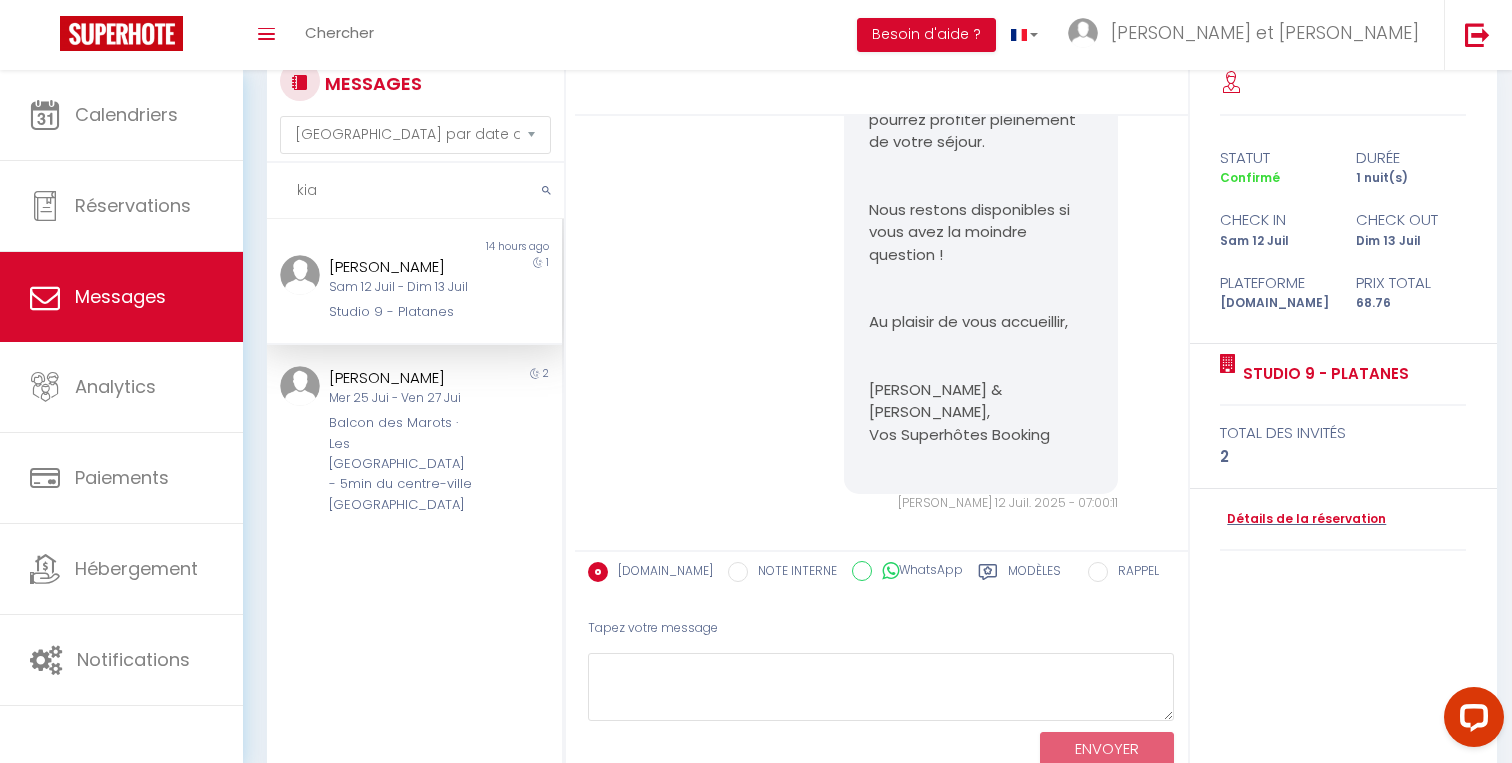 type on "kia" 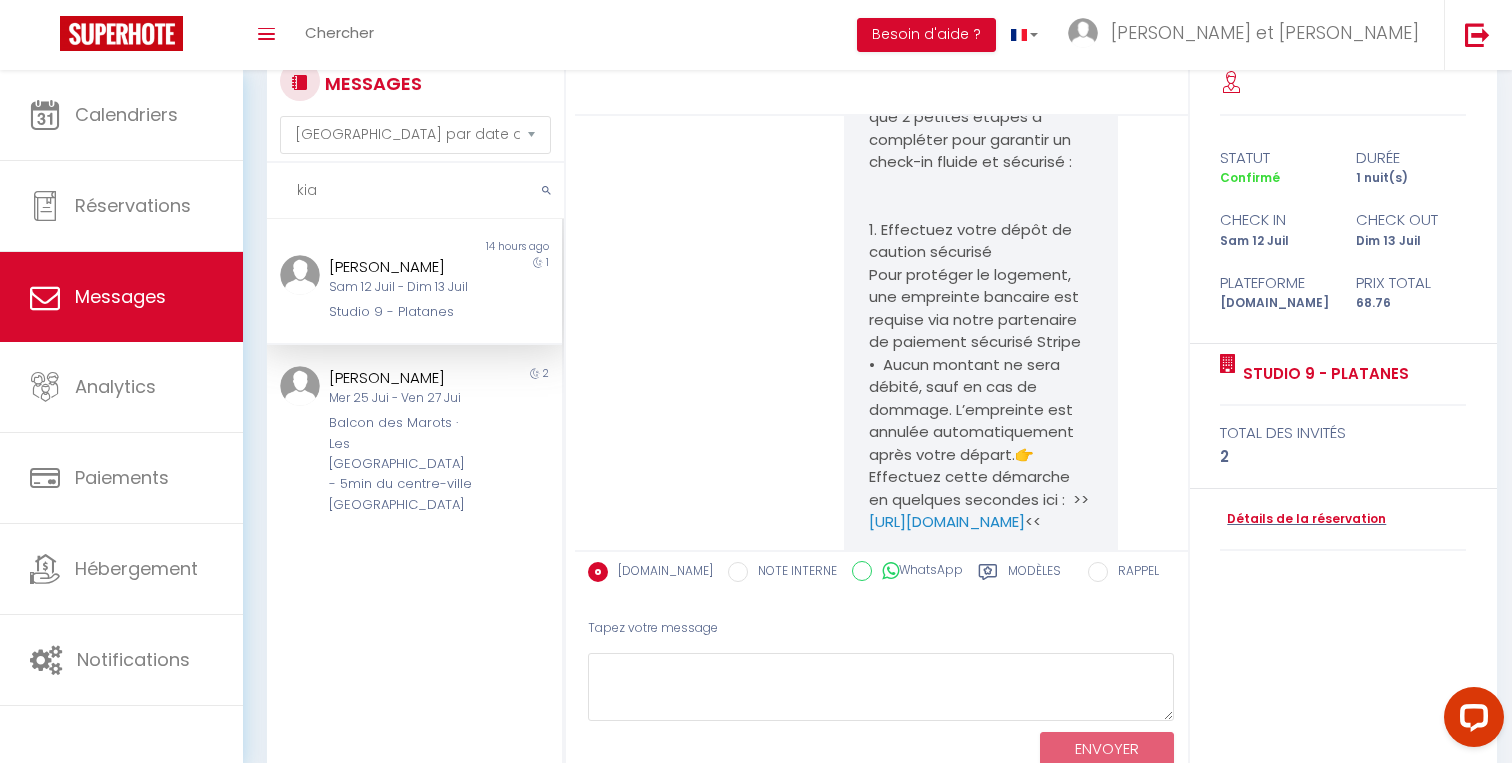 scroll, scrollTop: 1217, scrollLeft: 0, axis: vertical 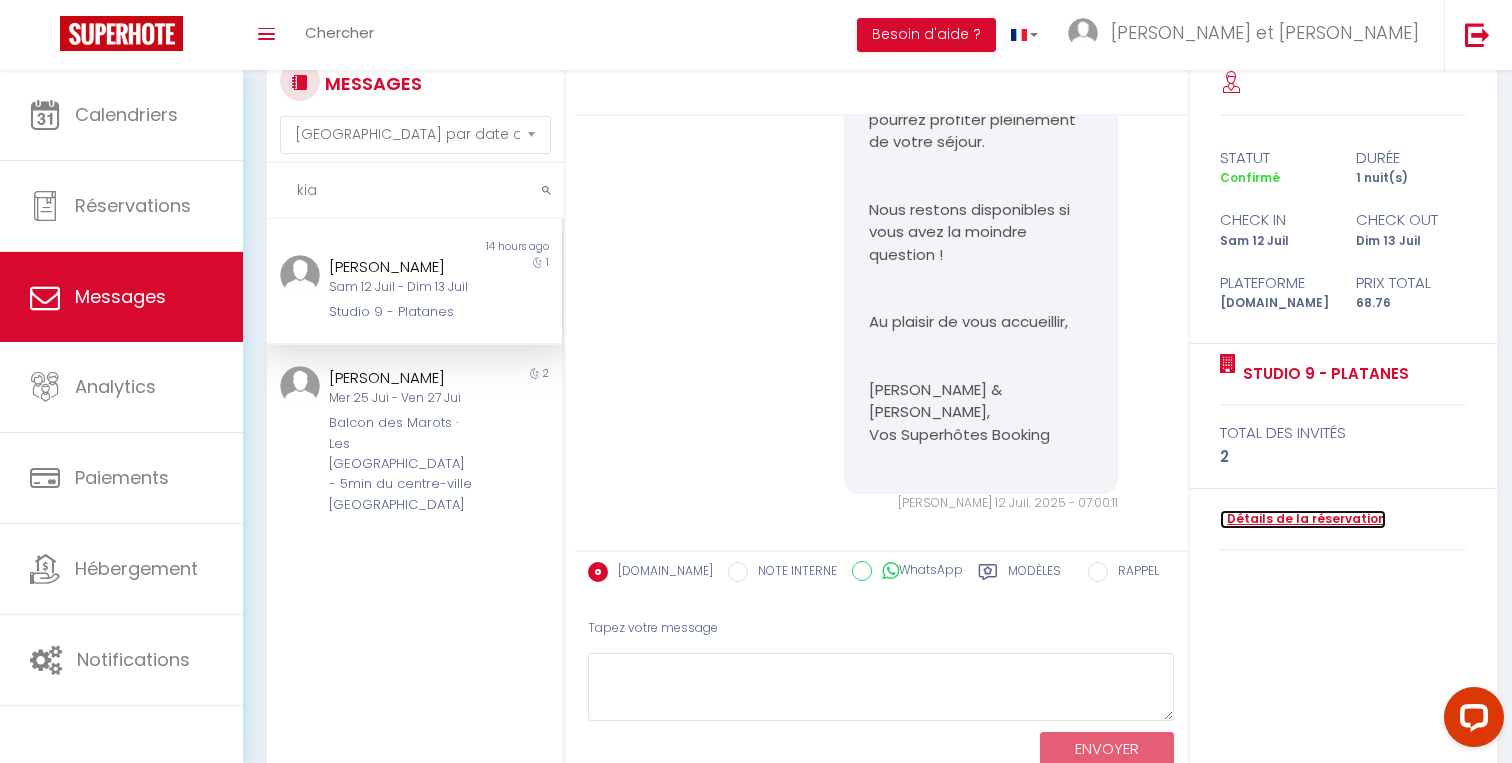 click on "Détails de la réservation" at bounding box center [1303, 519] 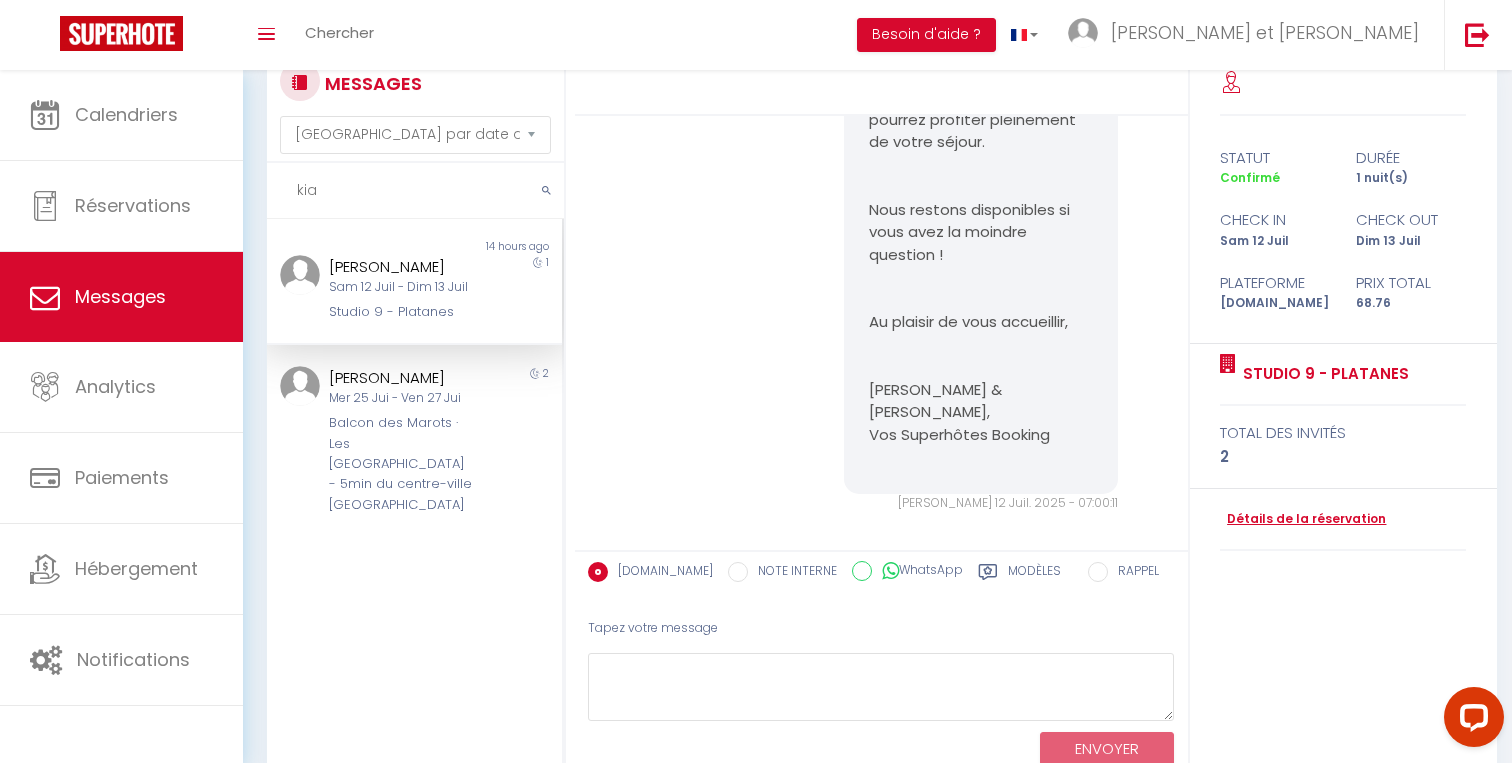 scroll, scrollTop: 0, scrollLeft: 0, axis: both 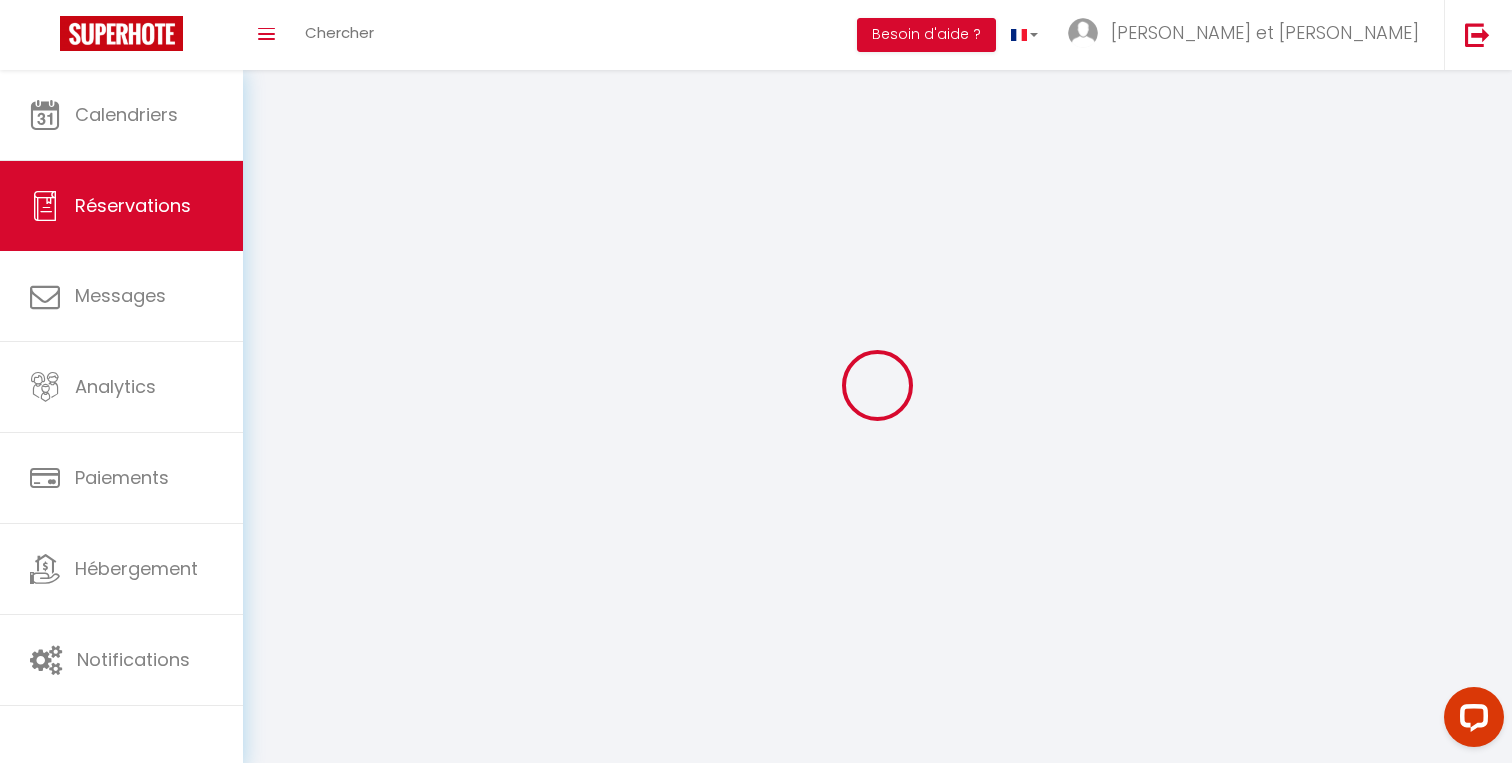 type on "kiala" 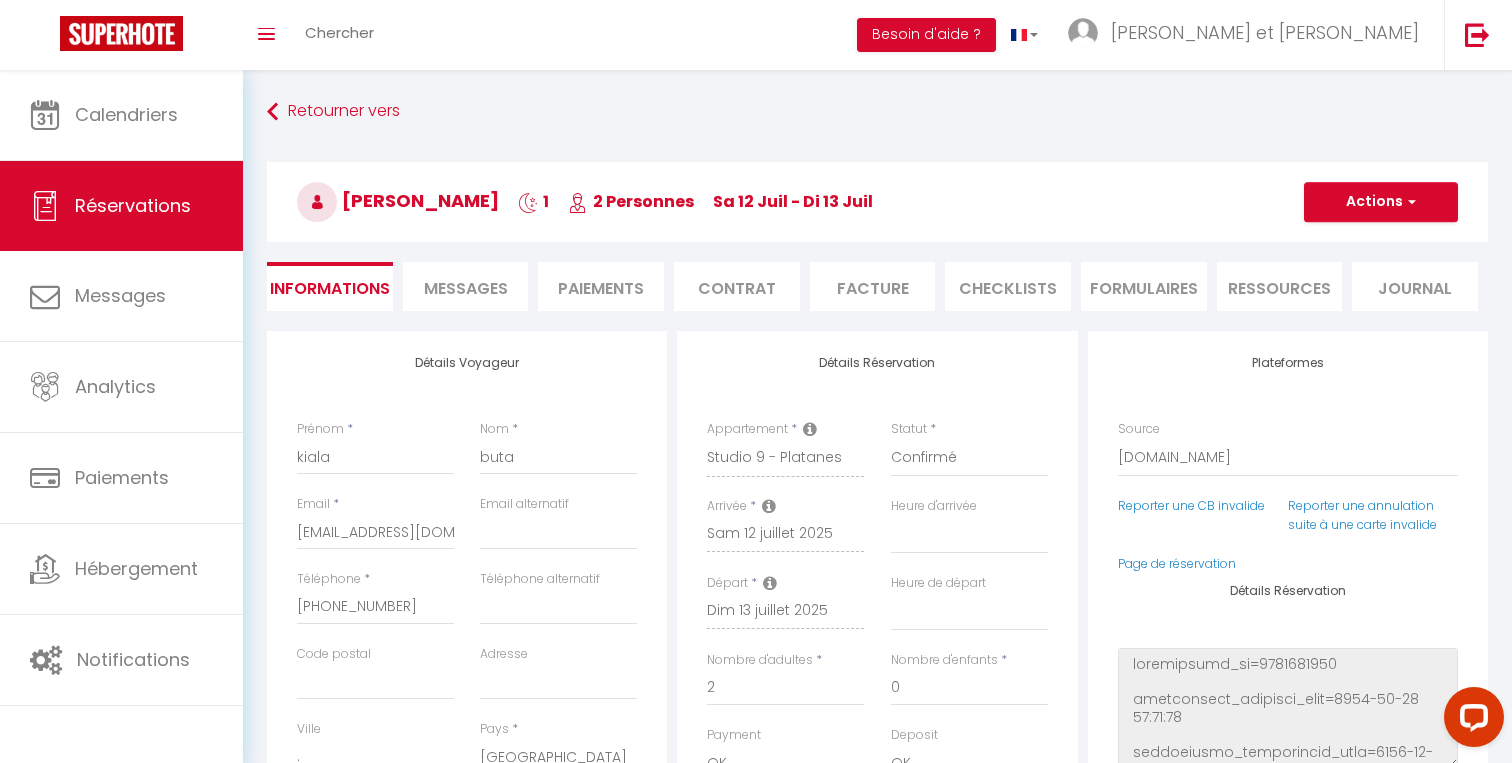 type on "25" 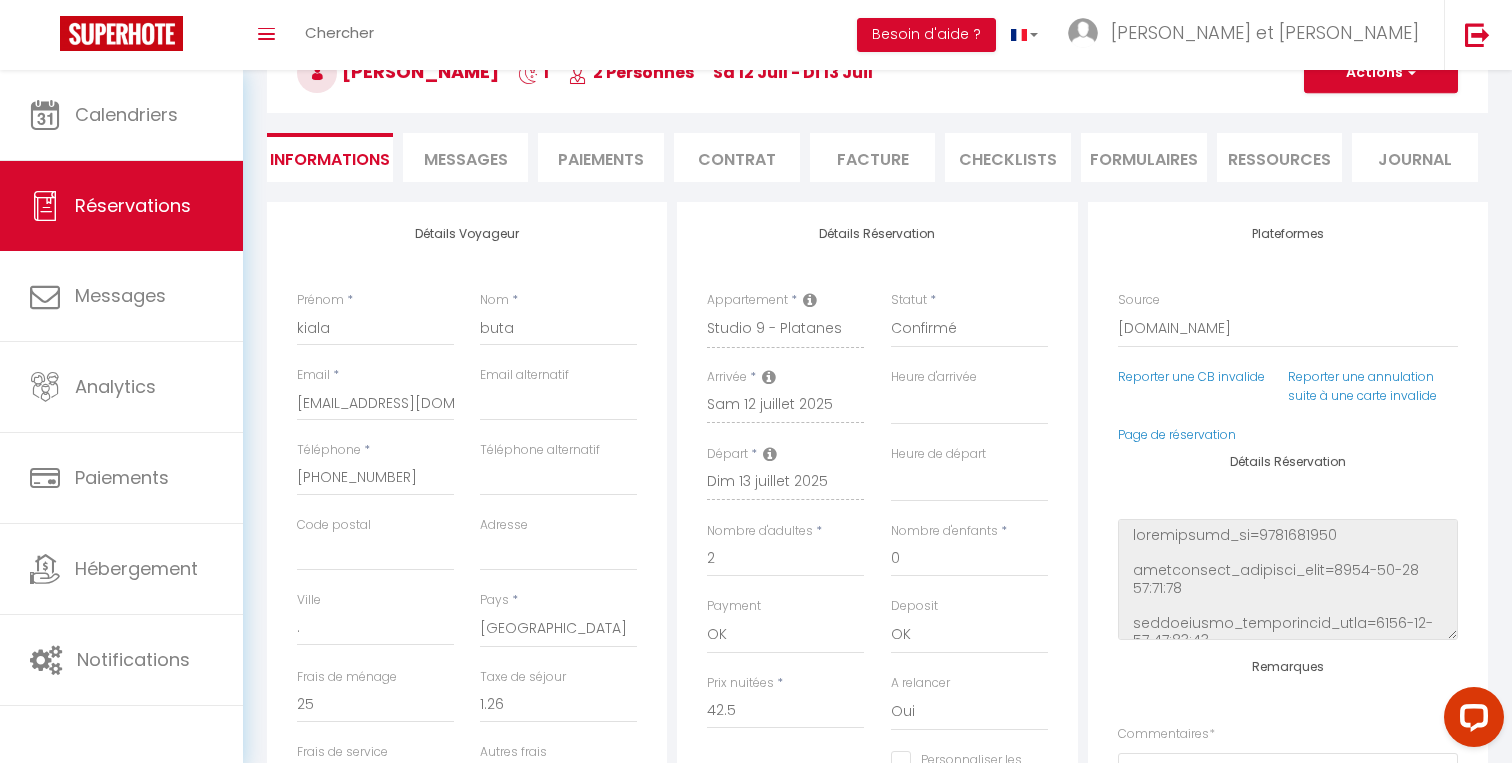 scroll, scrollTop: 81, scrollLeft: 0, axis: vertical 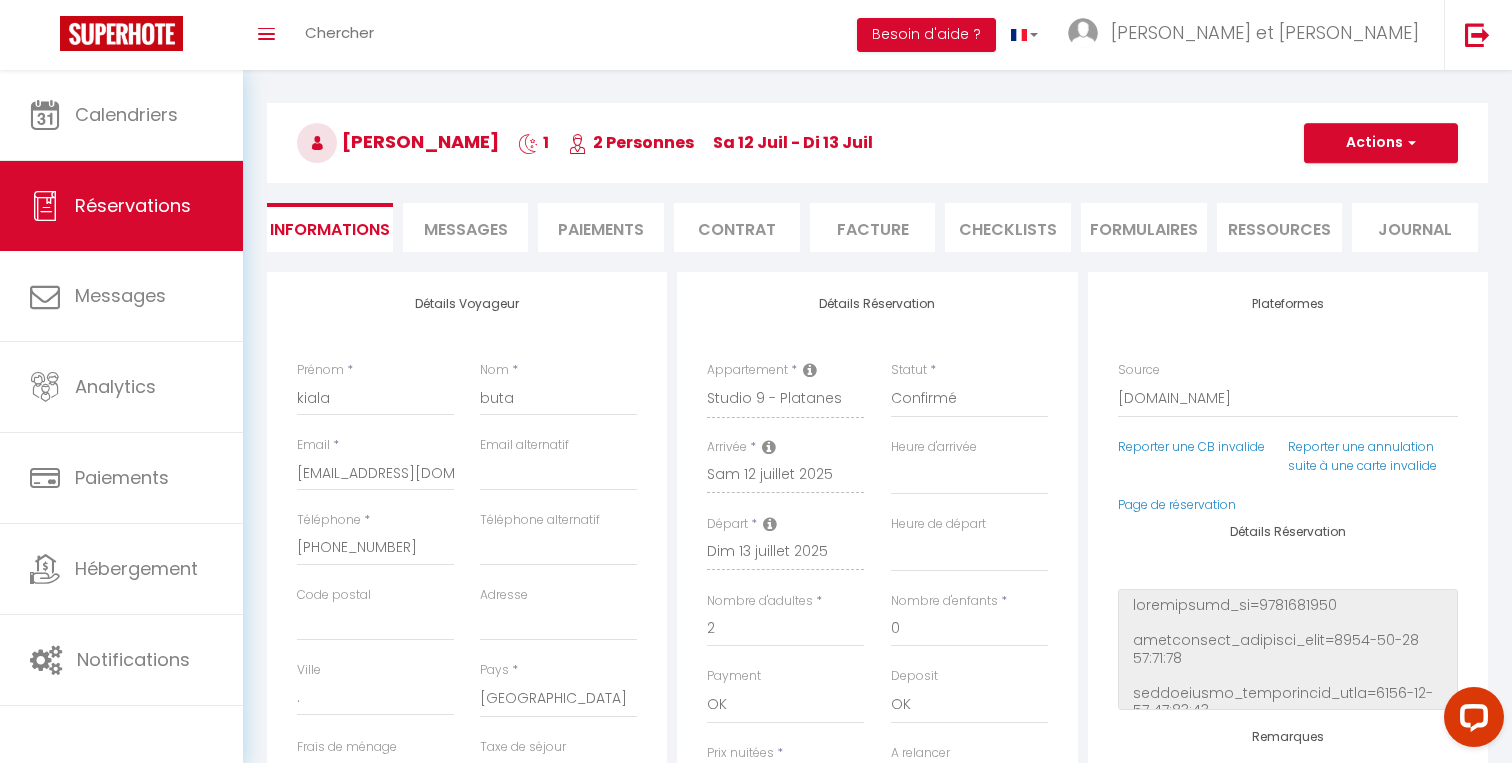 select on "message" 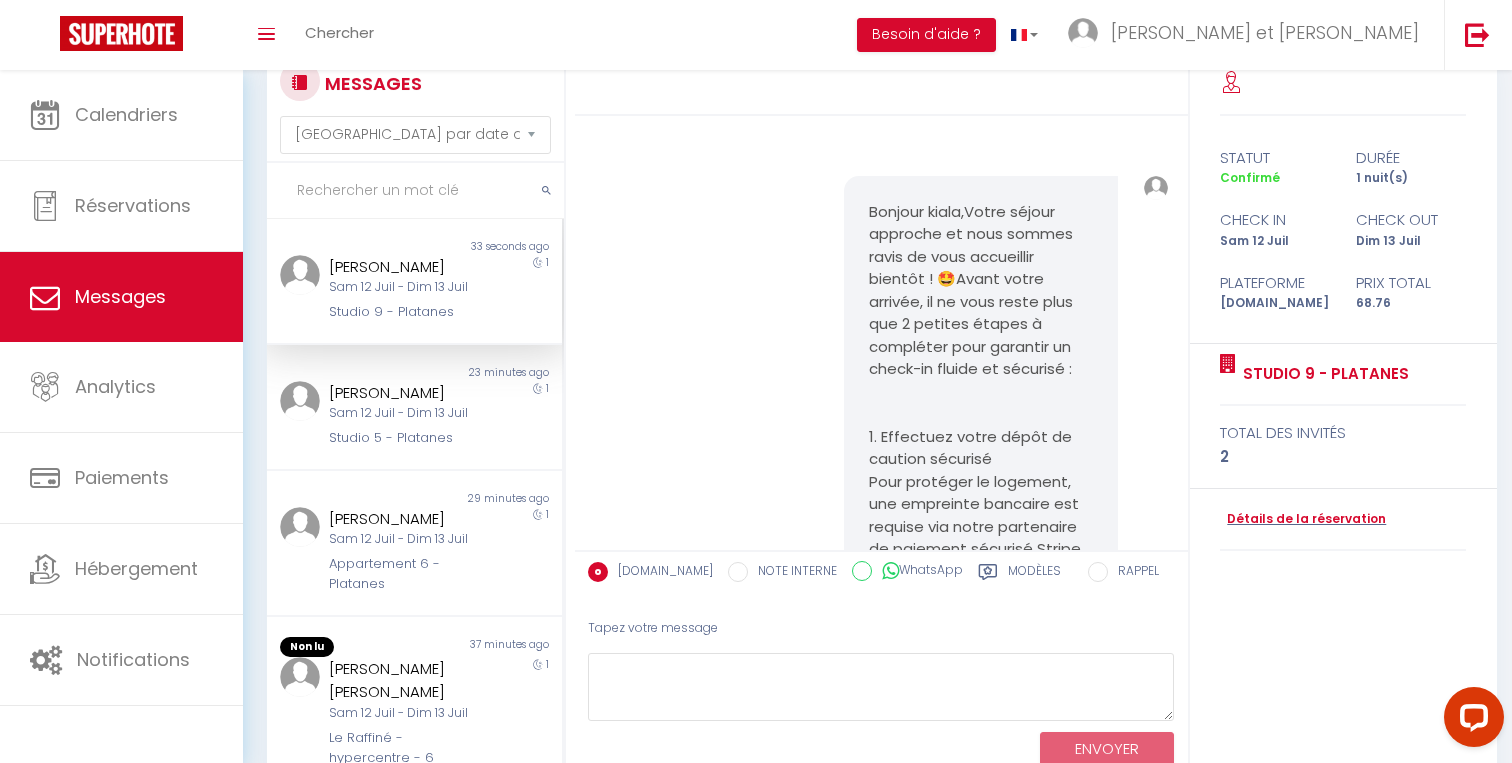 scroll, scrollTop: 2707, scrollLeft: 0, axis: vertical 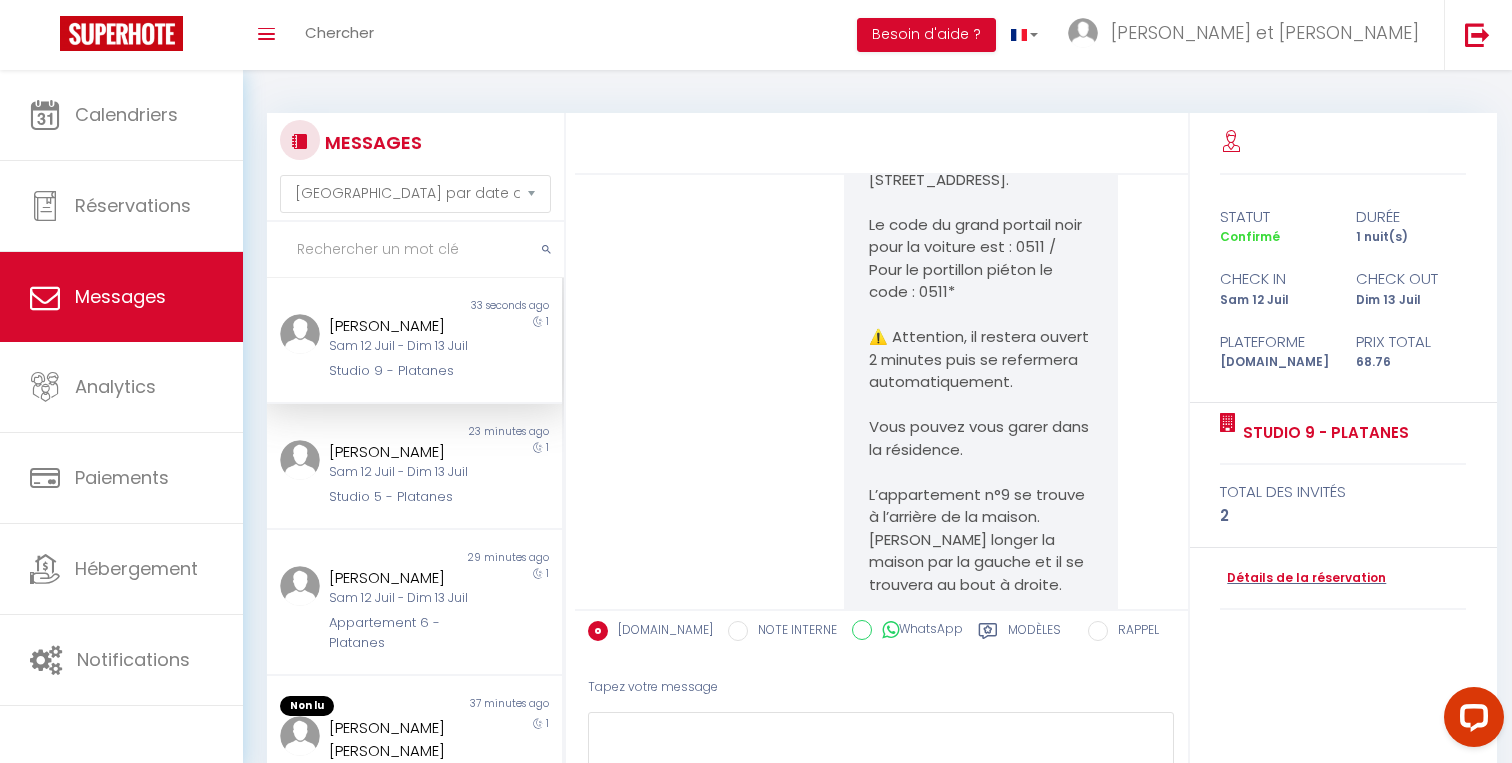 click on "L'appartement se situe au 45 allée des Platanes, à Meaux. Le code du grand portail noir pour la voiture est : 0511 / Pour le portillon piéton le code : 0511*​ ⚠️ Attention, il restera ouvert 2 minutes puis se refermera automatiquement. Vous pouvez vous garer dans la résidence.  L’appartement n°9 se trouve à l’arrière de la maison. Veuillez longer la maison par la gauche et il se trouvera au bout à droite.   Enfin, le code de la boite à clé vous sera envoyé à 15H le jour de l’arrivée. WI-FI :  FREEBOX-2AB4F4  CLÉ WIFI : zsd95qdnffqnf2fxq5dmd7​ Profitez bien ! 😁⭐️" at bounding box center [980, 495] 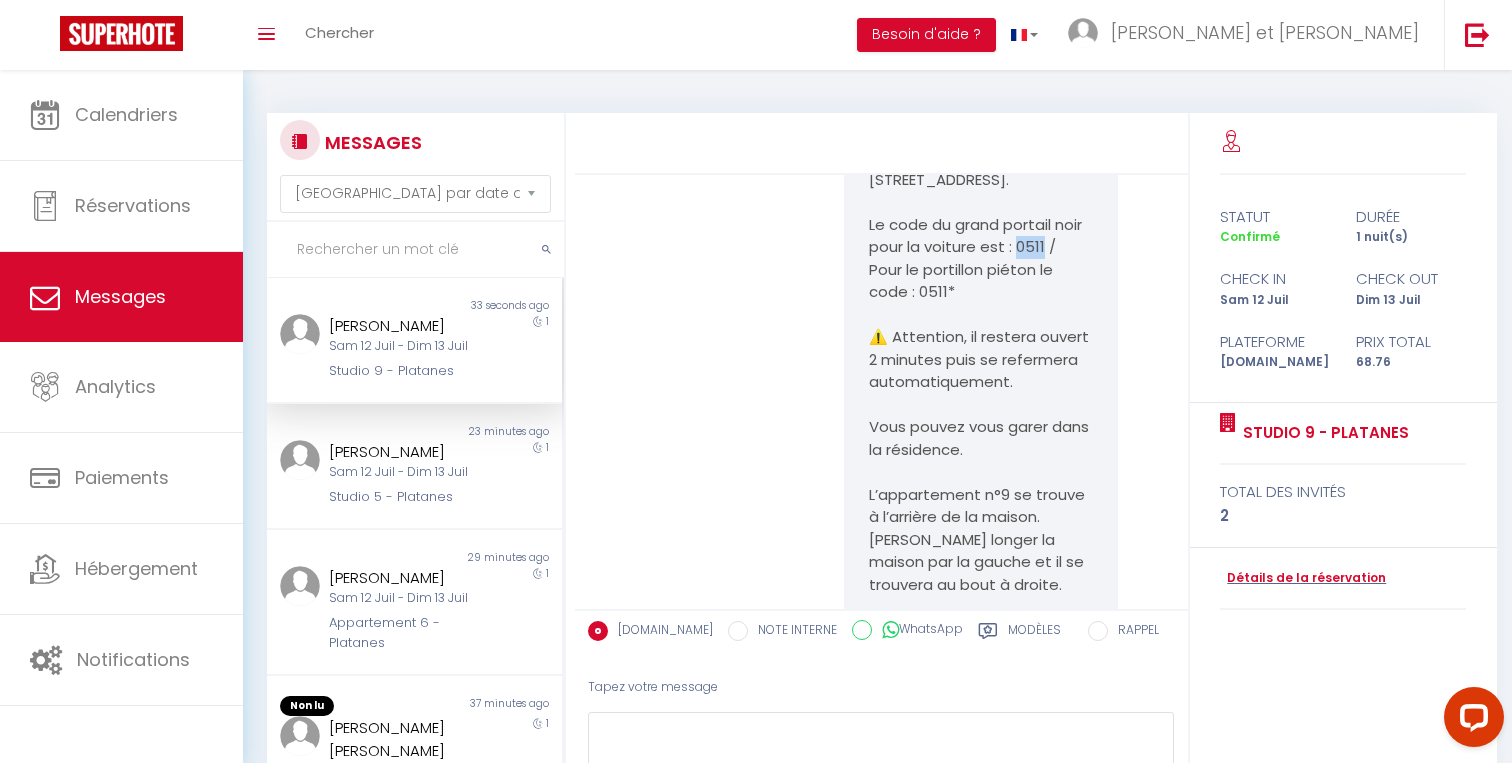 click on "L'appartement se situe au 45 allée des Platanes, à Meaux. Le code du grand portail noir pour la voiture est : 0511 / Pour le portillon piéton le code : 0511*​ ⚠️ Attention, il restera ouvert 2 minutes puis se refermera automatiquement. Vous pouvez vous garer dans la résidence.  L’appartement n°9 se trouve à l’arrière de la maison. Veuillez longer la maison par la gauche et il se trouvera au bout à droite.   Enfin, le code de la boite à clé vous sera envoyé à 15H le jour de l’arrivée. WI-FI :  FREEBOX-2AB4F4  CLÉ WIFI : zsd95qdnffqnf2fxq5dmd7​ Profitez bien ! 😁⭐️" at bounding box center [980, 495] 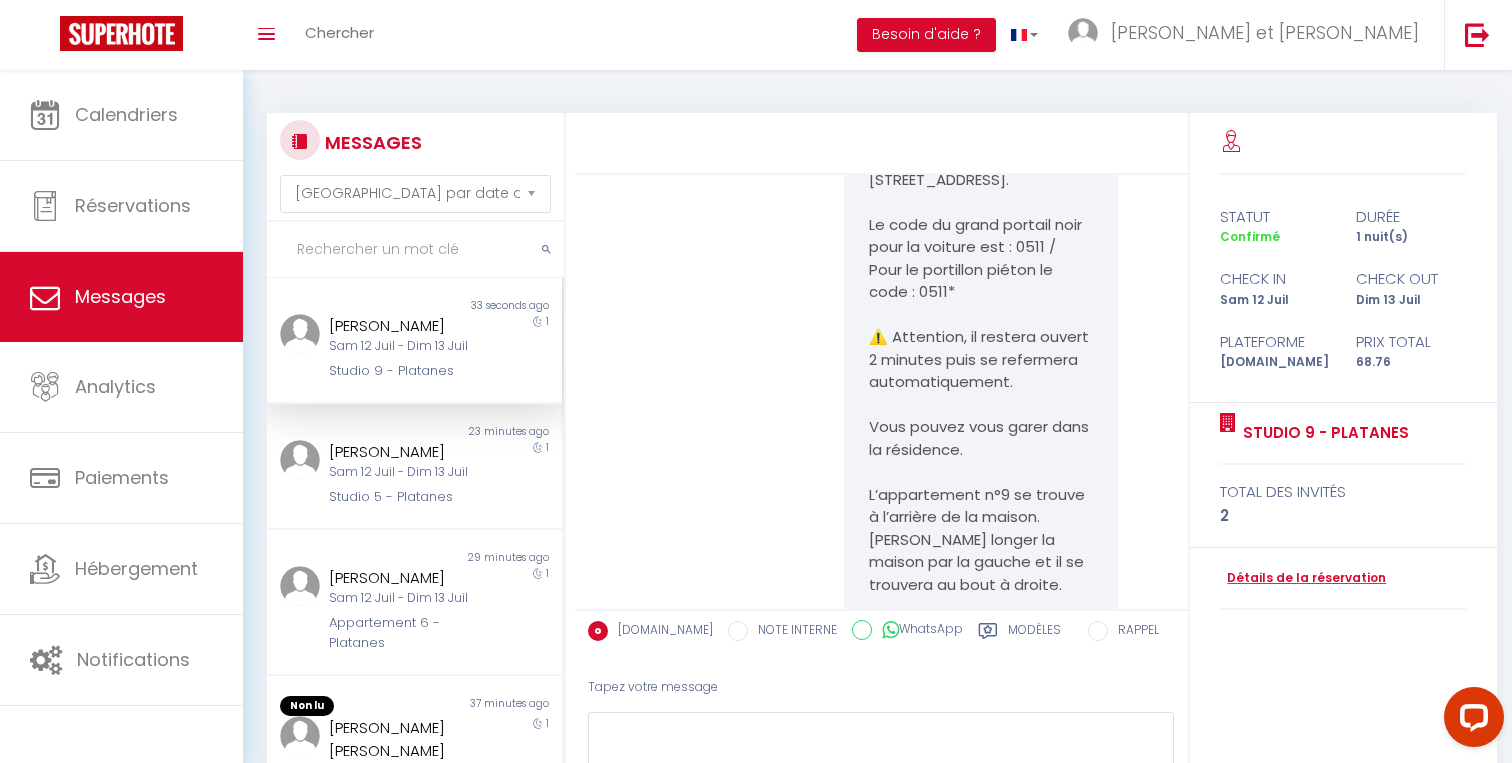 click on "L'appartement se situe au 45 allée des Platanes, à Meaux. Le code du grand portail noir pour la voiture est : 0511 / Pour le portillon piéton le code : 0511*​ ⚠️ Attention, il restera ouvert 2 minutes puis se refermera automatiquement. Vous pouvez vous garer dans la résidence.  L’appartement n°9 se trouve à l’arrière de la maison. Veuillez longer la maison par la gauche et il se trouvera au bout à droite.   Enfin, le code de la boite à clé vous sera envoyé à 15H le jour de l’arrivée. WI-FI :  FREEBOX-2AB4F4  CLÉ WIFI : zsd95qdnffqnf2fxq5dmd7​ Profitez bien ! 😁⭐️" at bounding box center [980, 495] 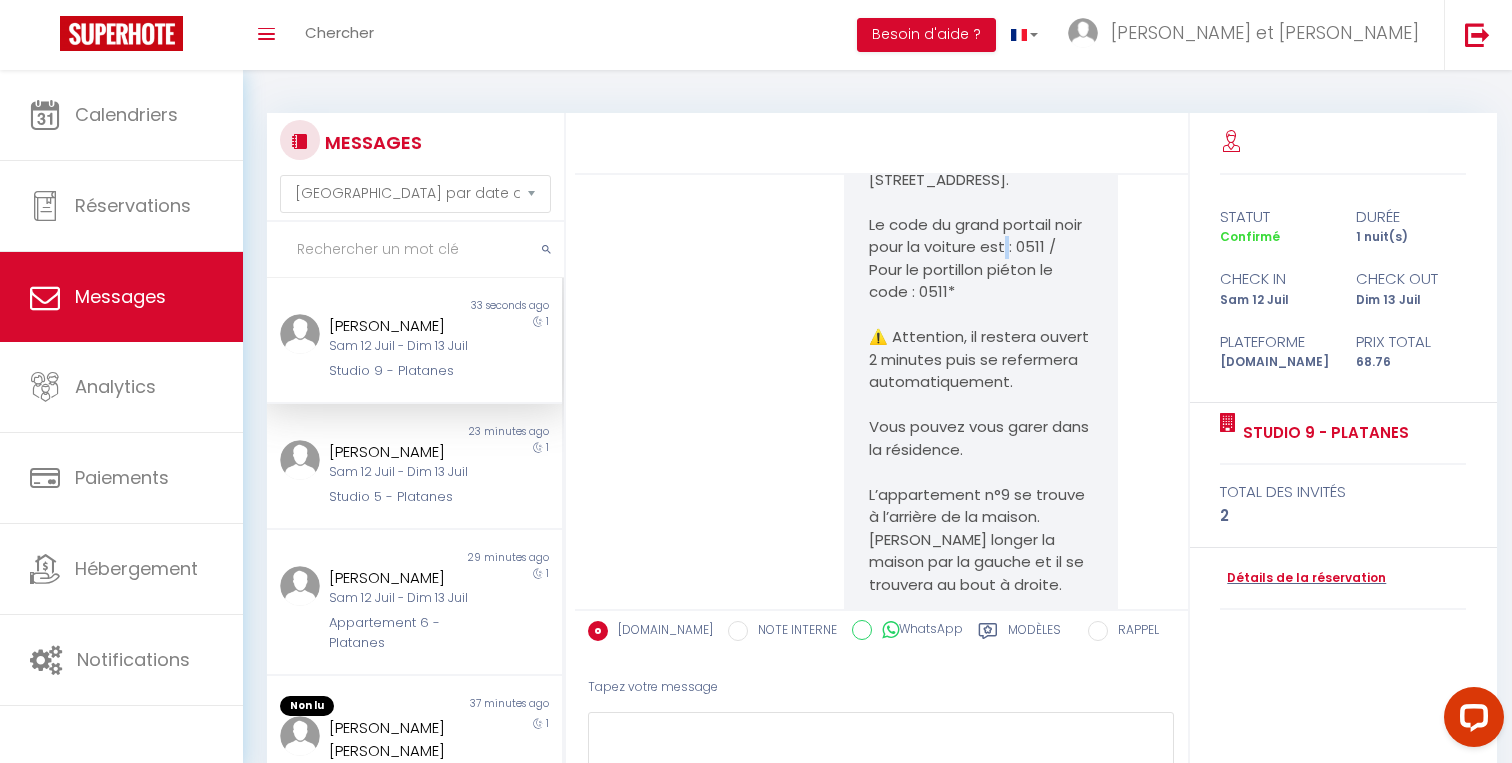 click on "L'appartement se situe au 45 allée des Platanes, à Meaux. Le code du grand portail noir pour la voiture est : 0511 / Pour le portillon piéton le code : 0511*​ ⚠️ Attention, il restera ouvert 2 minutes puis se refermera automatiquement. Vous pouvez vous garer dans la résidence.  L’appartement n°9 se trouve à l’arrière de la maison. Veuillez longer la maison par la gauche et il se trouvera au bout à droite.   Enfin, le code de la boite à clé vous sera envoyé à 15H le jour de l’arrivée. WI-FI :  FREEBOX-2AB4F4  CLÉ WIFI : zsd95qdnffqnf2fxq5dmd7​ Profitez bien ! 😁⭐️" at bounding box center [980, 495] 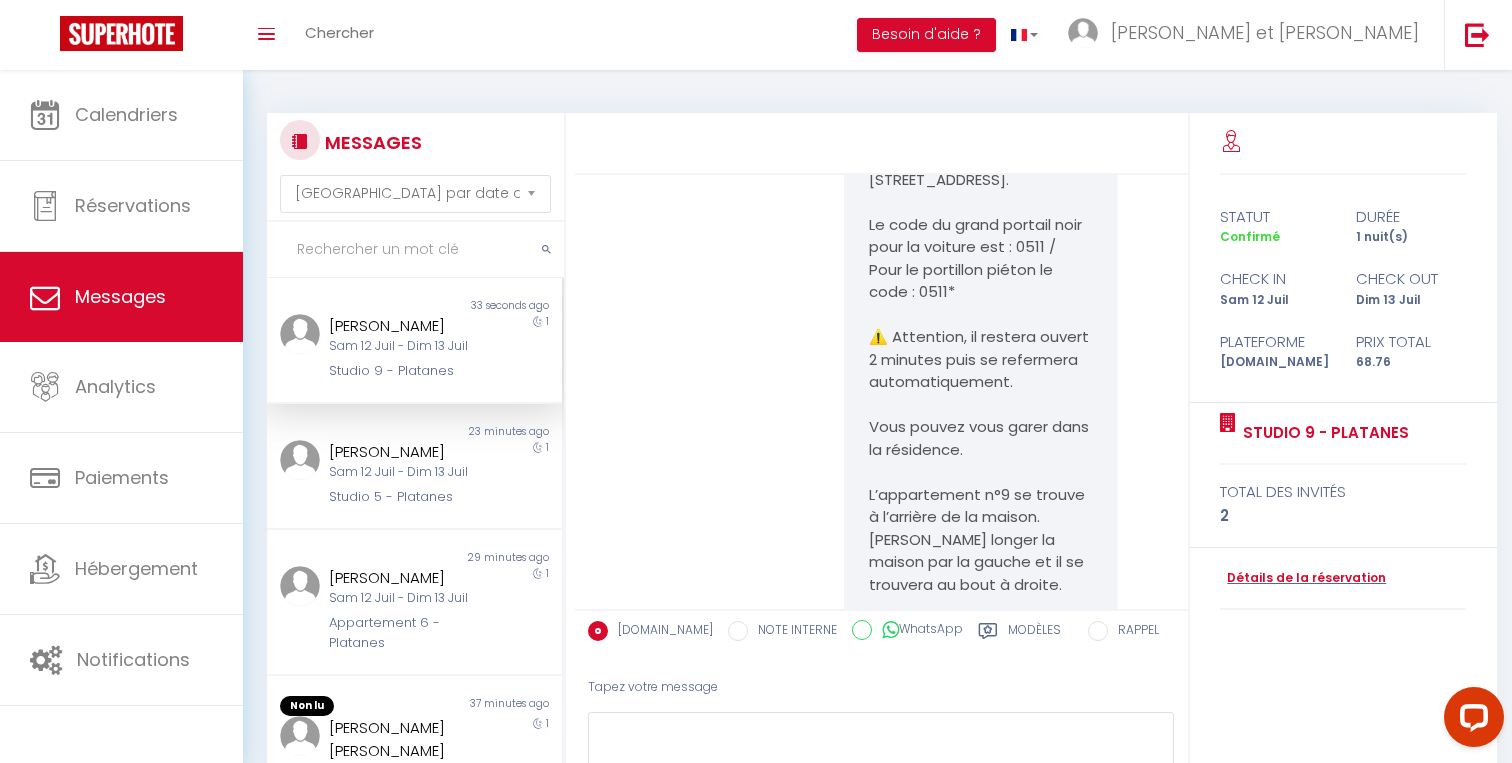 click on "L'appartement se situe au 45 allée des Platanes, à Meaux. Le code du grand portail noir pour la voiture est : 0511 / Pour le portillon piéton le code : 0511*​ ⚠️ Attention, il restera ouvert 2 minutes puis se refermera automatiquement. Vous pouvez vous garer dans la résidence.  L’appartement n°9 se trouve à l’arrière de la maison. Veuillez longer la maison par la gauche et il se trouvera au bout à droite.   Enfin, le code de la boite à clé vous sera envoyé à 15H le jour de l’arrivée. WI-FI :  FREEBOX-2AB4F4  CLÉ WIFI : zsd95qdnffqnf2fxq5dmd7​ Profitez bien ! 😁⭐️" at bounding box center [980, 495] 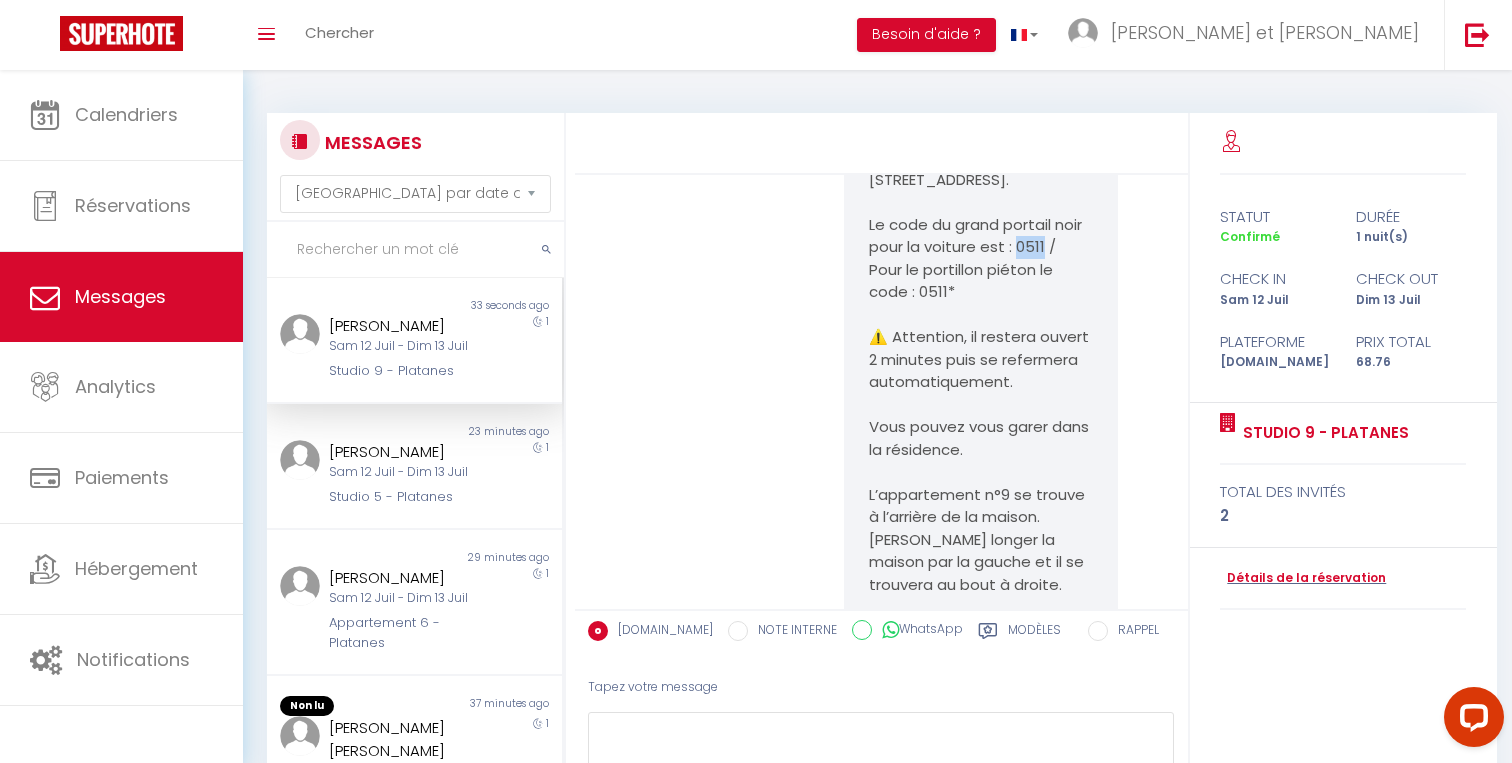 click on "L'appartement se situe au 45 allée des Platanes, à Meaux. Le code du grand portail noir pour la voiture est : 0511 / Pour le portillon piéton le code : 0511*​ ⚠️ Attention, il restera ouvert 2 minutes puis se refermera automatiquement. Vous pouvez vous garer dans la résidence.  L’appartement n°9 se trouve à l’arrière de la maison. Veuillez longer la maison par la gauche et il se trouvera au bout à droite.   Enfin, le code de la boite à clé vous sera envoyé à 15H le jour de l’arrivée. WI-FI :  FREEBOX-2AB4F4  CLÉ WIFI : zsd95qdnffqnf2fxq5dmd7​ Profitez bien ! 😁⭐️" at bounding box center [980, 495] 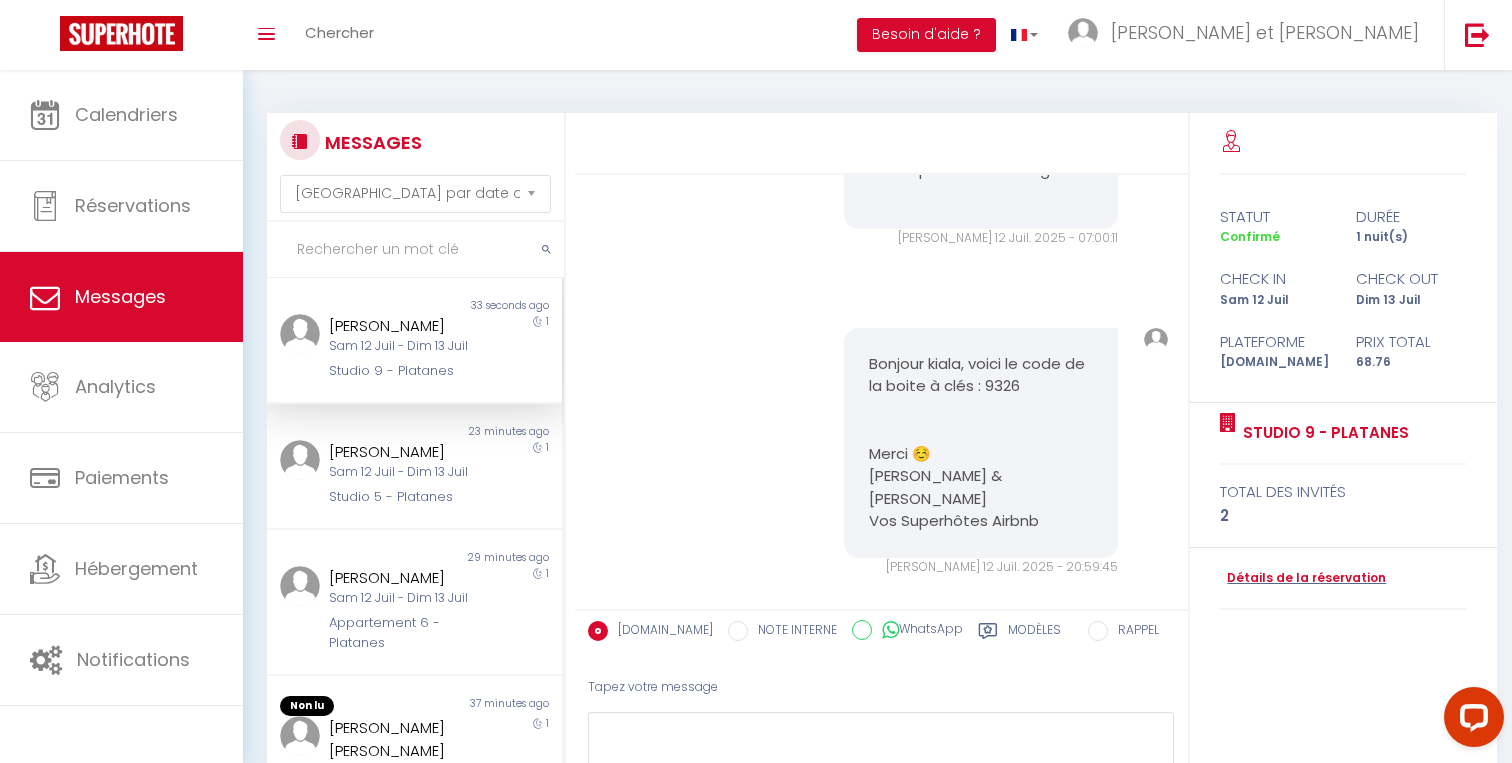 scroll, scrollTop: 1548, scrollLeft: 0, axis: vertical 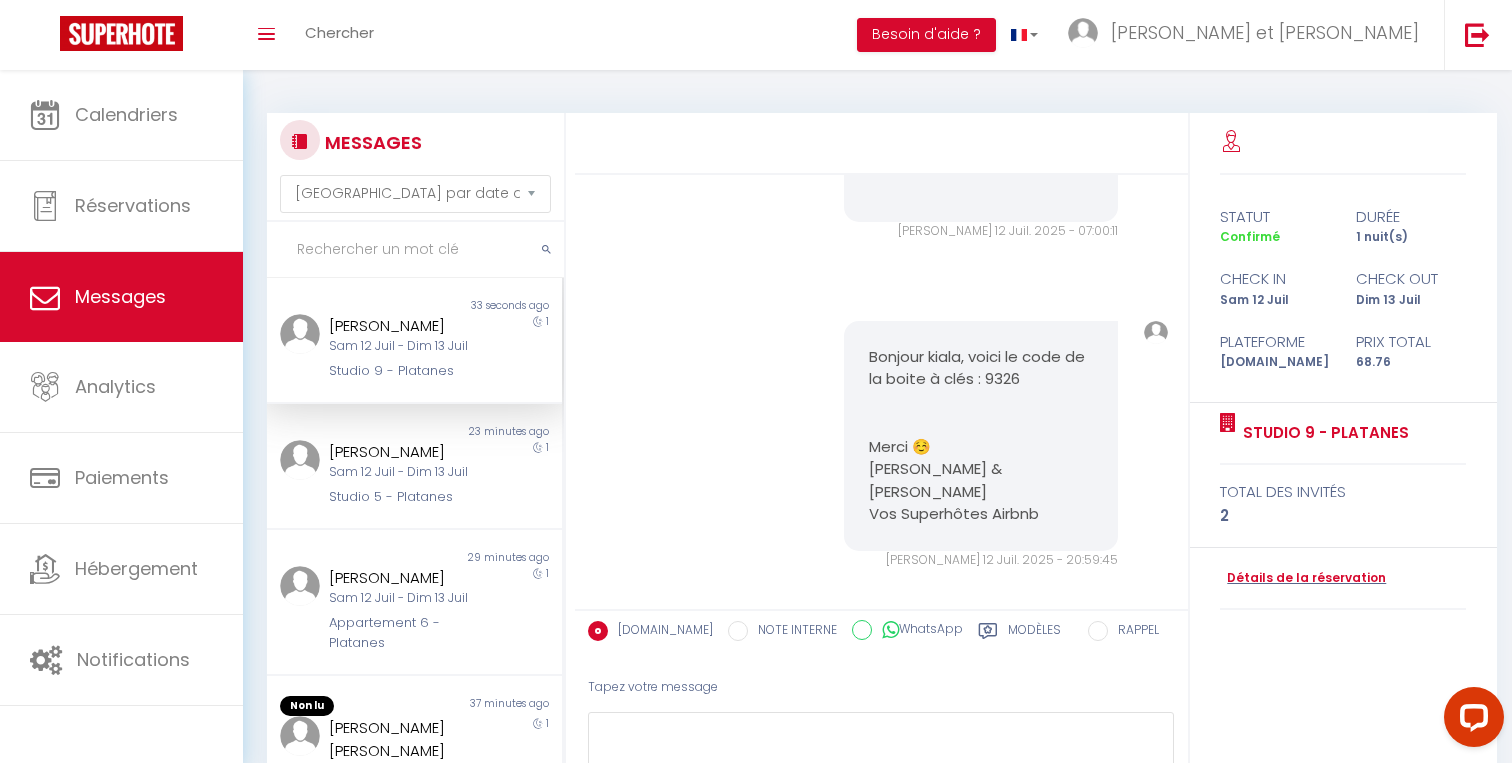 click on "Bonjour kiala, voici le code de la boite à clés : 9326" at bounding box center [980, 368] 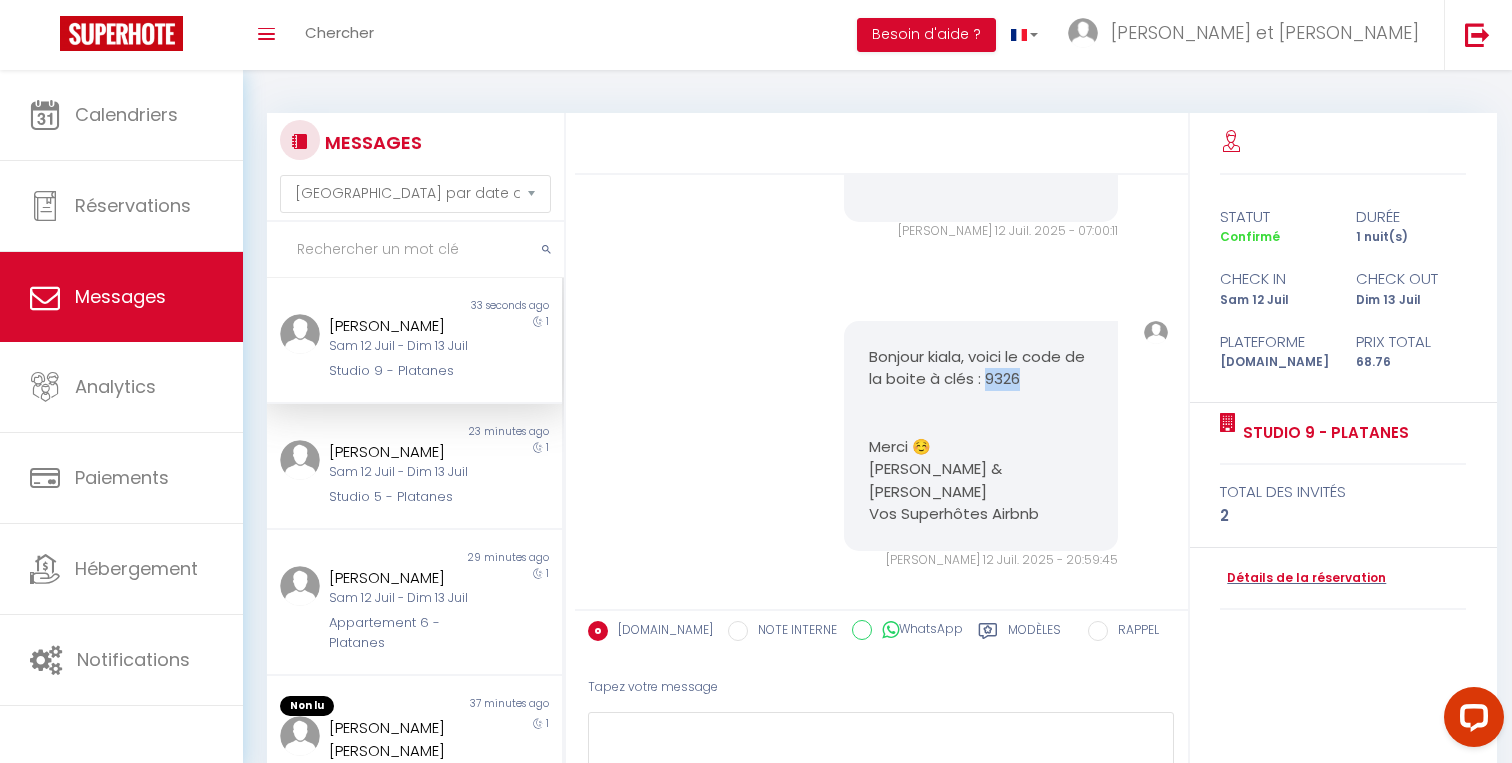 click on "Bonjour kiala, voici le code de la boite à clés : 9326" at bounding box center (980, 368) 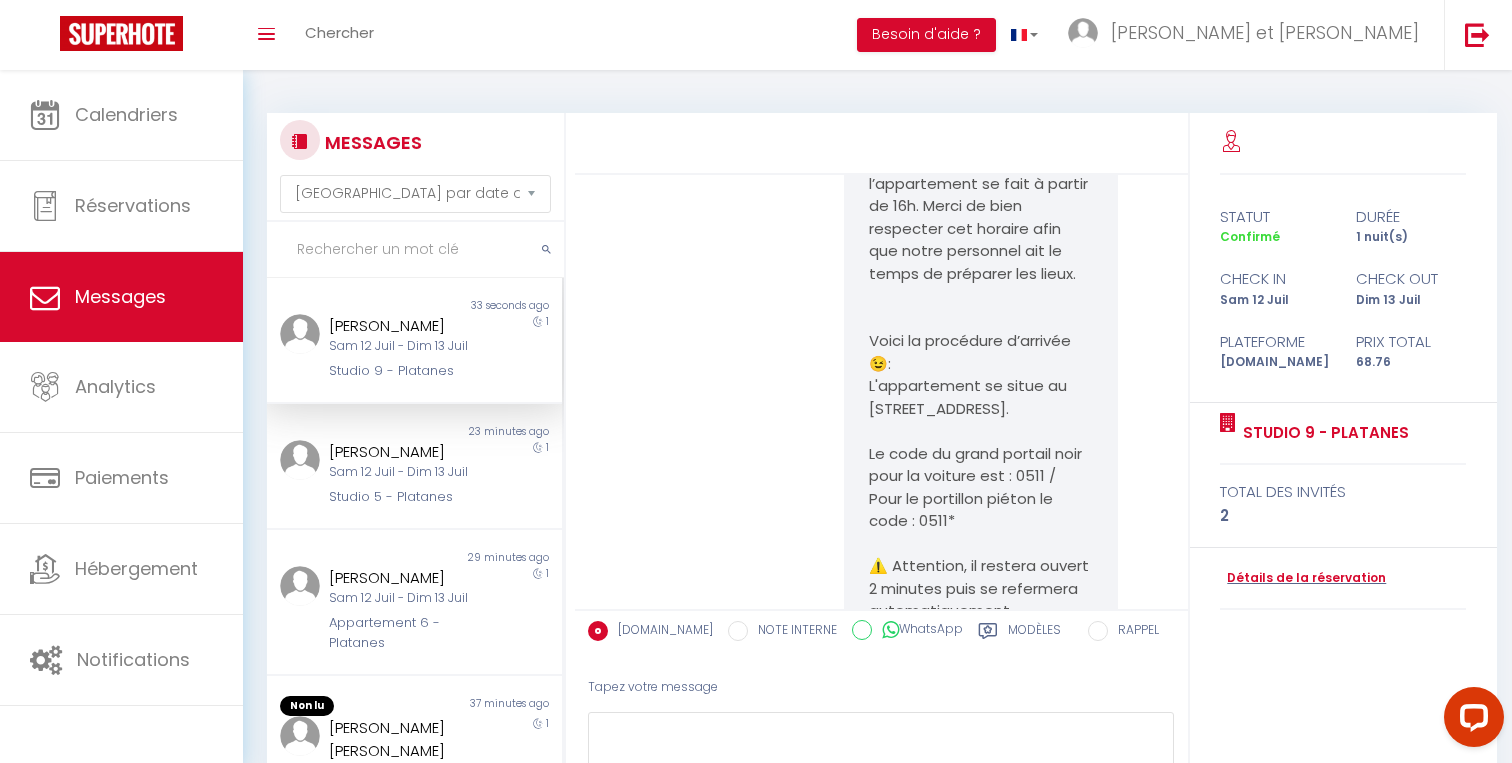 scroll, scrollTop: 2270, scrollLeft: 0, axis: vertical 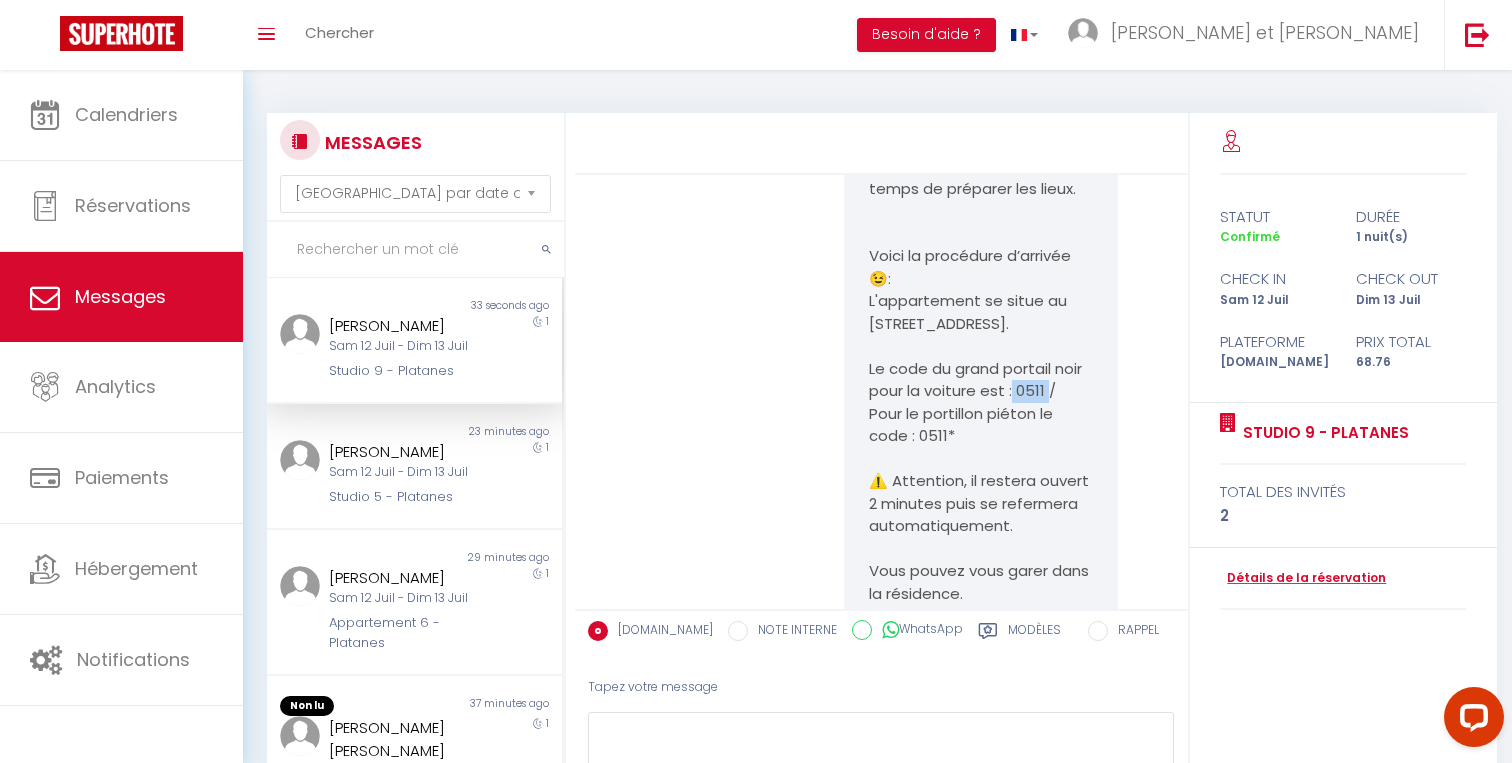 drag, startPoint x: 1012, startPoint y: 347, endPoint x: 1048, endPoint y: 347, distance: 36 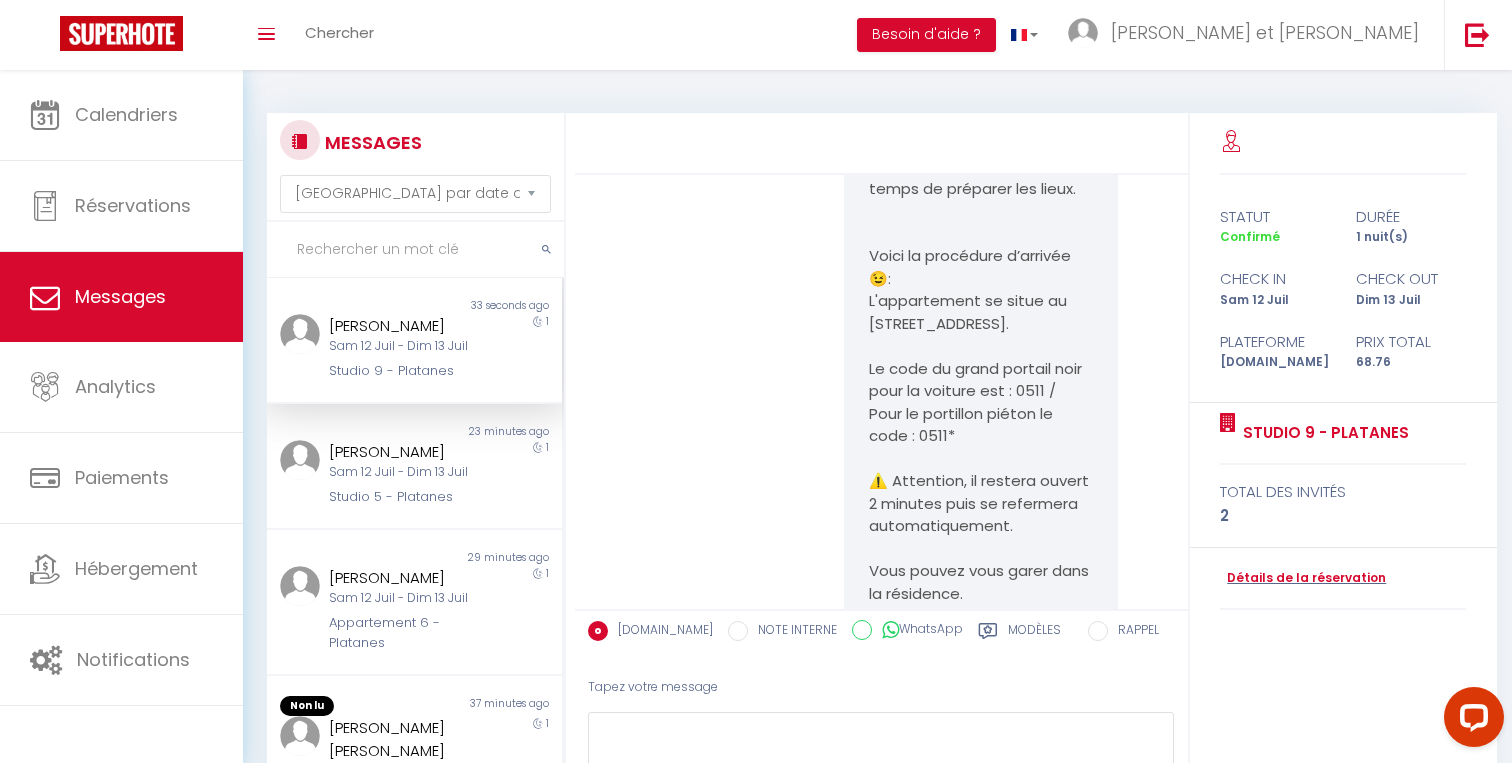 click on "L'appartement se situe au 45 allée des Platanes, à Meaux. Le code du grand portail noir pour la voiture est : 0511 / Pour le portillon piéton le code : 0511*​ ⚠️ Attention, il restera ouvert 2 minutes puis se refermera automatiquement. Vous pouvez vous garer dans la résidence.  L’appartement n°9 se trouve à l’arrière de la maison. Veuillez longer la maison par la gauche et il se trouvera au bout à droite.   Enfin, le code de la boite à clé vous sera envoyé à 15H le jour de l’arrivée. WI-FI :  FREEBOX-2AB4F4  CLÉ WIFI : zsd95qdnffqnf2fxq5dmd7​ Profitez bien ! 😁⭐️" at bounding box center (980, 639) 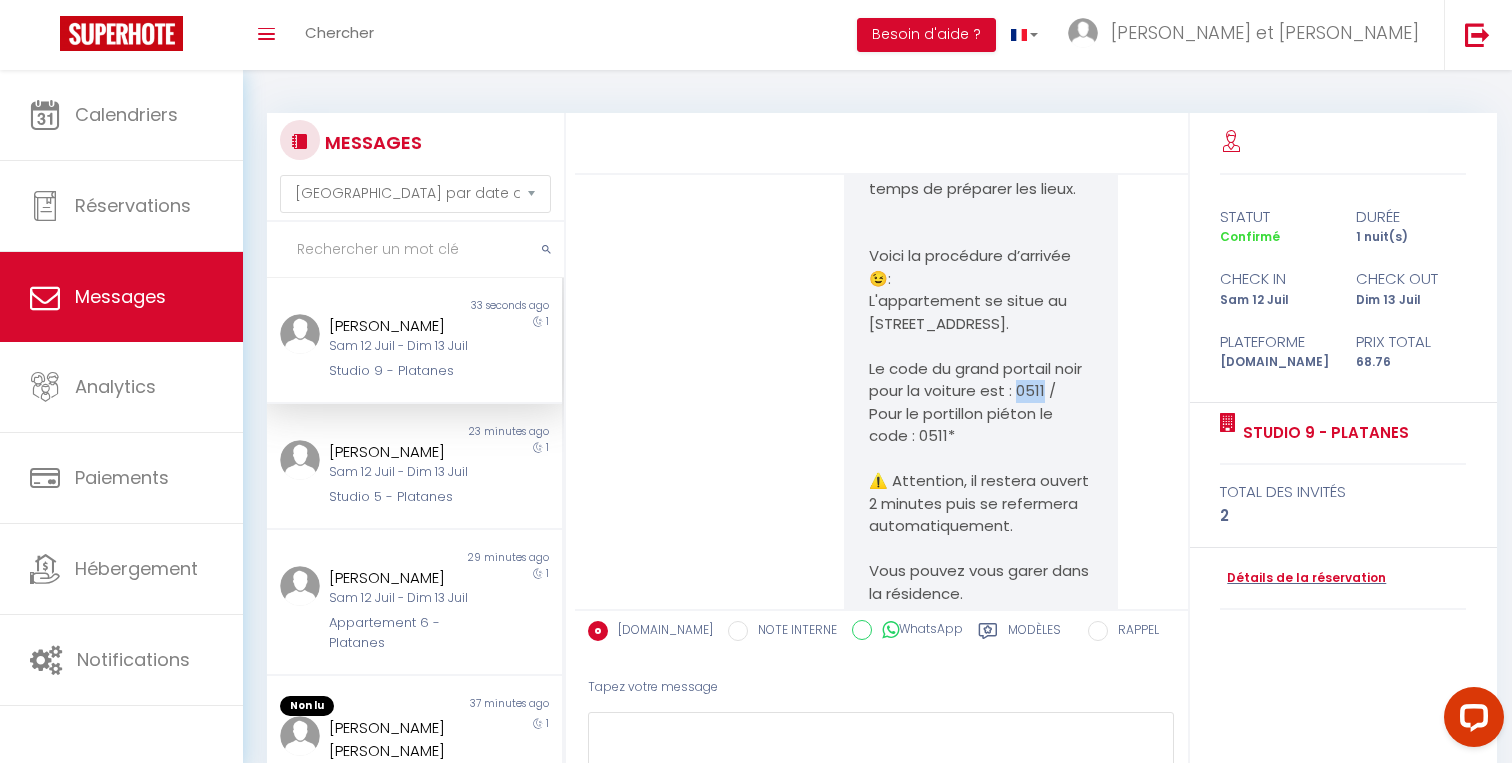 drag, startPoint x: 1018, startPoint y: 347, endPoint x: 1043, endPoint y: 347, distance: 25 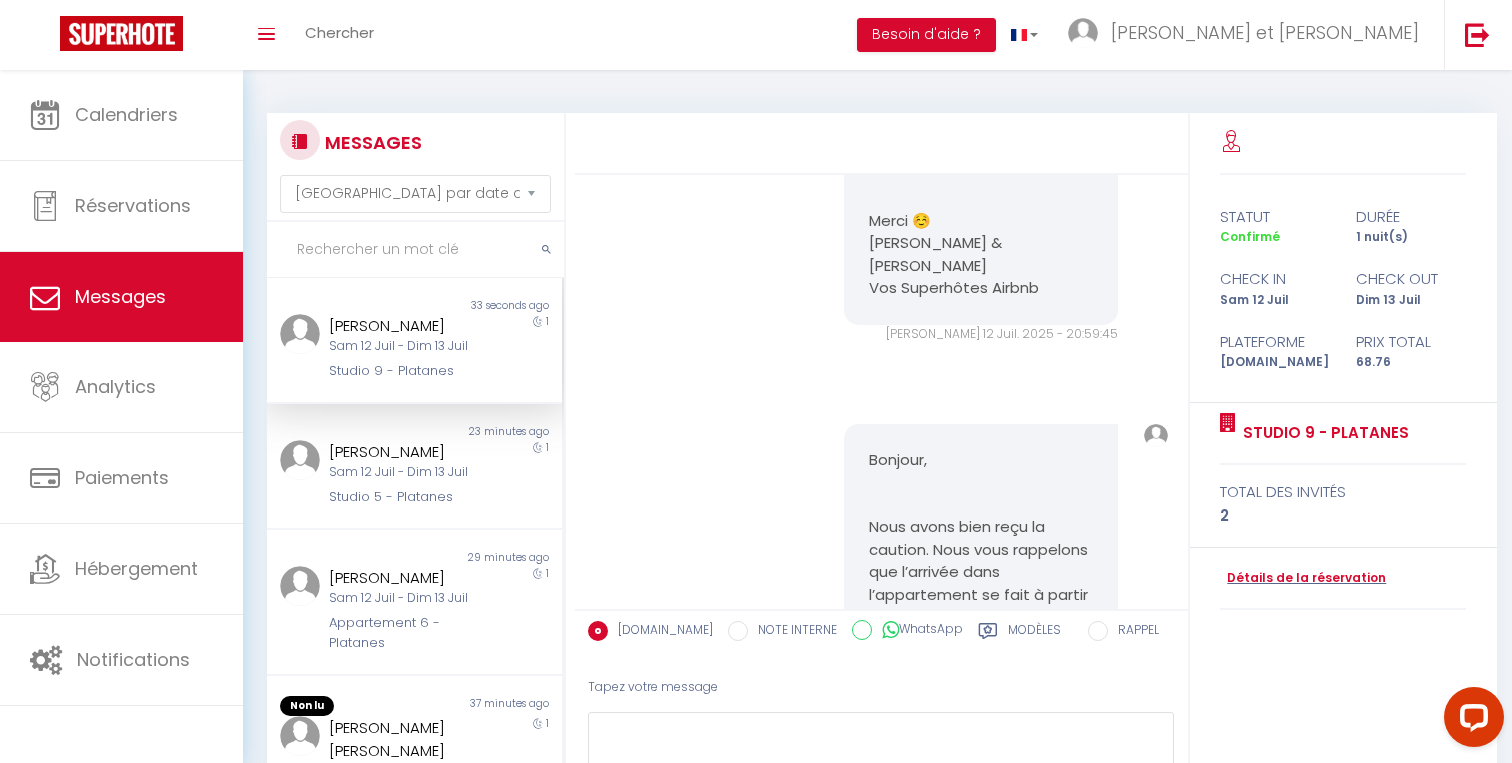 scroll, scrollTop: 1665, scrollLeft: 0, axis: vertical 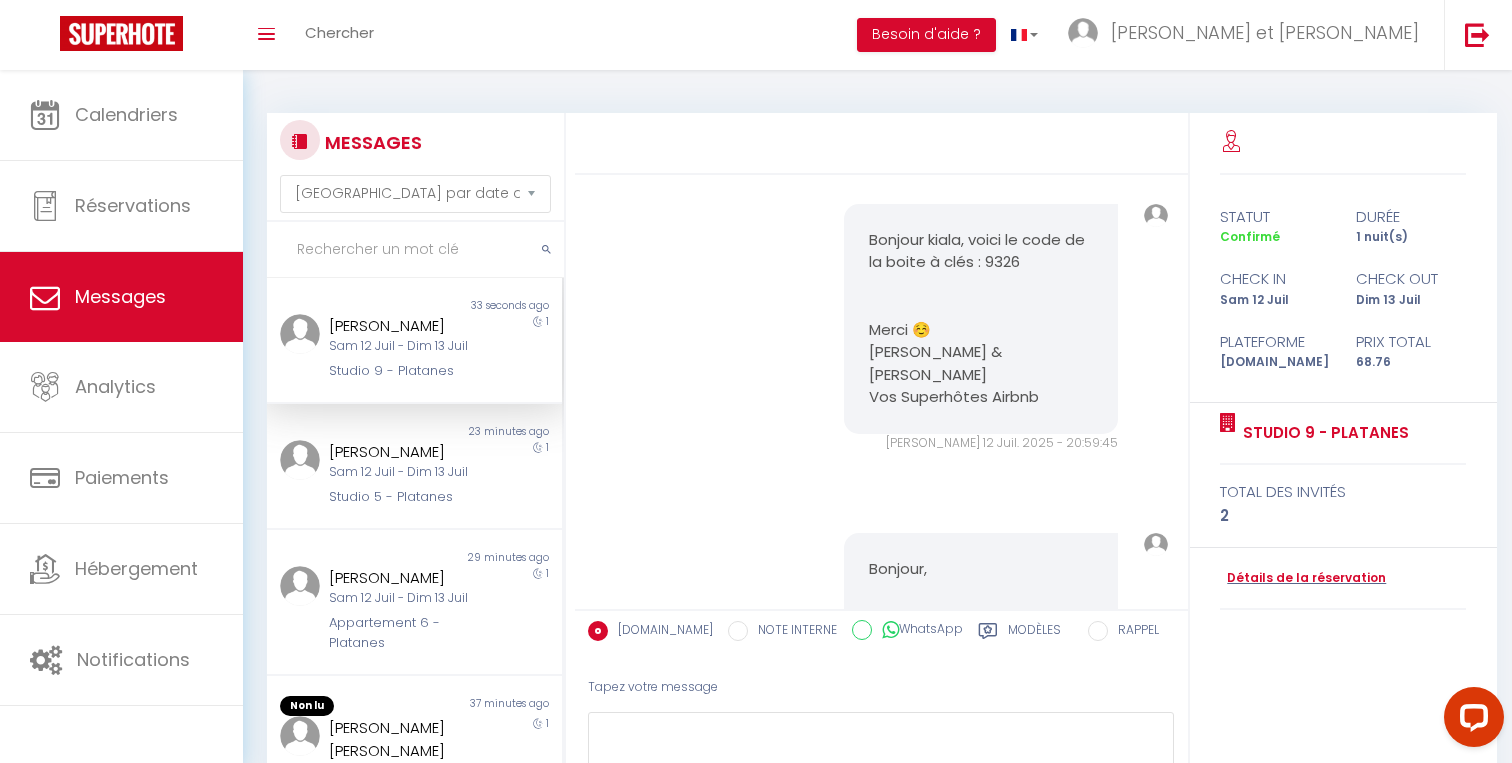 click on "Bonjour kiala, voici le code de la boite à clés : 9326" at bounding box center (980, 251) 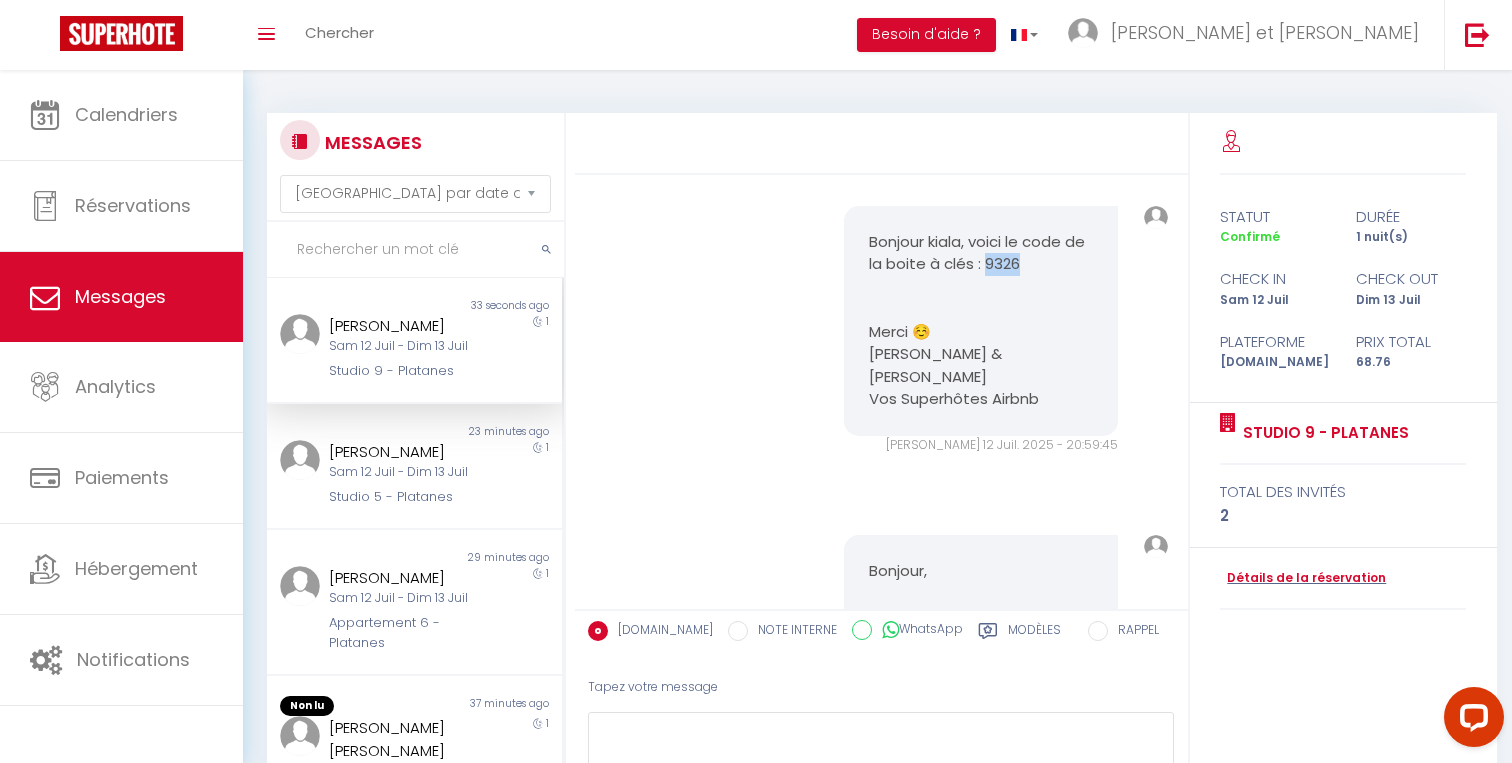 scroll, scrollTop: 1661, scrollLeft: 0, axis: vertical 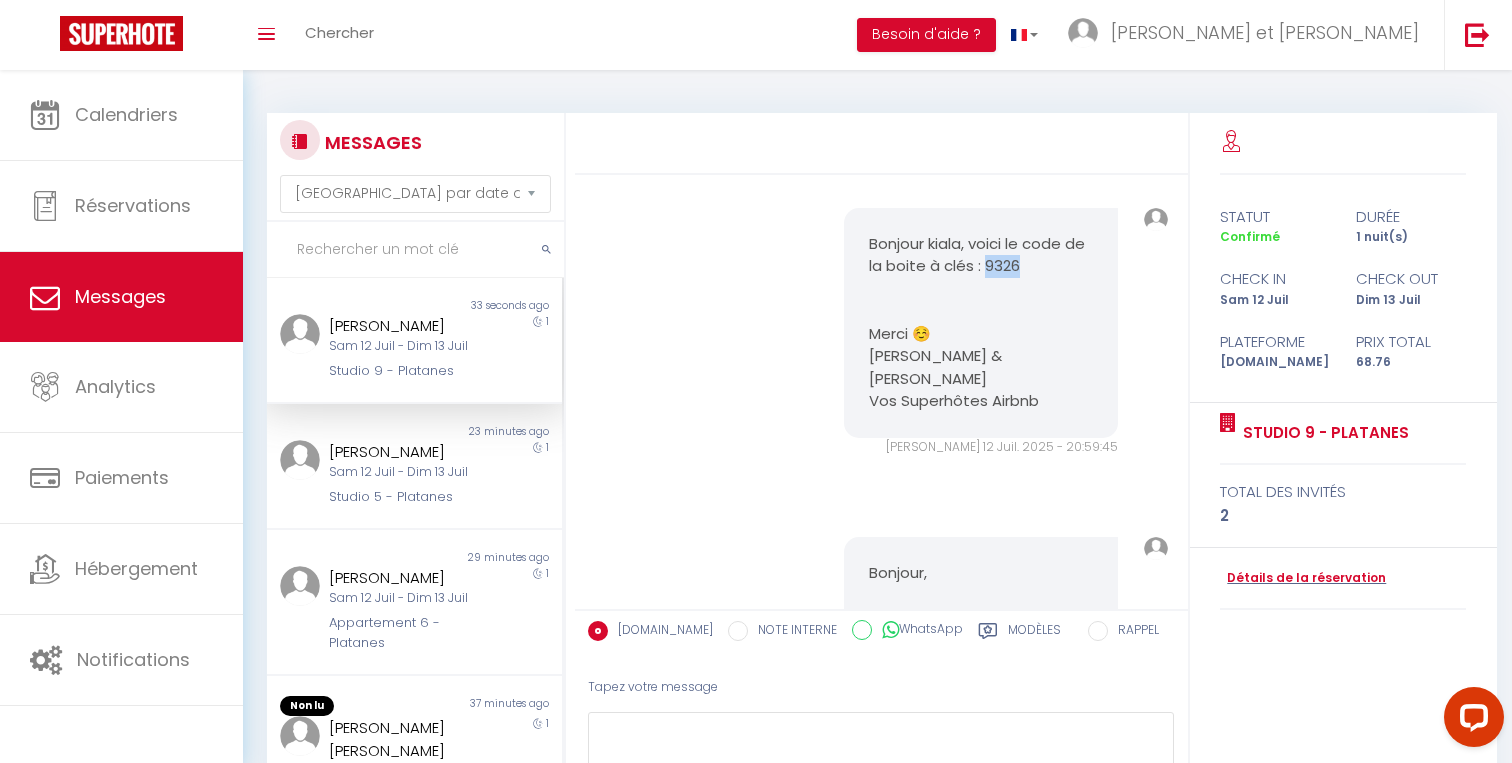 click on "Bonjour kiala, voici le code de la boite à clés : 9326" at bounding box center (980, 255) 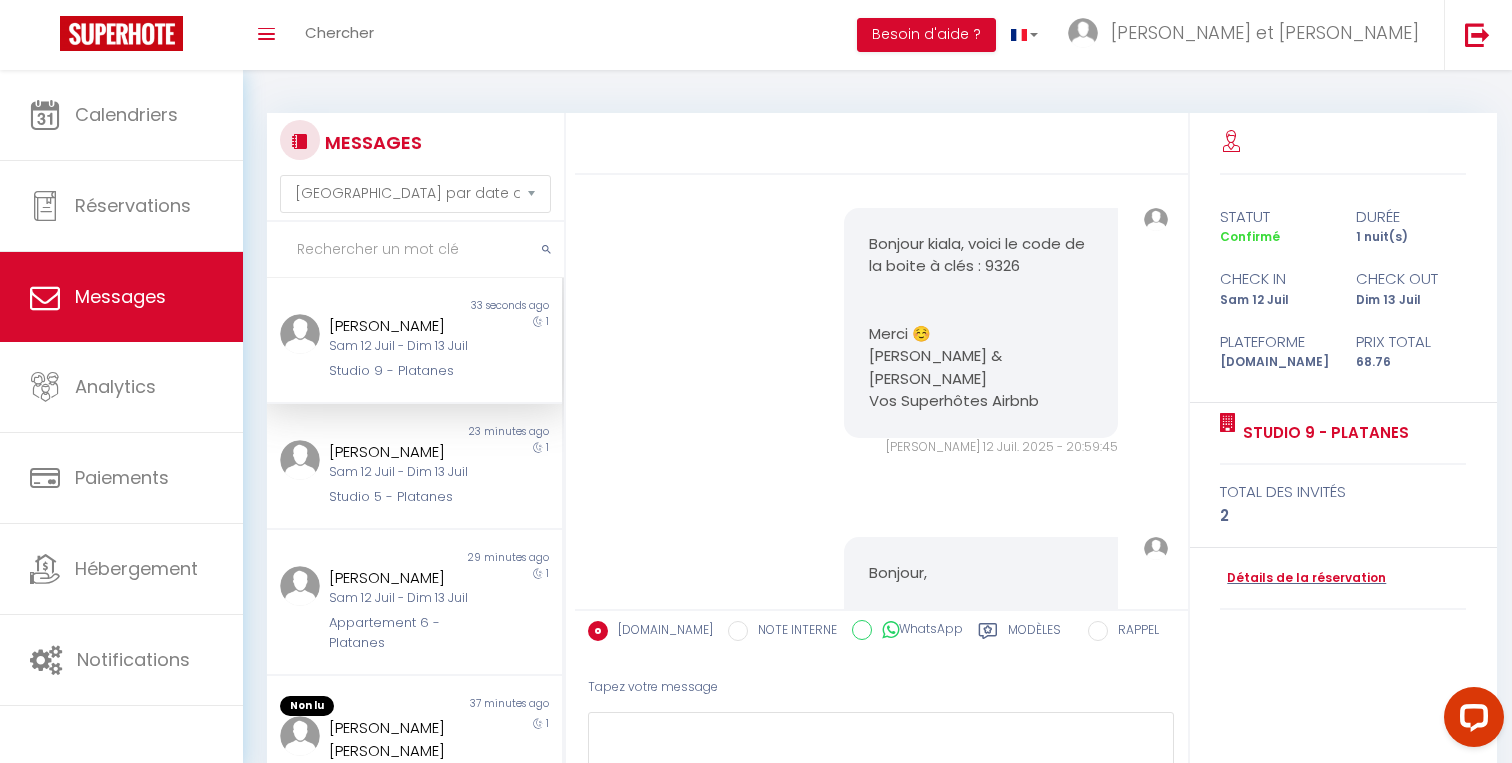 click on "Bonjour kiala, voici le code de la boite à clés : 9326" at bounding box center (980, 255) 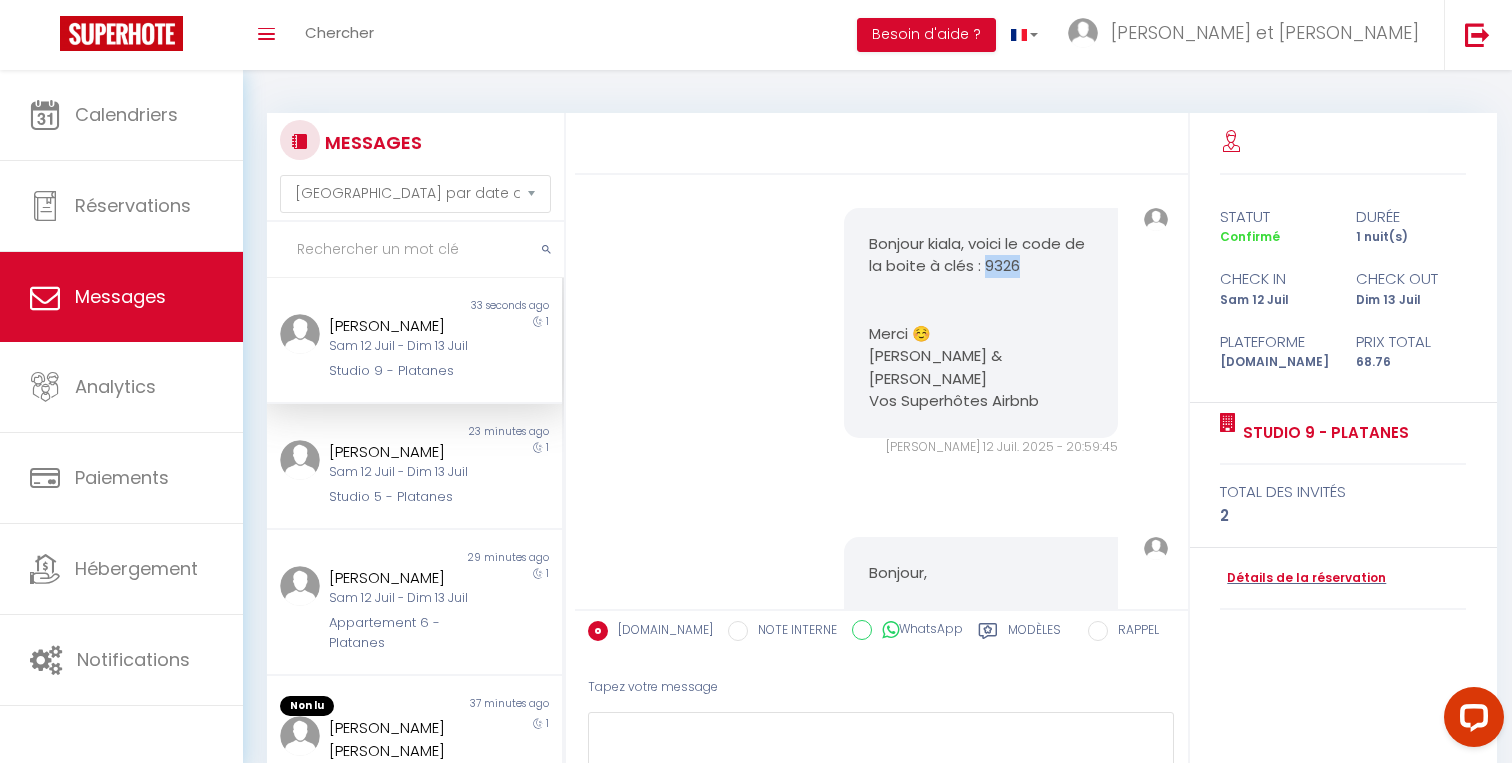 click on "Bonjour kiala, voici le code de la boite à clés : 9326" at bounding box center [980, 255] 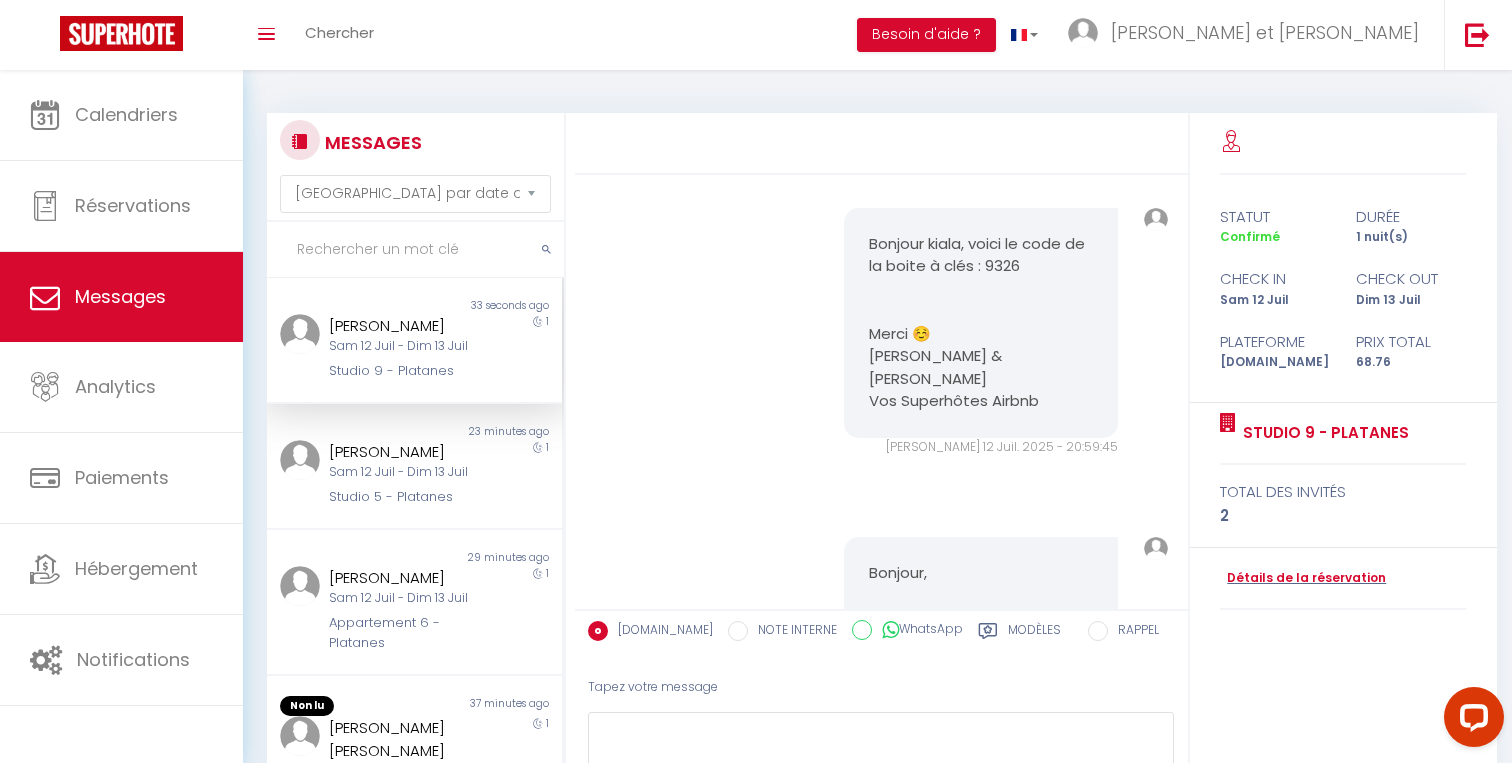 scroll, scrollTop: 1644, scrollLeft: 0, axis: vertical 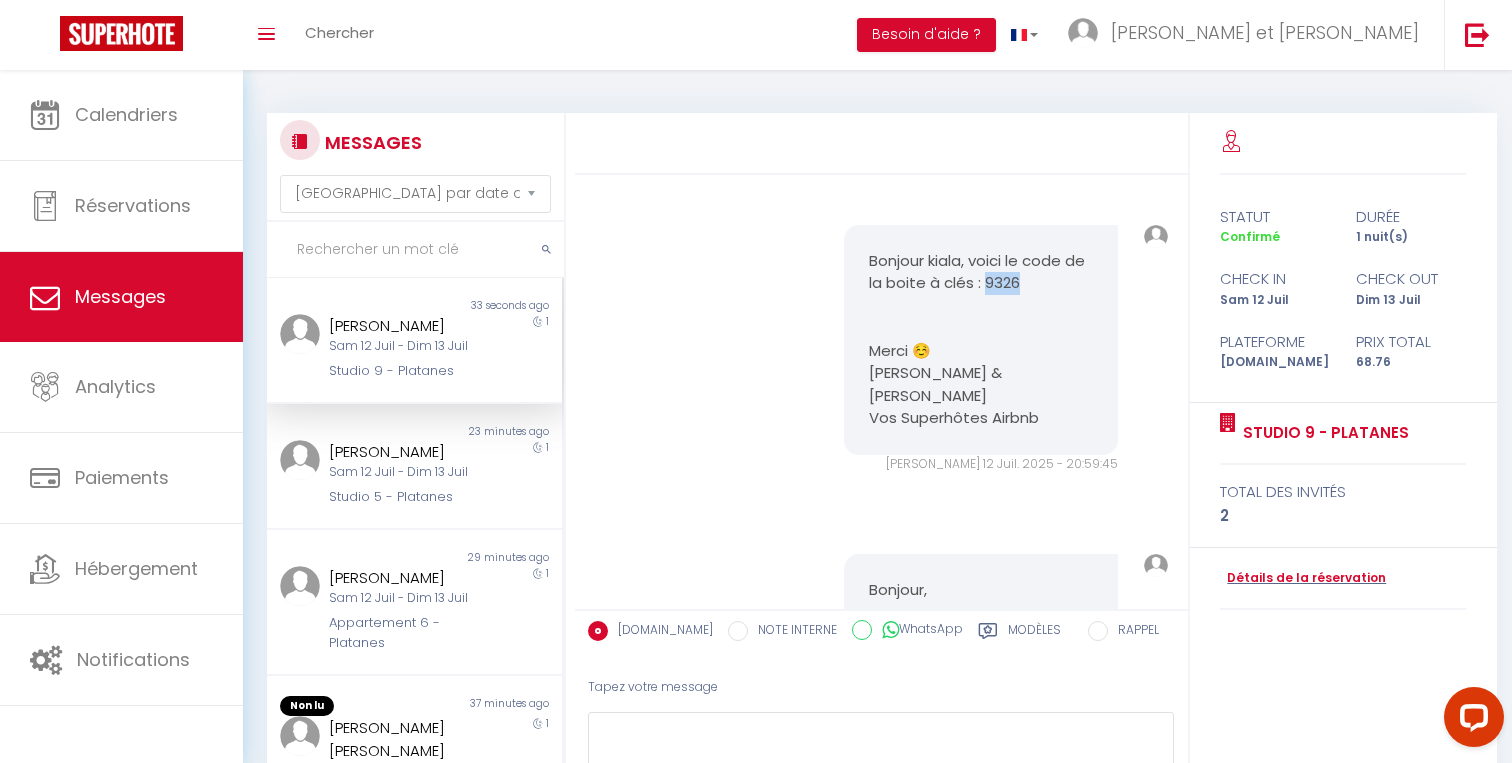 drag, startPoint x: 986, startPoint y: 262, endPoint x: 1029, endPoint y: 261, distance: 43.011627 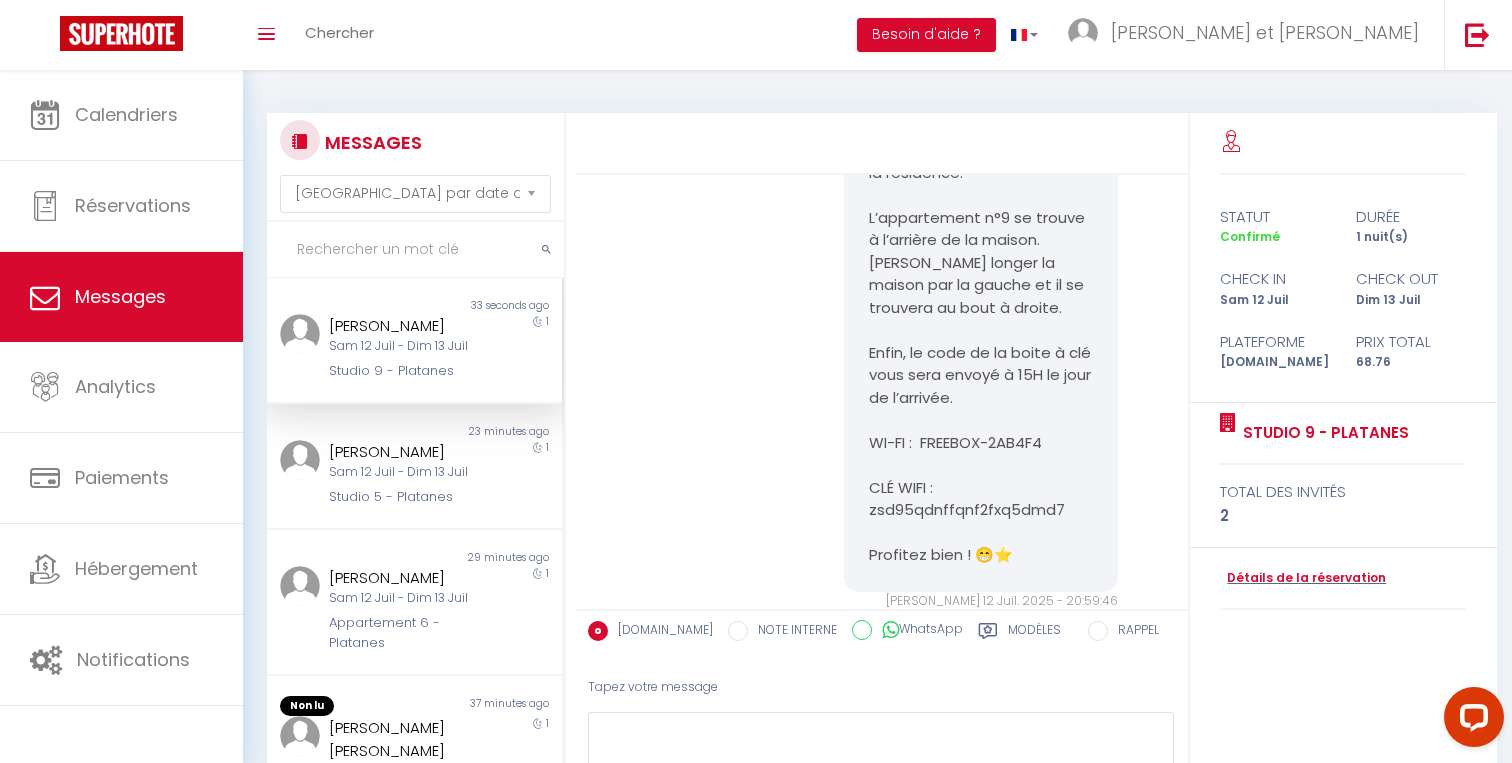 scroll, scrollTop: 2707, scrollLeft: 0, axis: vertical 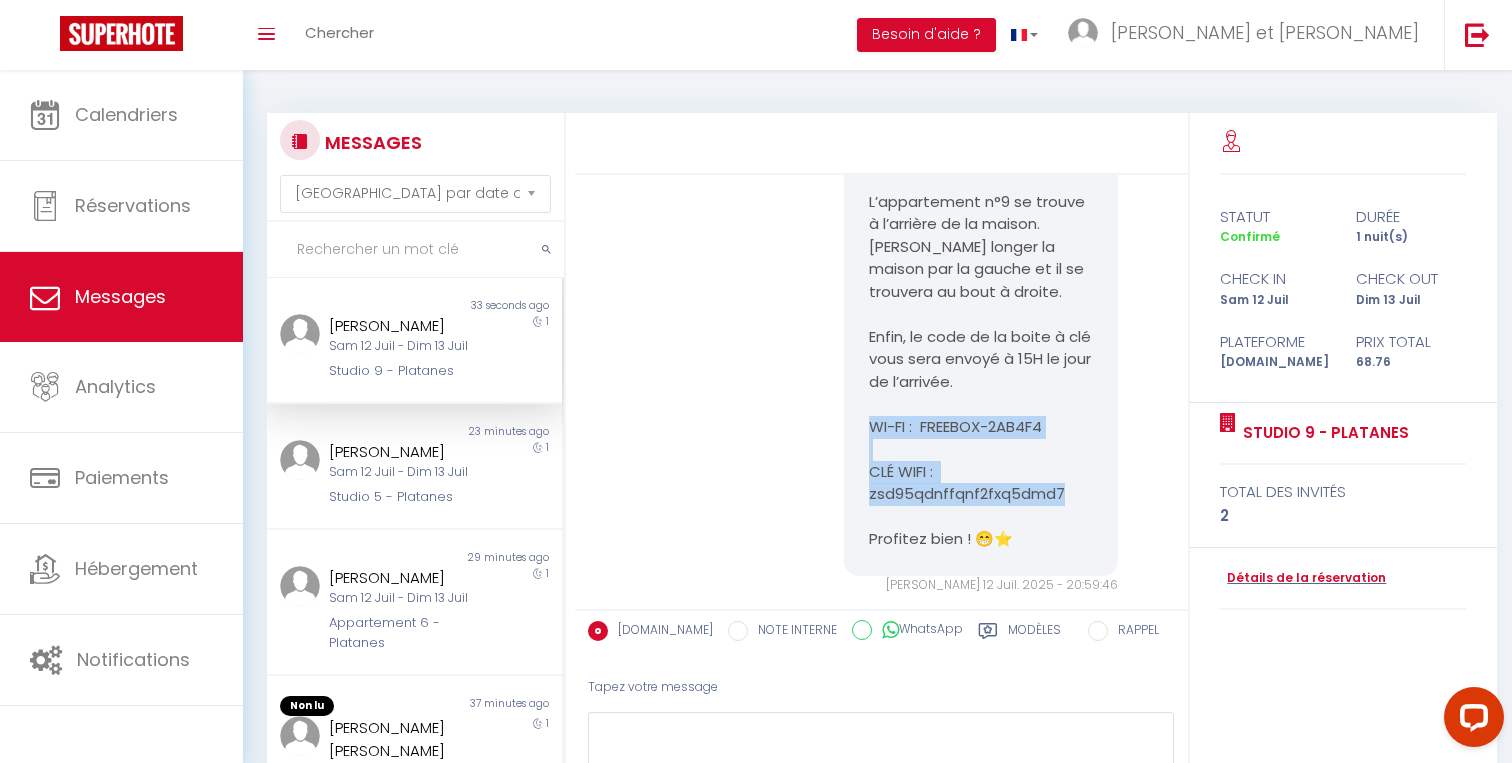 drag, startPoint x: 864, startPoint y: 376, endPoint x: 1058, endPoint y: 457, distance: 210.23082 